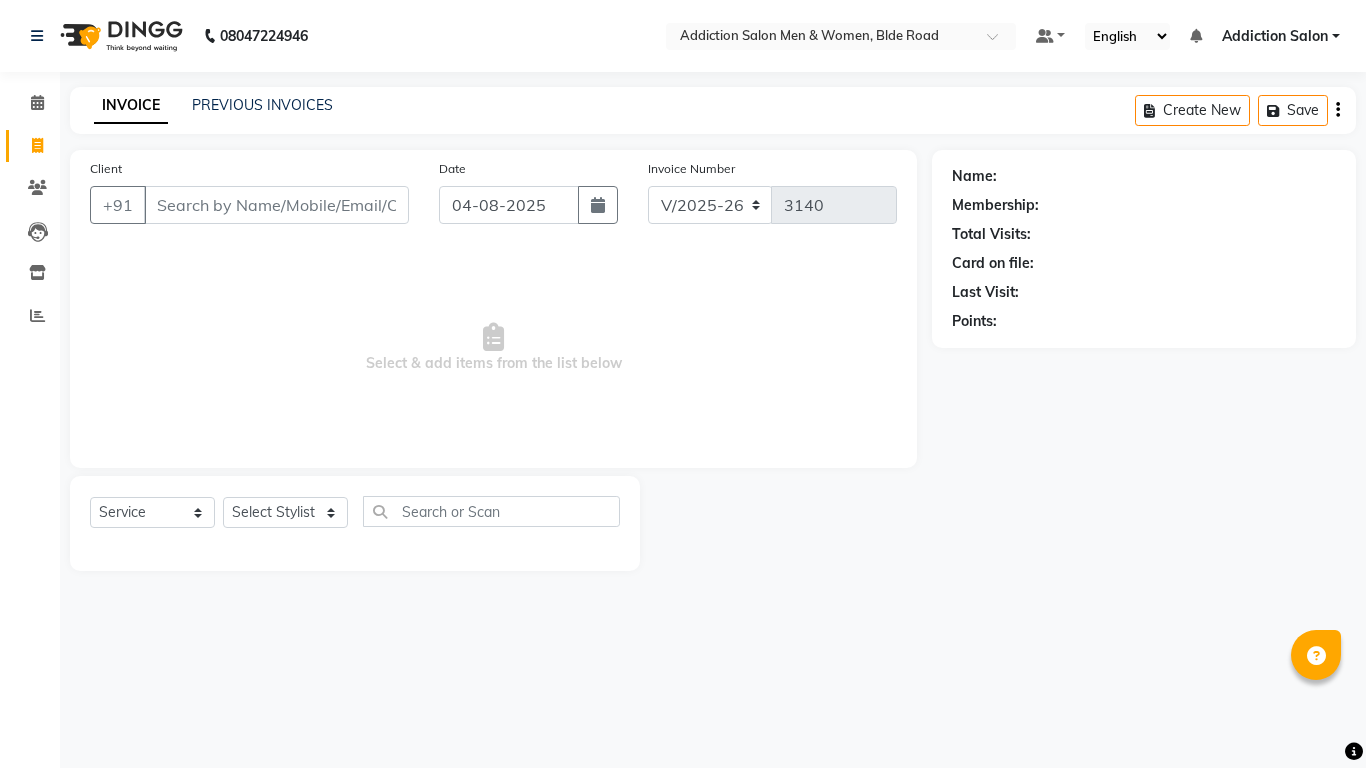 select on "6595" 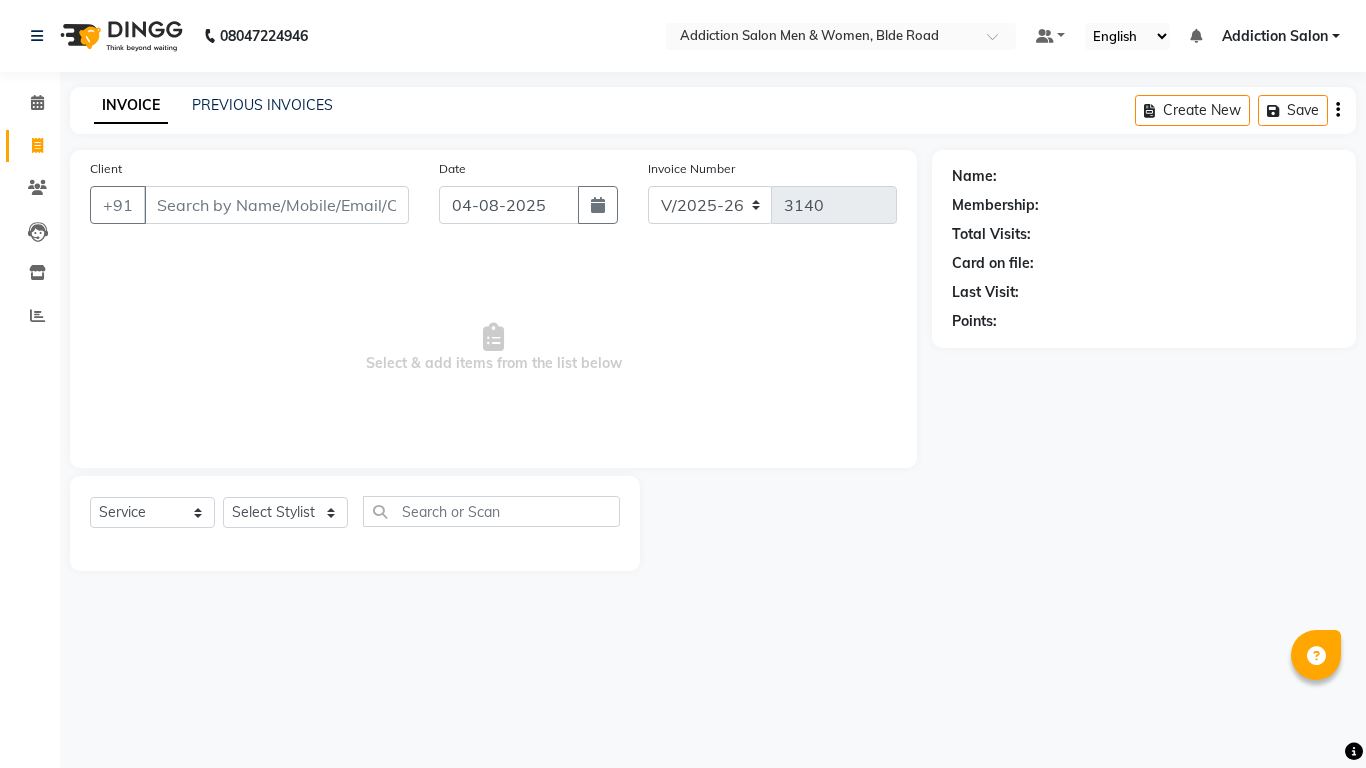 scroll, scrollTop: 0, scrollLeft: 0, axis: both 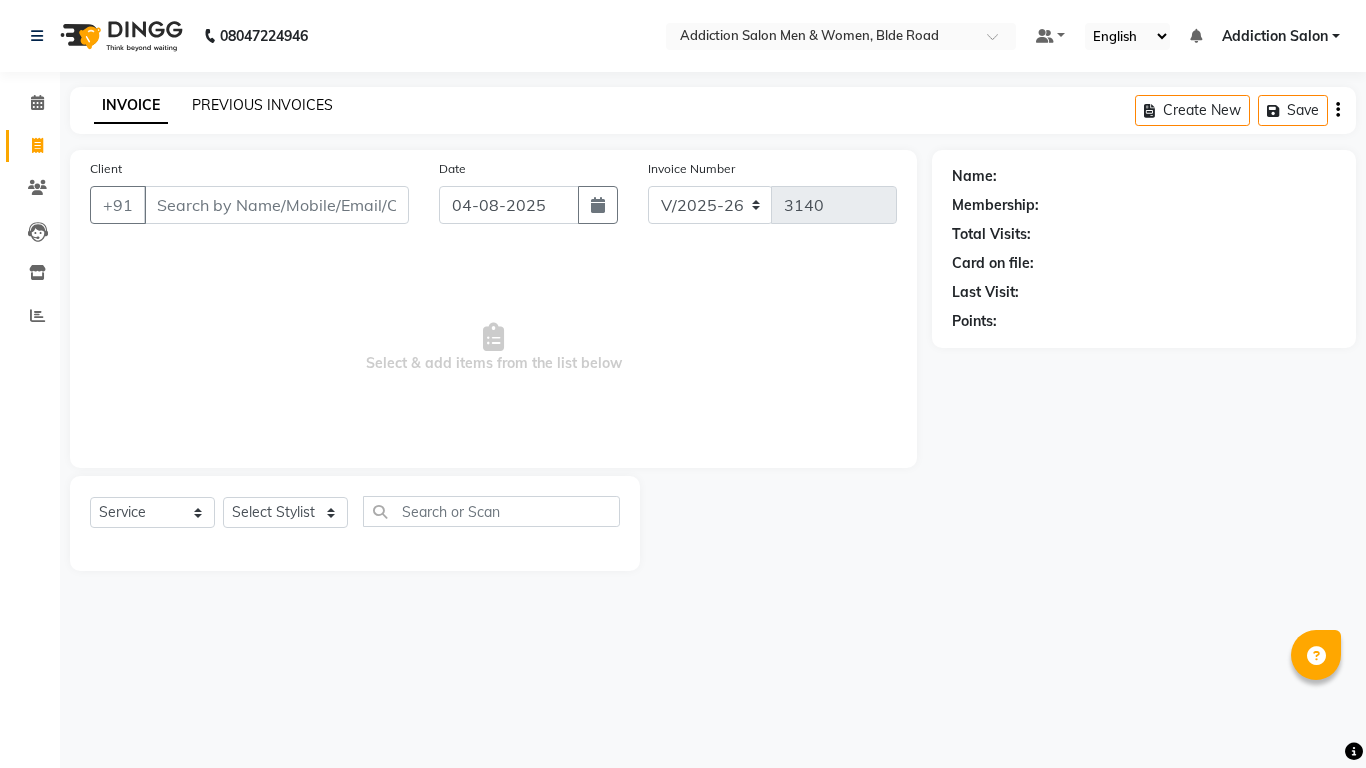 click on "PREVIOUS INVOICES" 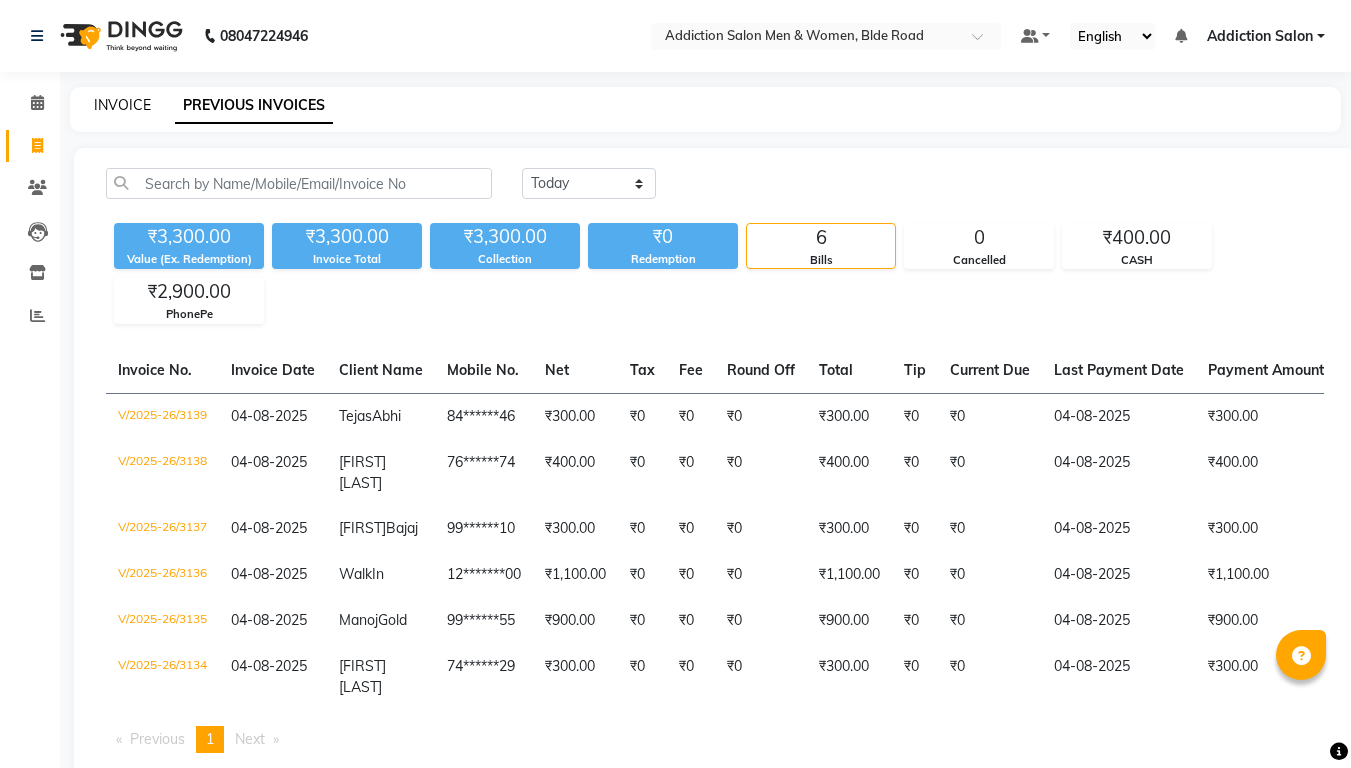click on "INVOICE" 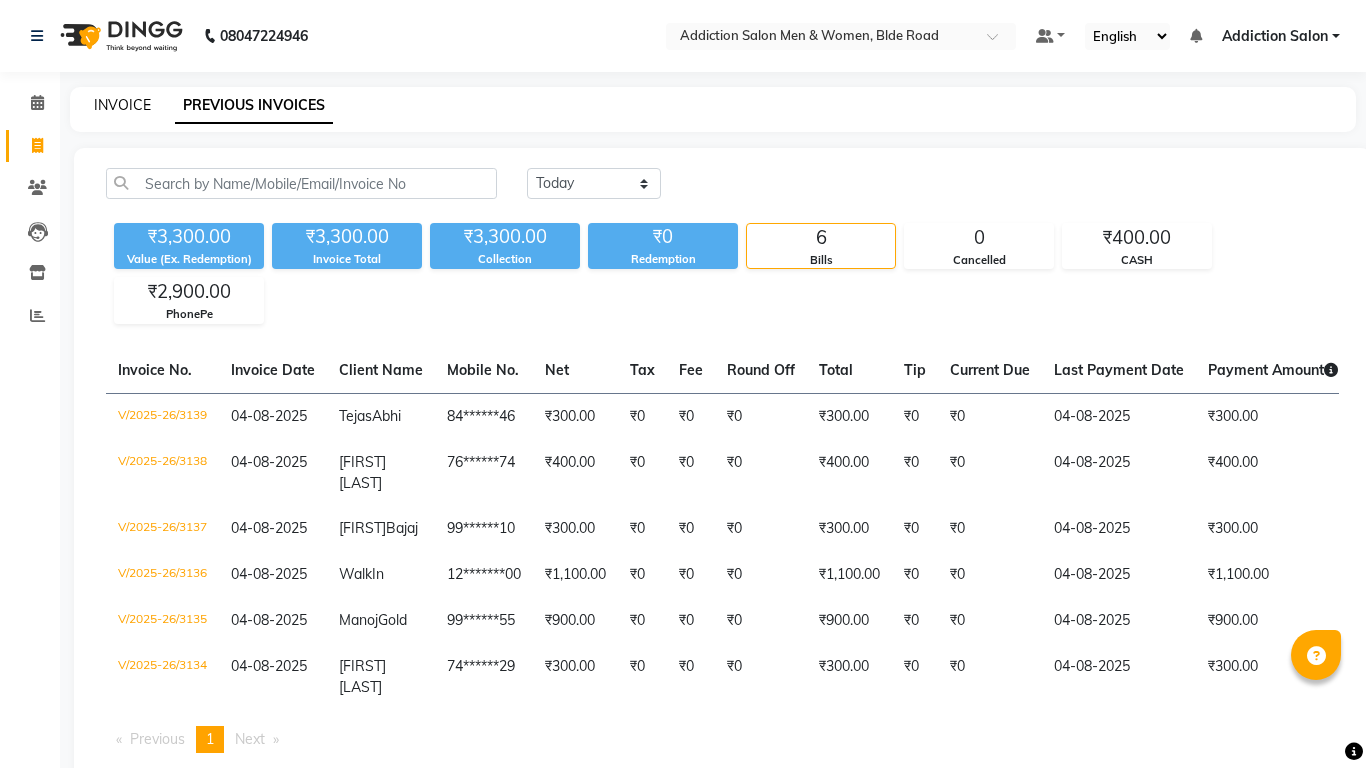 select on "service" 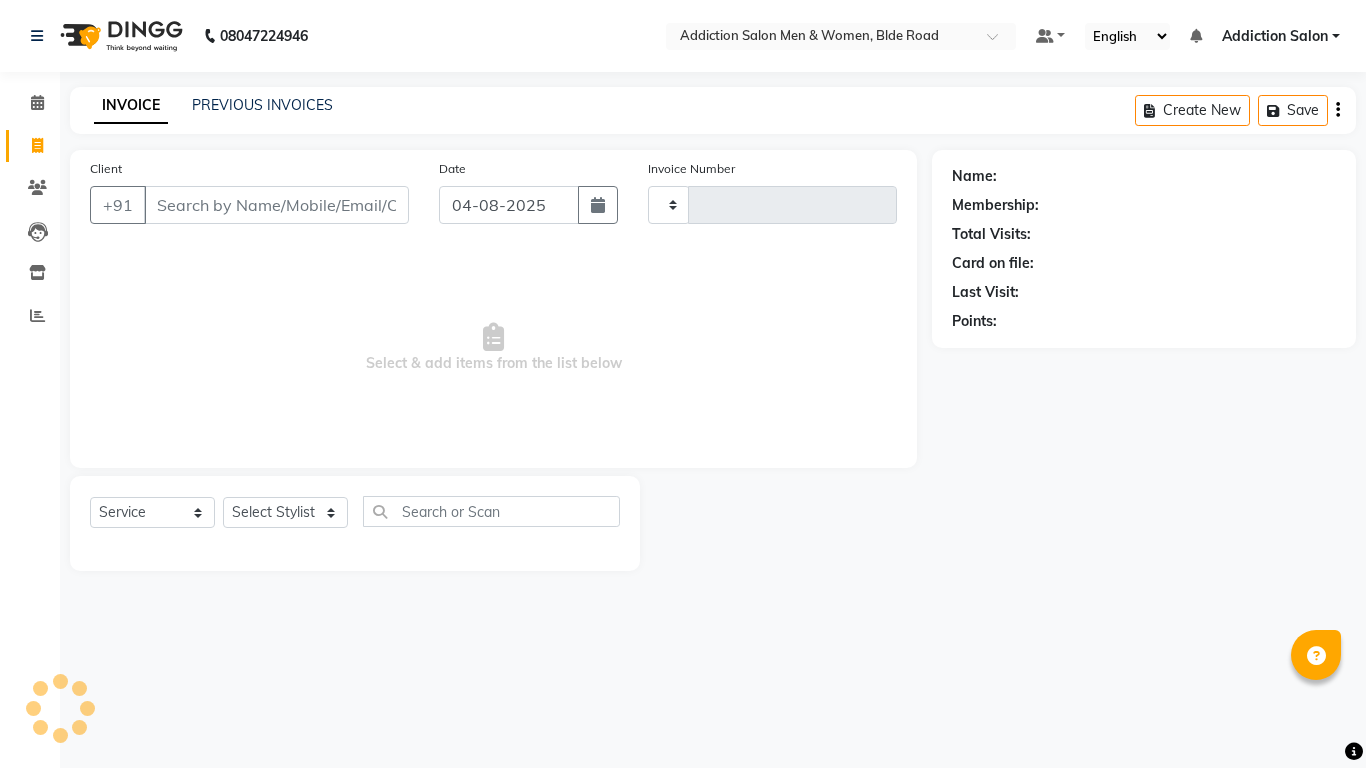 type on "3140" 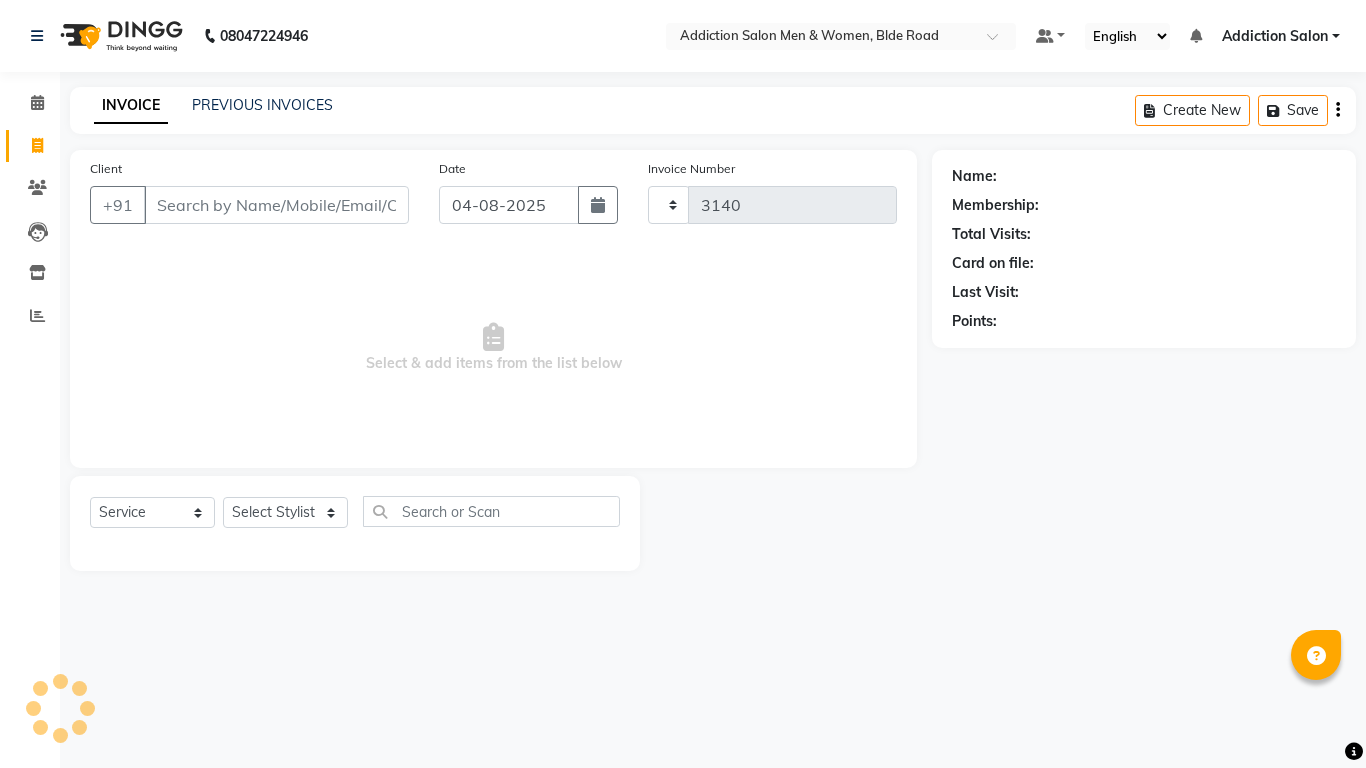 select on "6595" 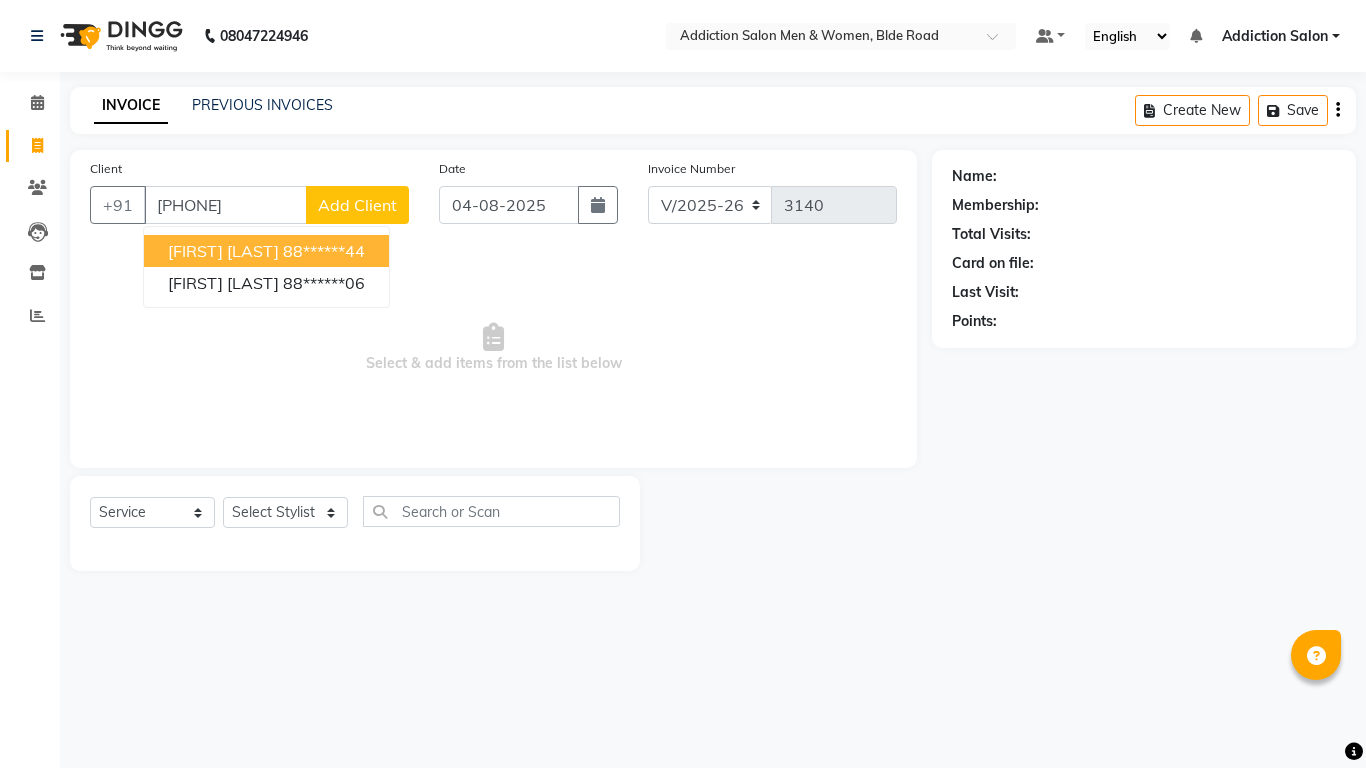 click on "88******44" at bounding box center [324, 251] 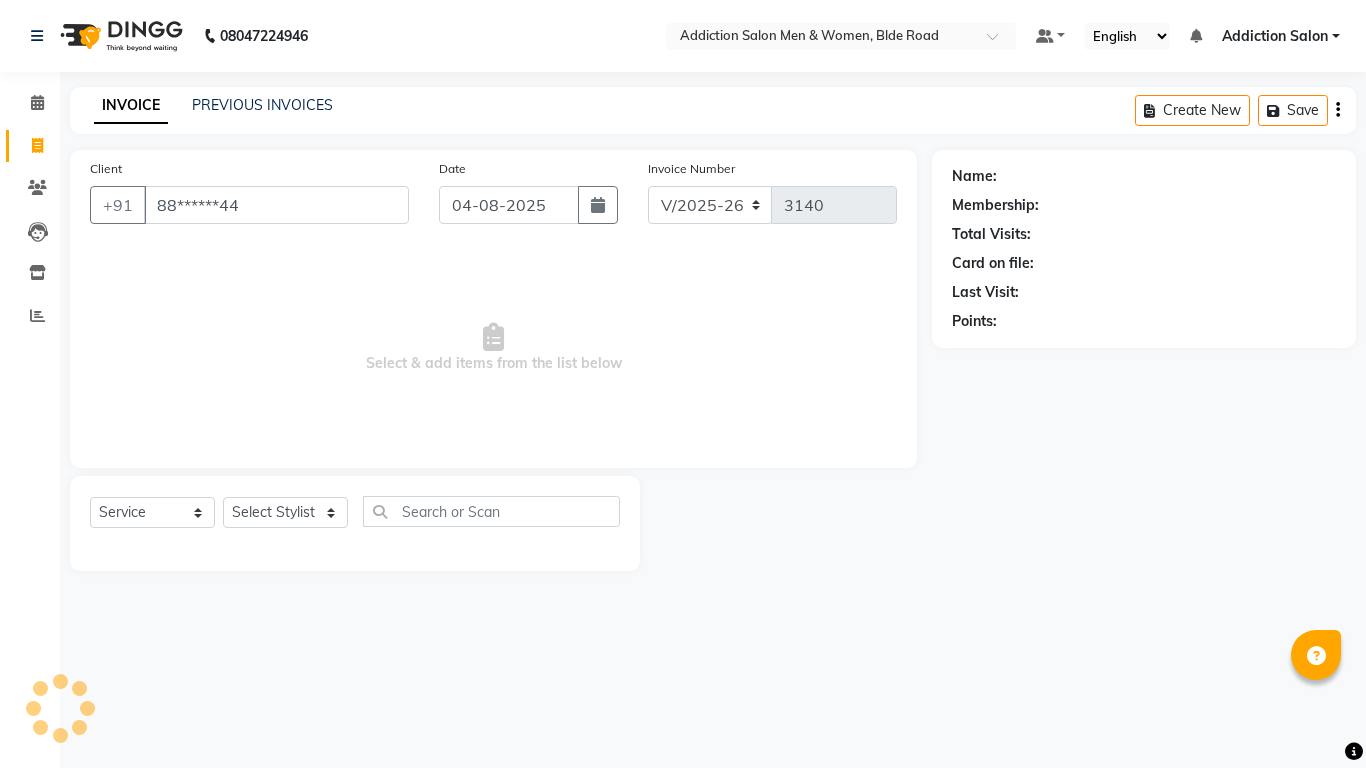 type on "88******44" 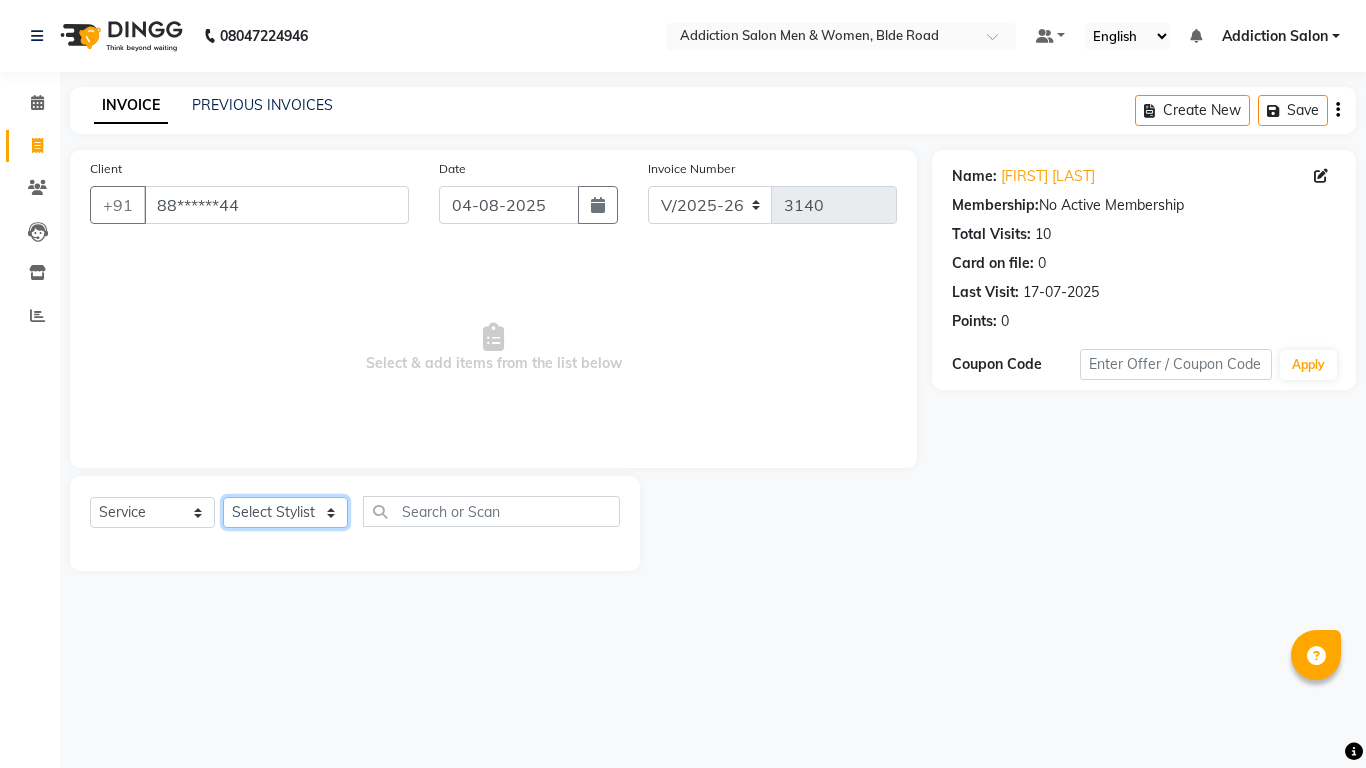 click on "Select Stylist Addiction Salon ANJALI BANSIKA Kamal KARAN KOUSHIK Nikhil Nilesh  pal Pranav REKHA RATHOD SHARDA" 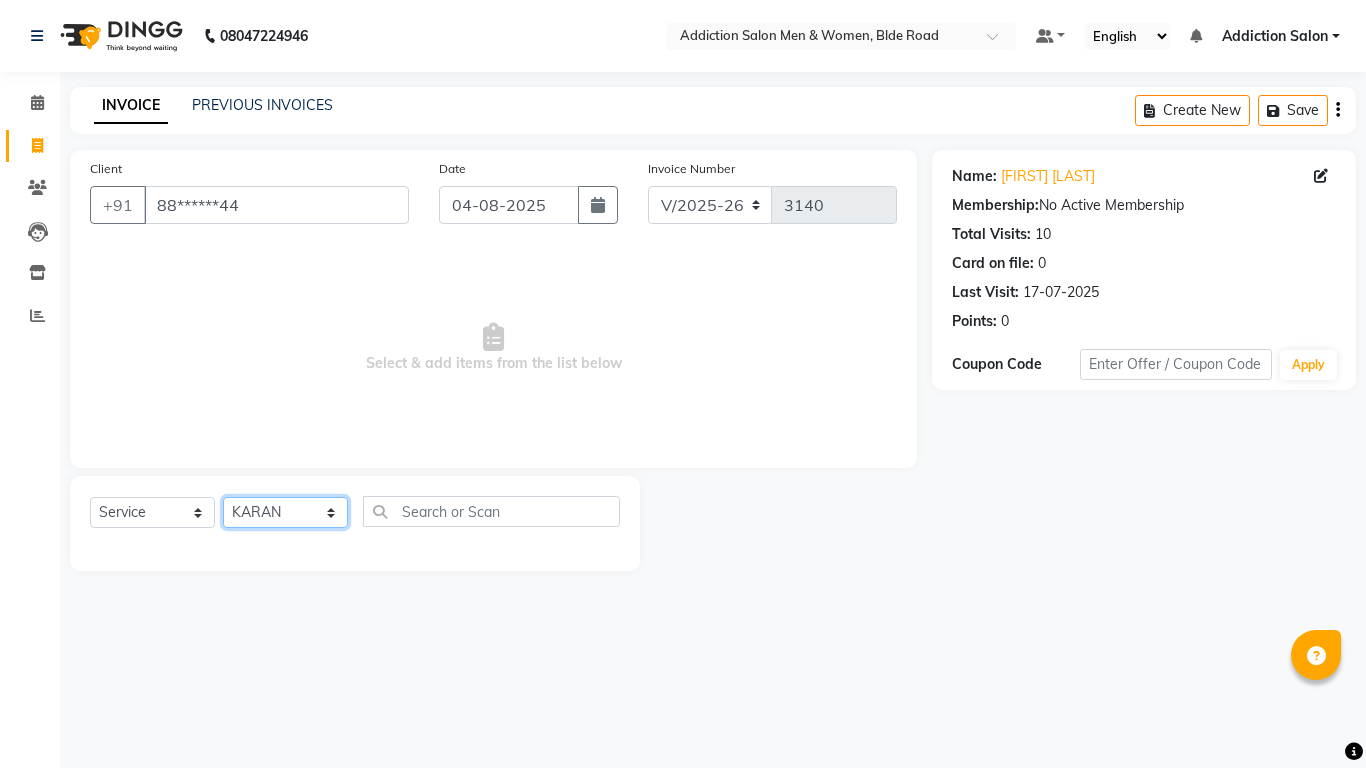 click on "Select Stylist Addiction Salon ANJALI BANSIKA Kamal KARAN KOUSHIK Nikhil Nilesh  pal Pranav REKHA RATHOD SHARDA" 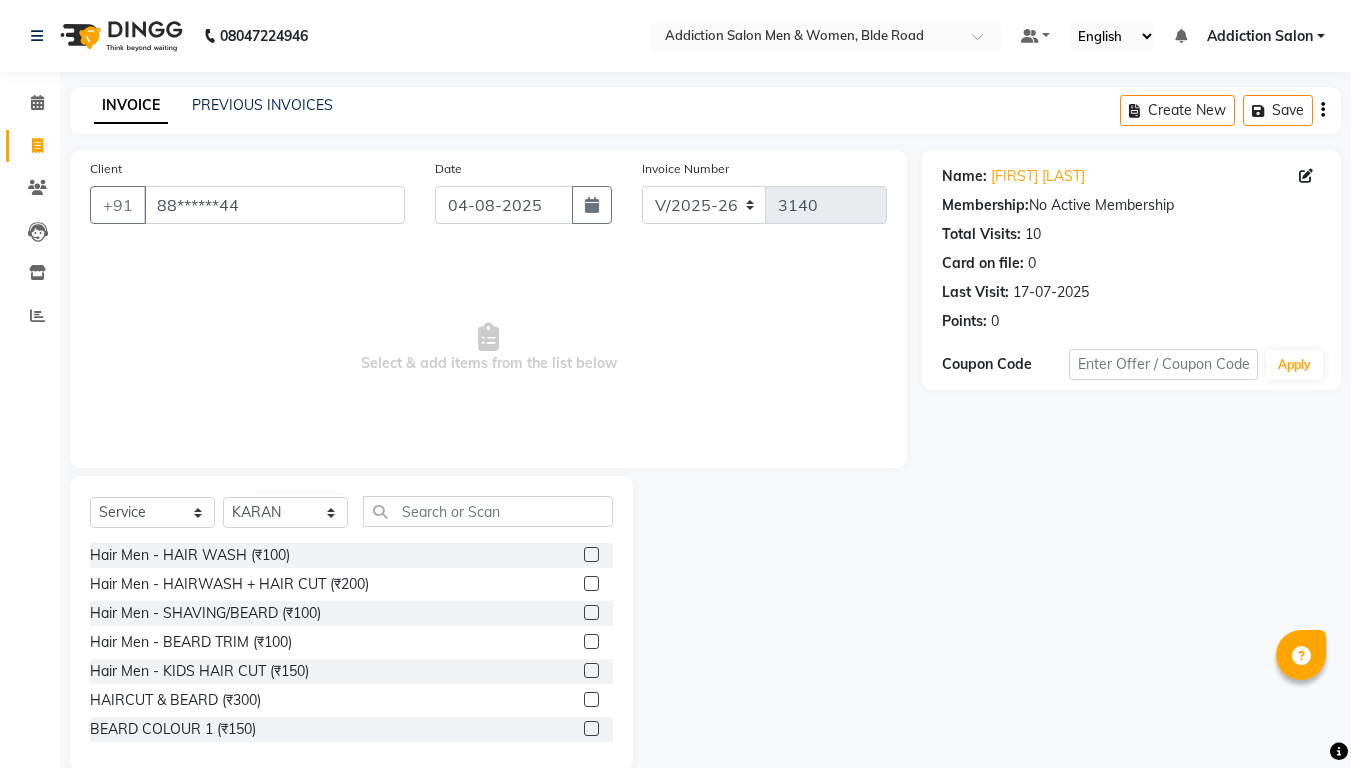 click 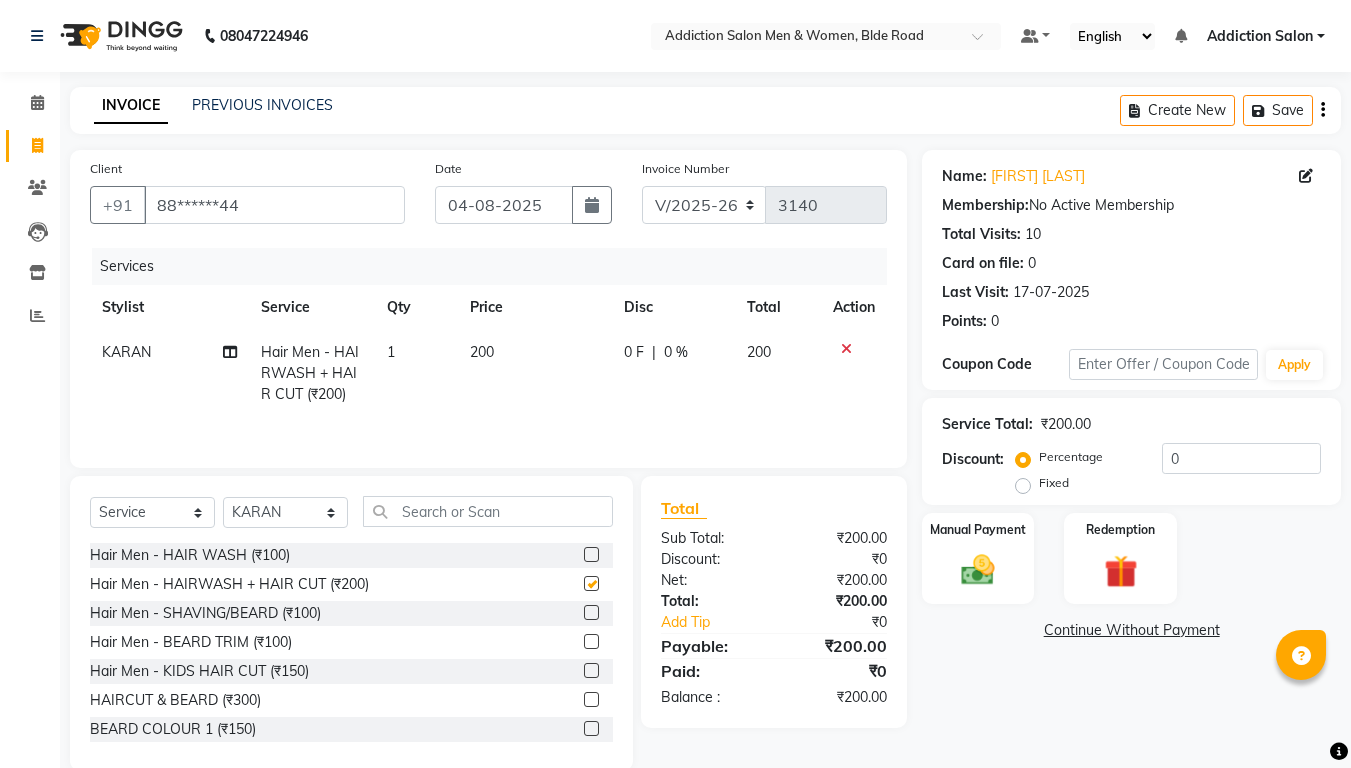 checkbox on "false" 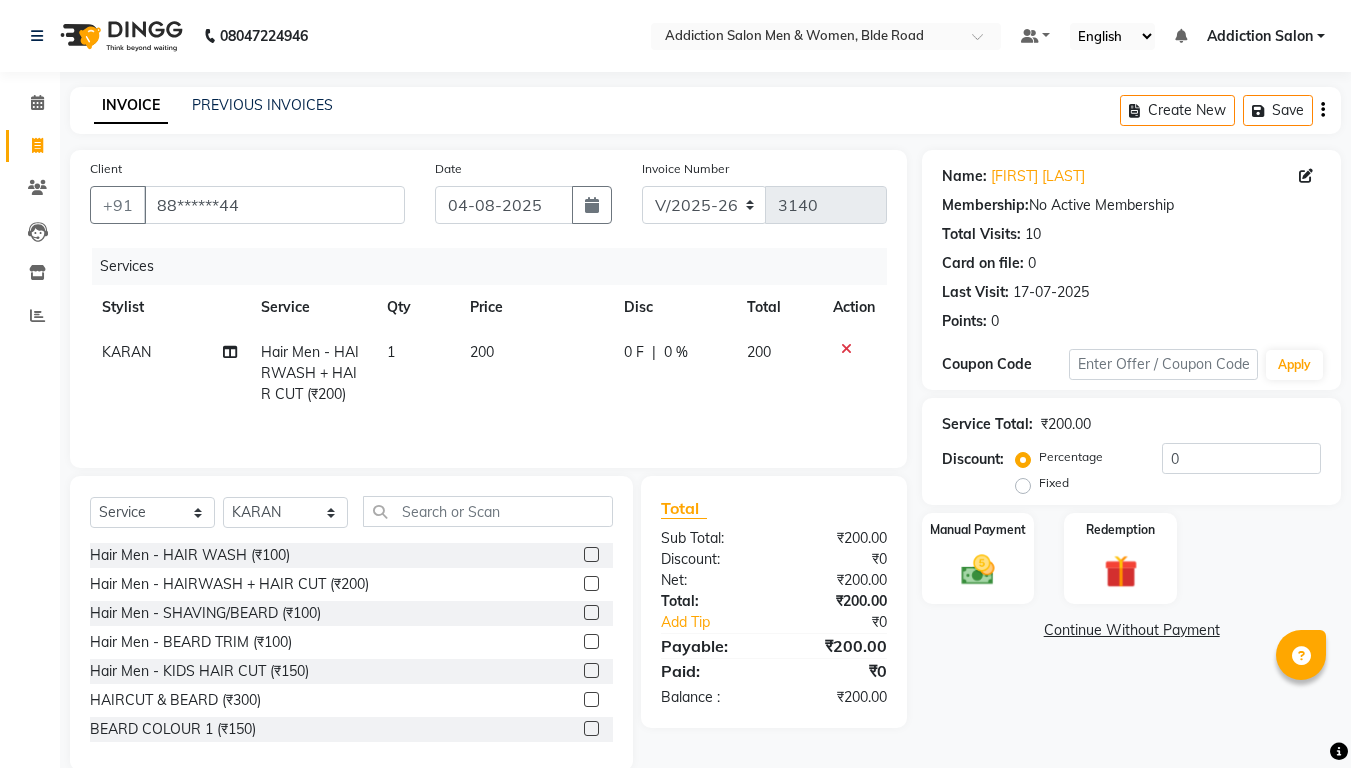 click 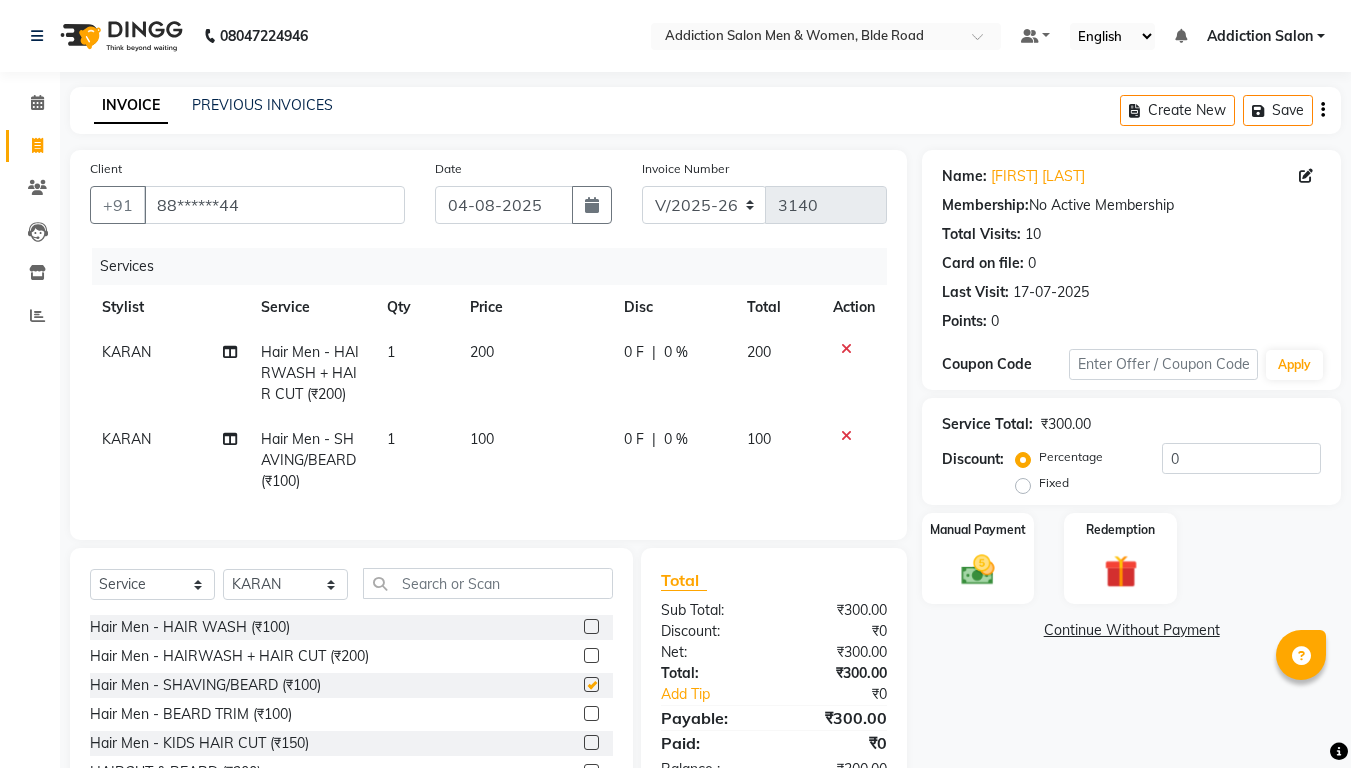 checkbox on "false" 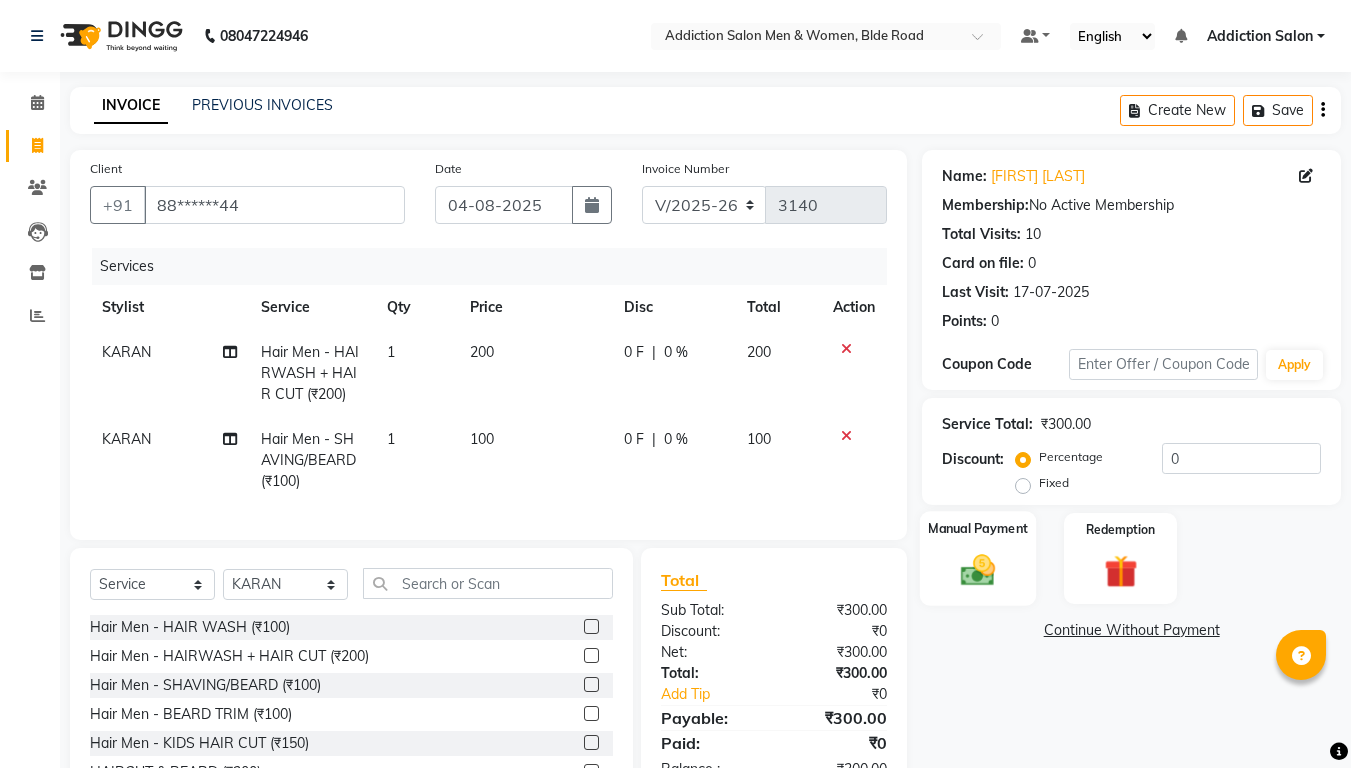 click 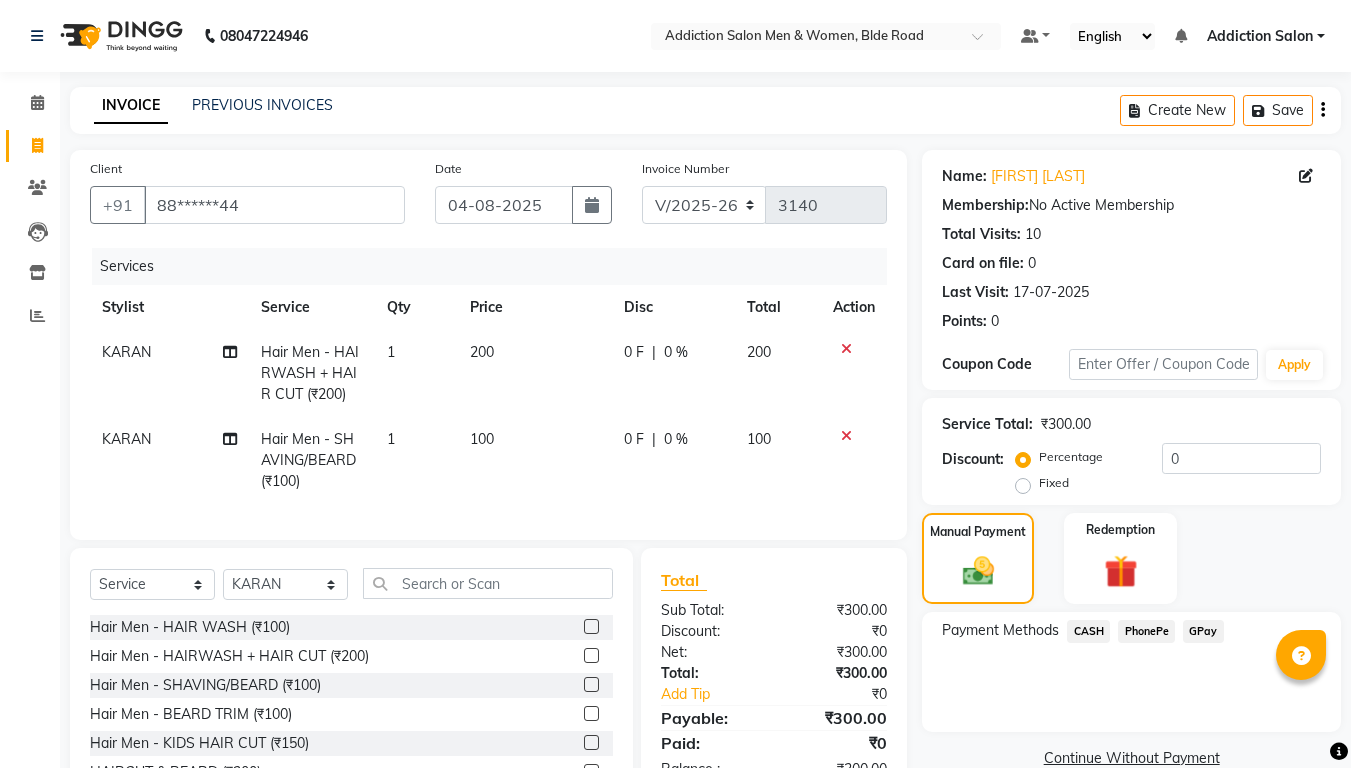 click on "PhonePe" 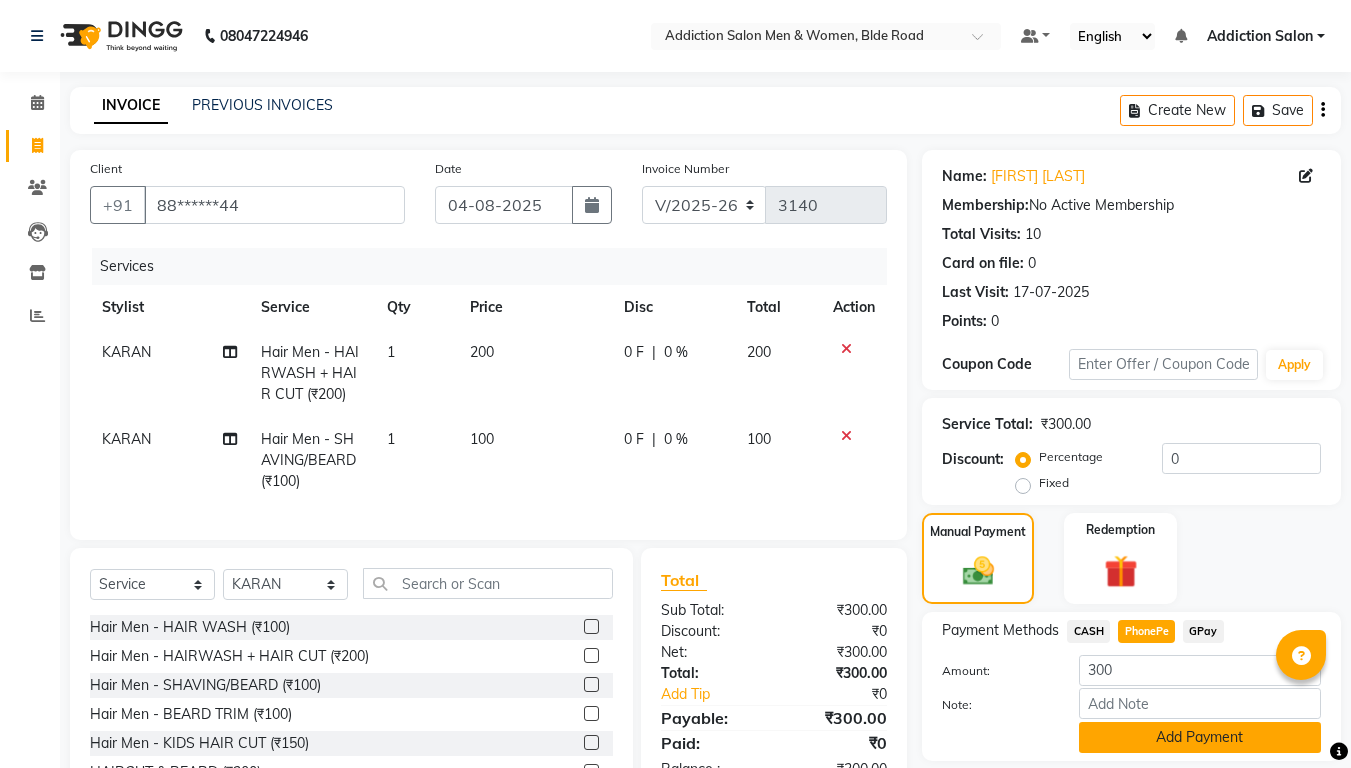 click on "Add Payment" 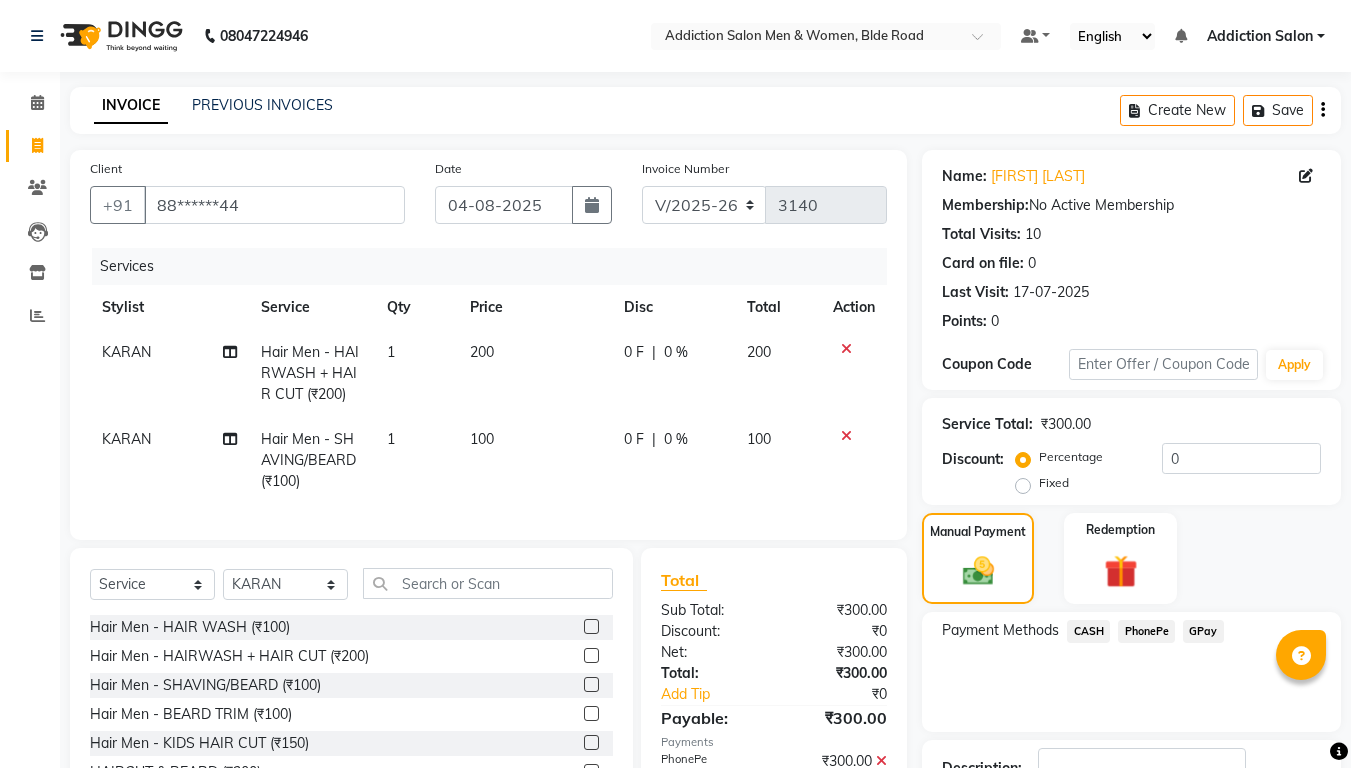 scroll, scrollTop: 148, scrollLeft: 0, axis: vertical 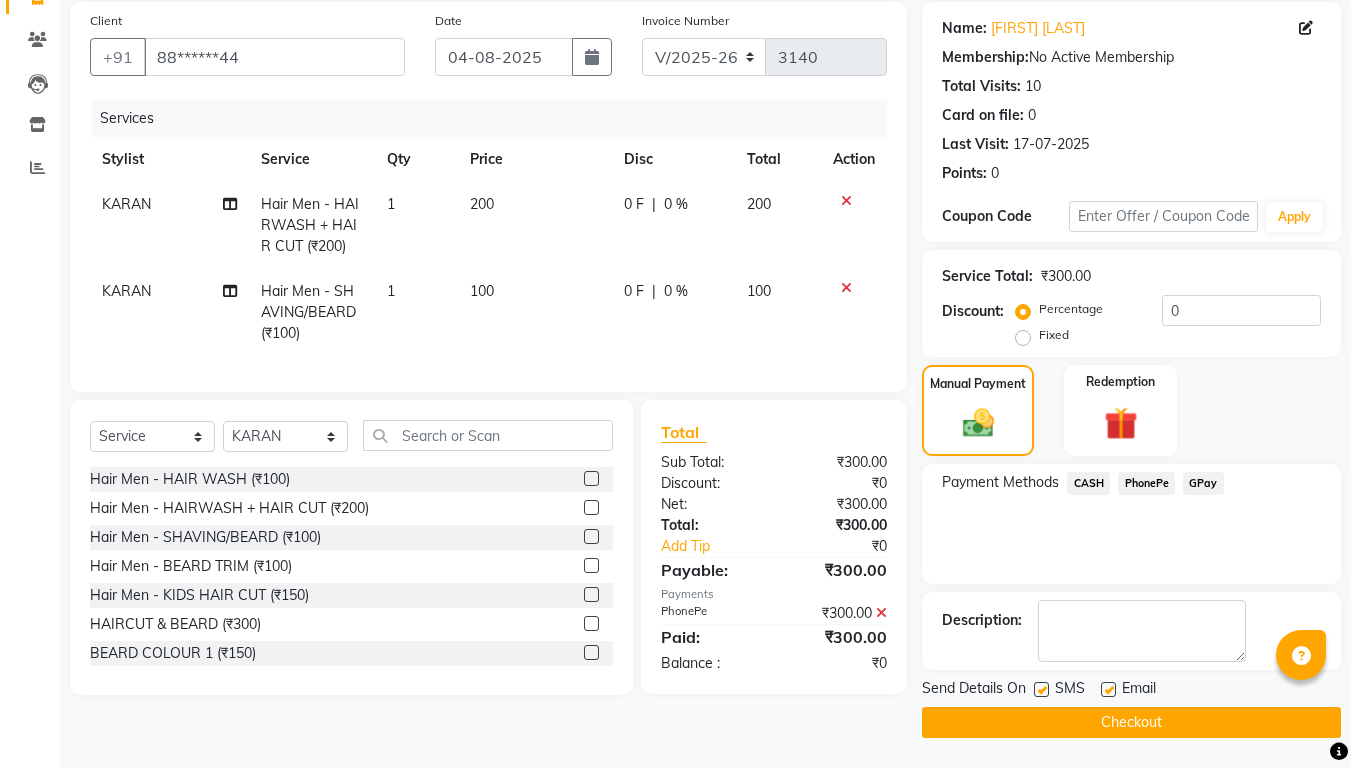 click on "Checkout" 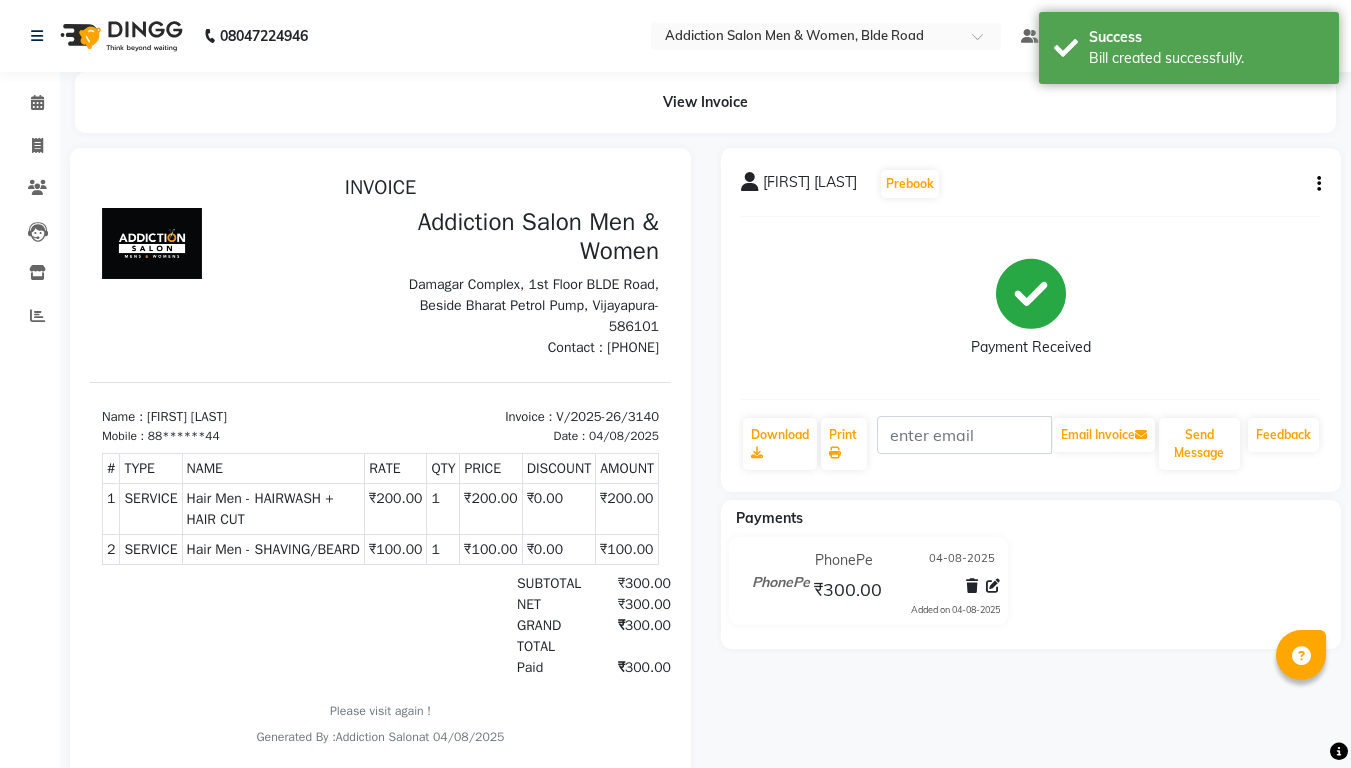 scroll, scrollTop: 0, scrollLeft: 0, axis: both 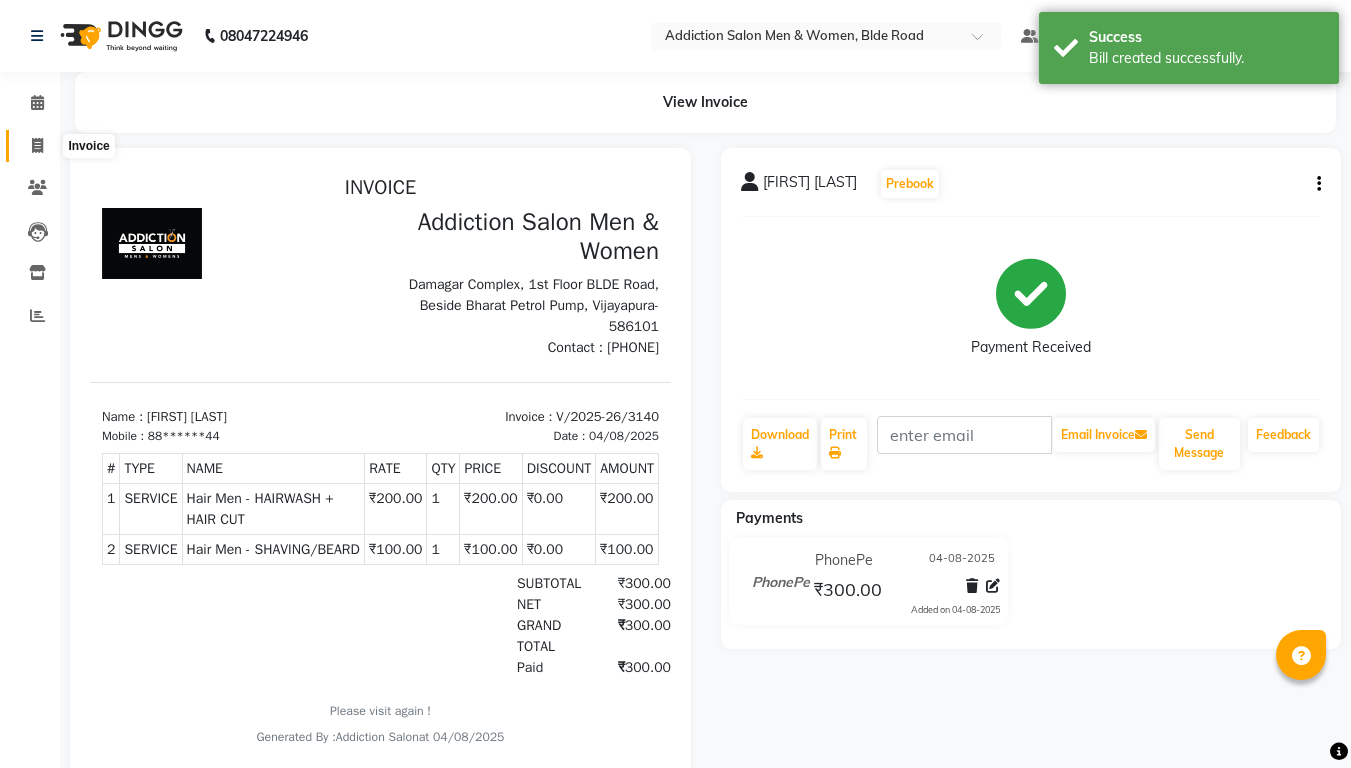 click 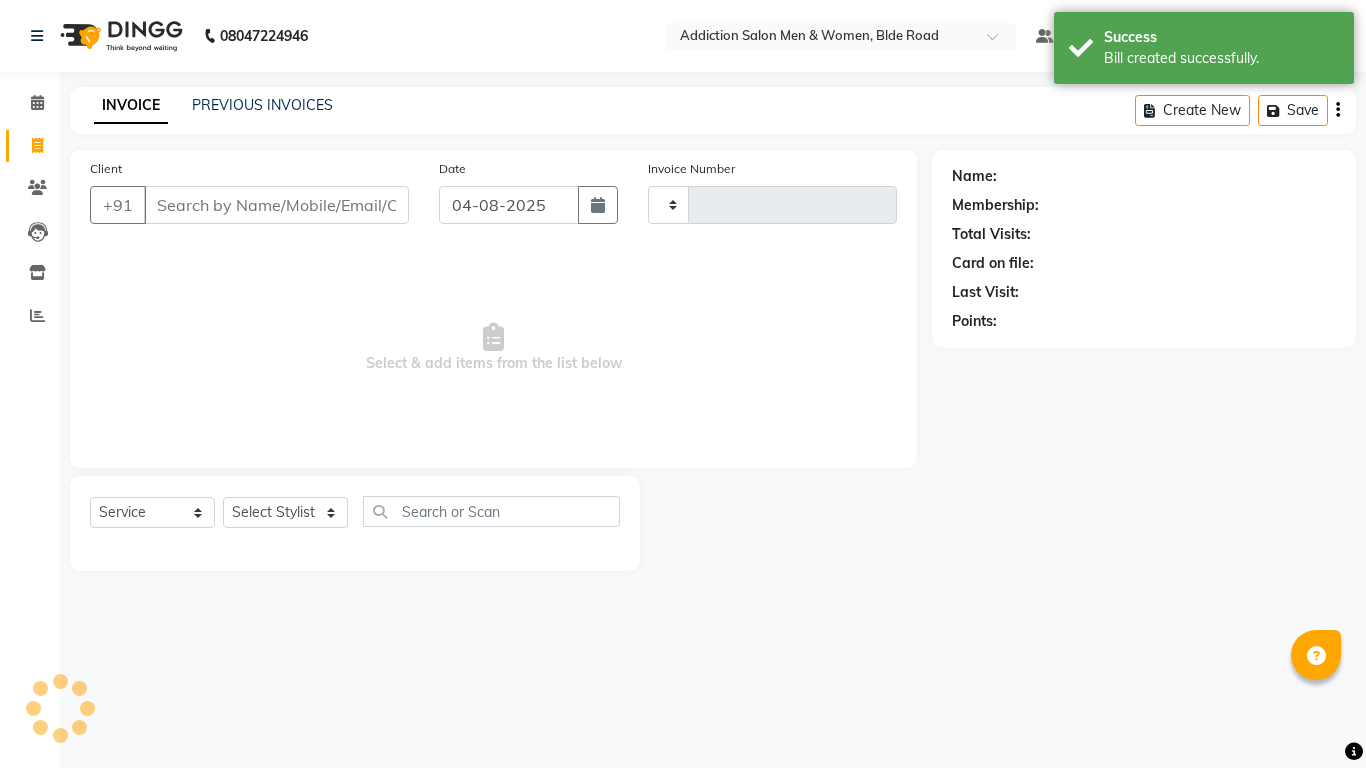 type on "3141" 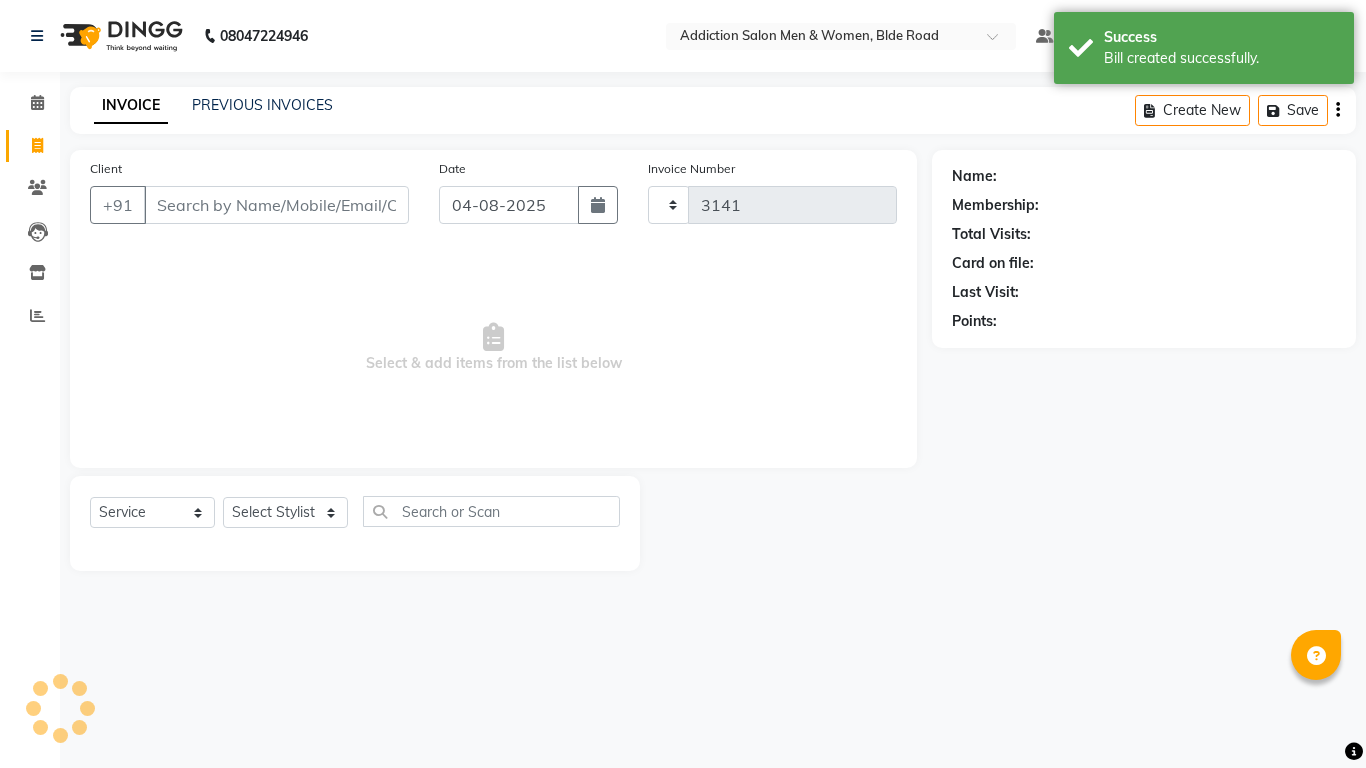 select on "6595" 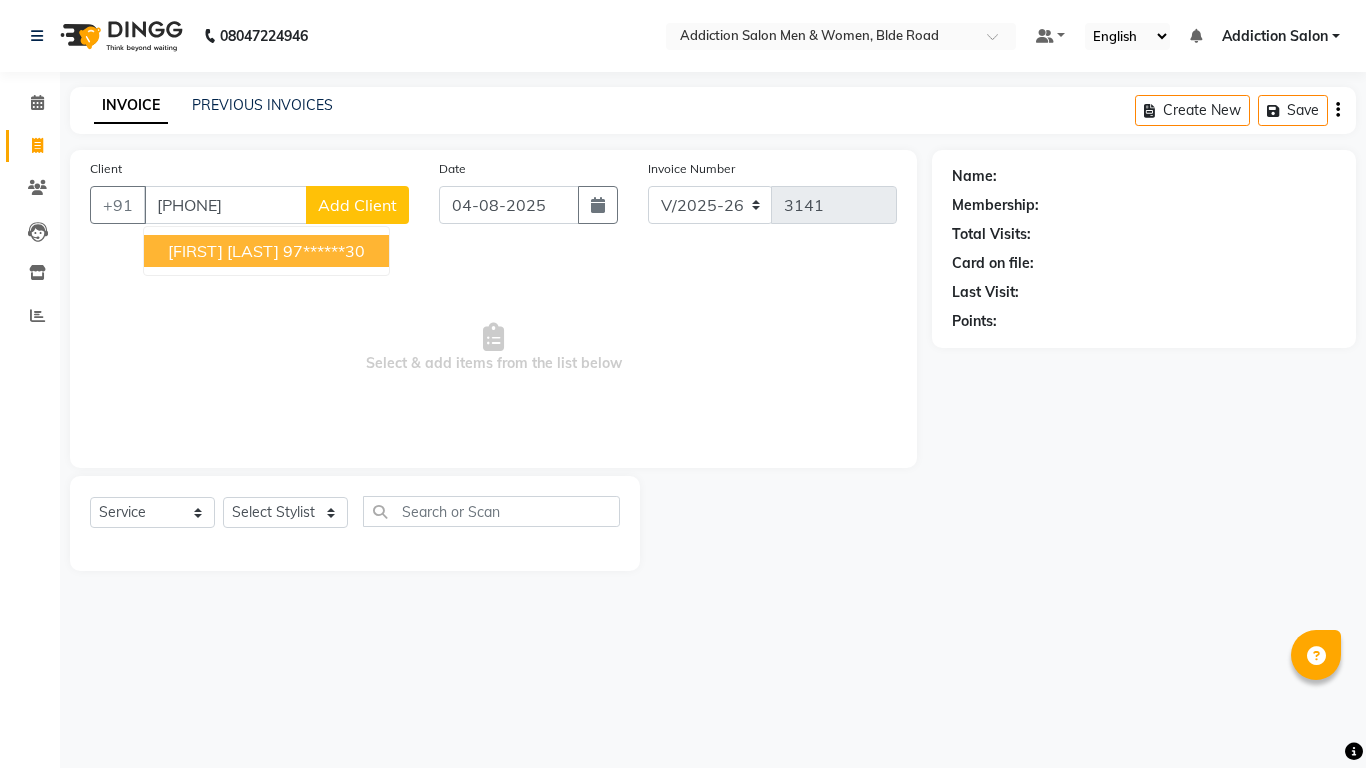 click on "[FIRST] [LAST]" at bounding box center (223, 251) 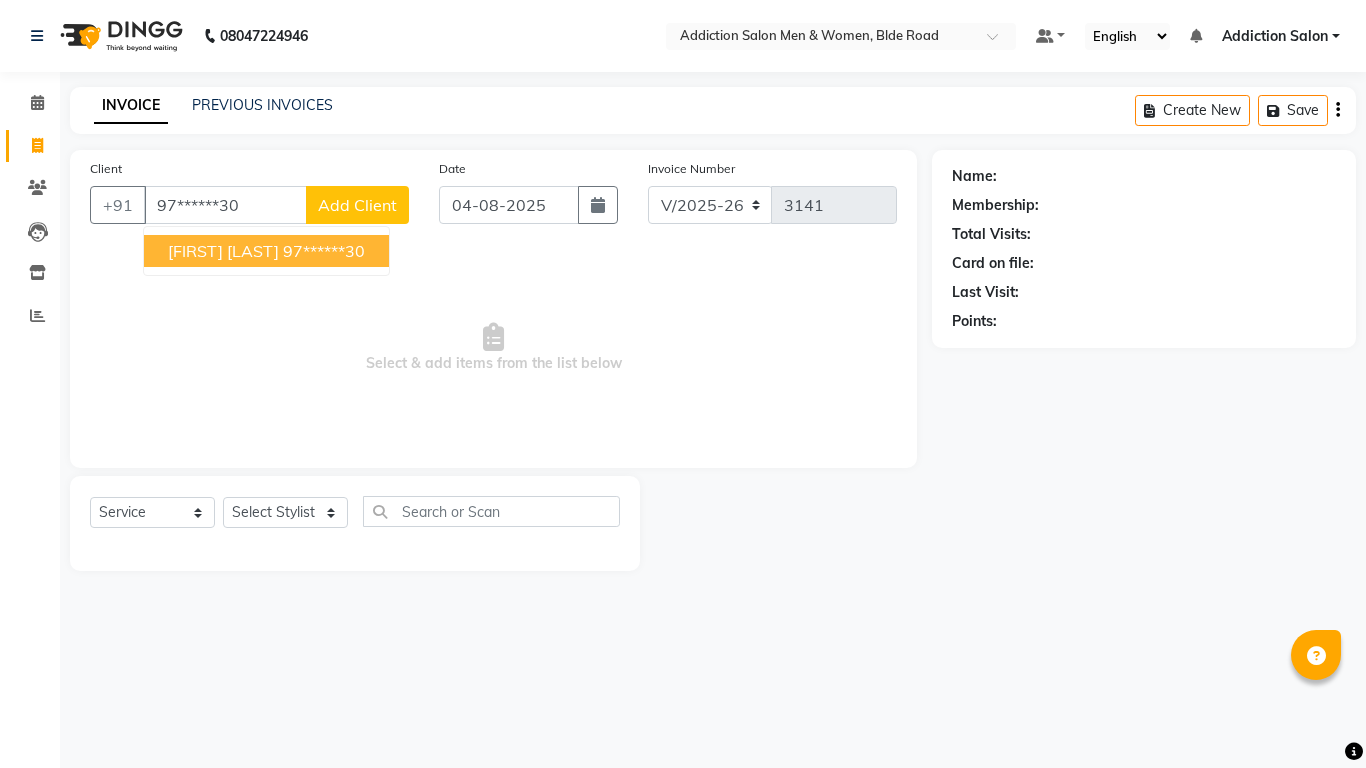 type on "97******30" 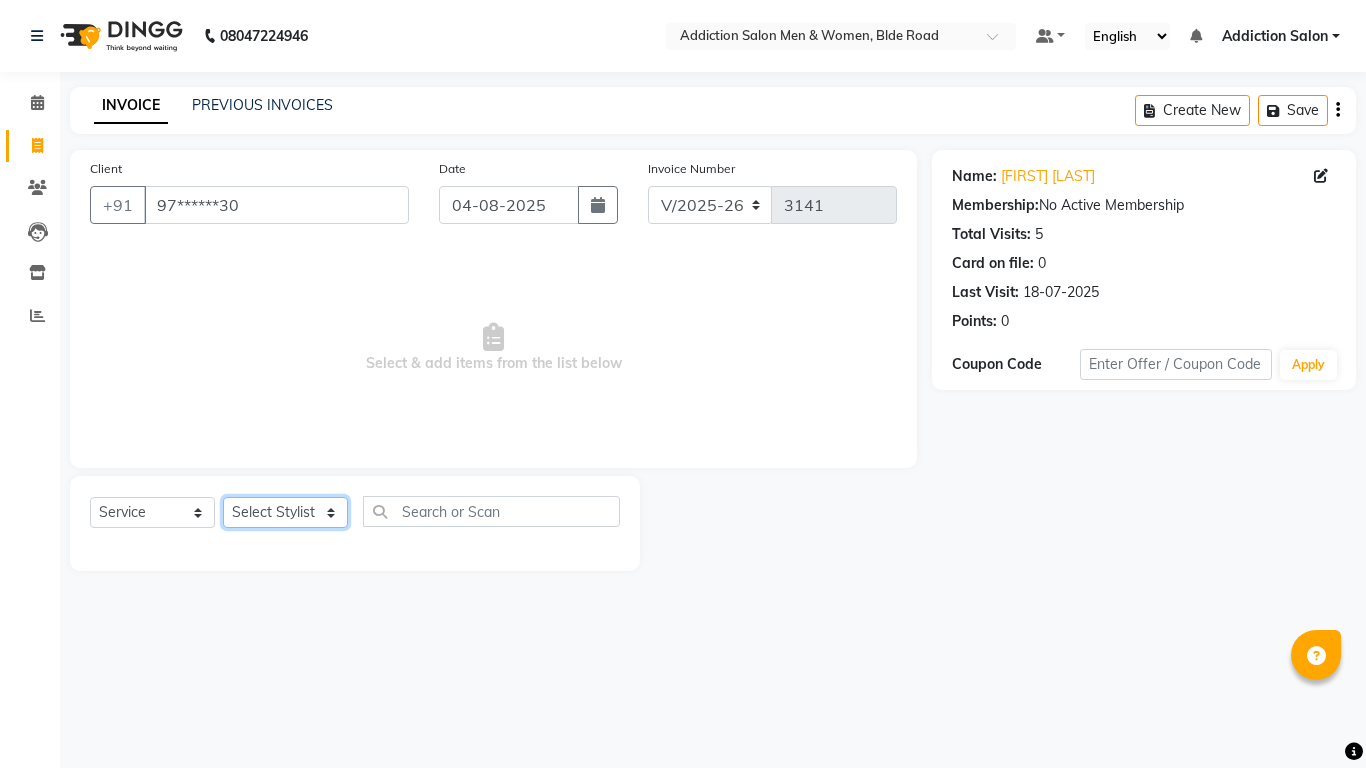 click on "Select Stylist Addiction Salon ANJALI BANSIKA Kamal KARAN KOUSHIK Nikhil Nilesh  pal Pranav REKHA RATHOD SHARDA" 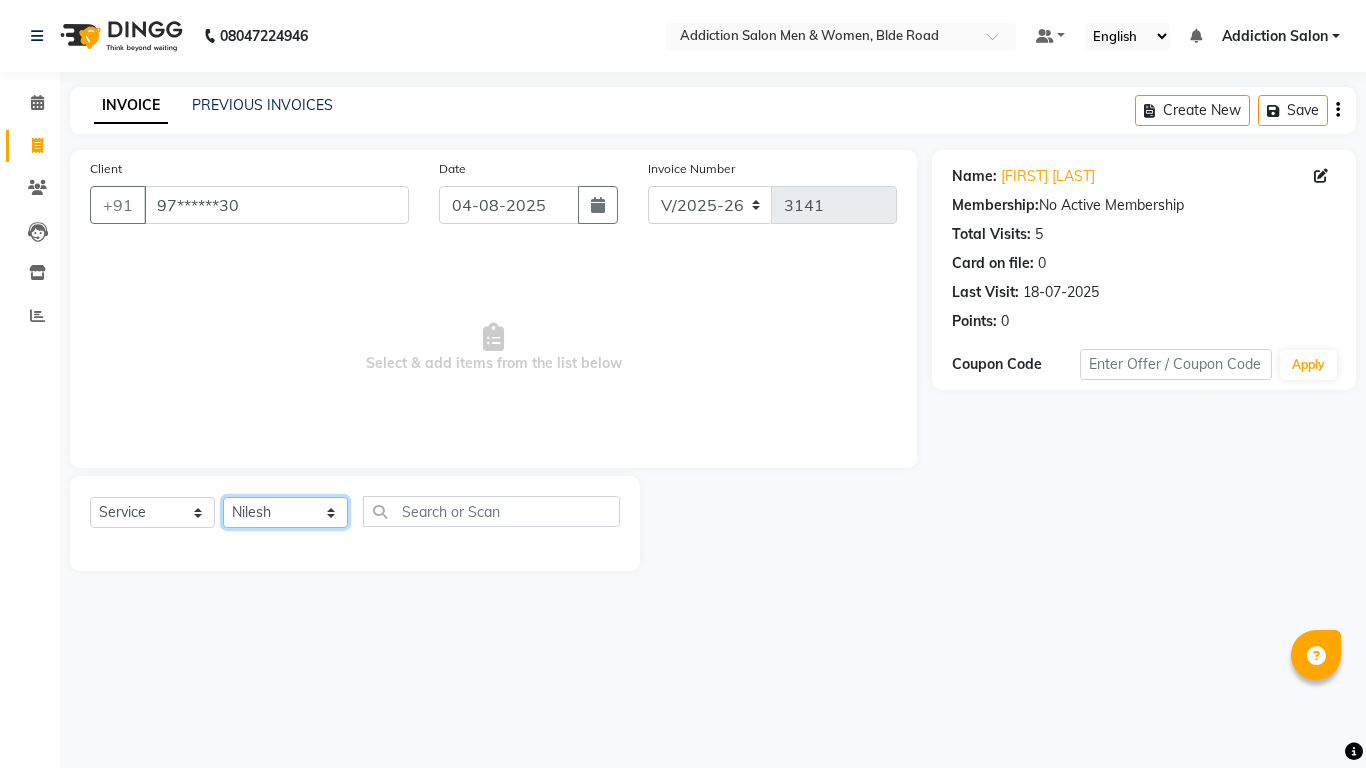 click on "Select Stylist Addiction Salon ANJALI BANSIKA Kamal KARAN KOUSHIK Nikhil Nilesh  pal Pranav REKHA RATHOD SHARDA" 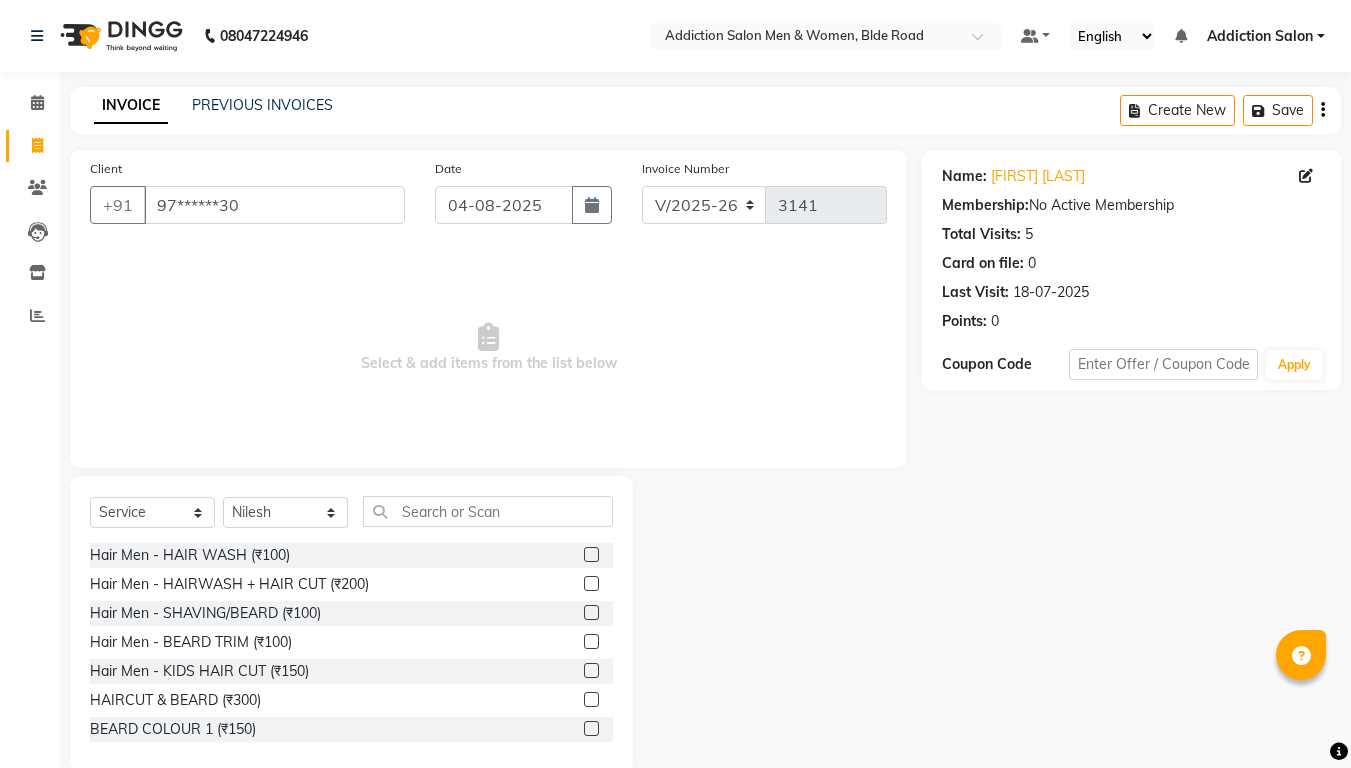 click 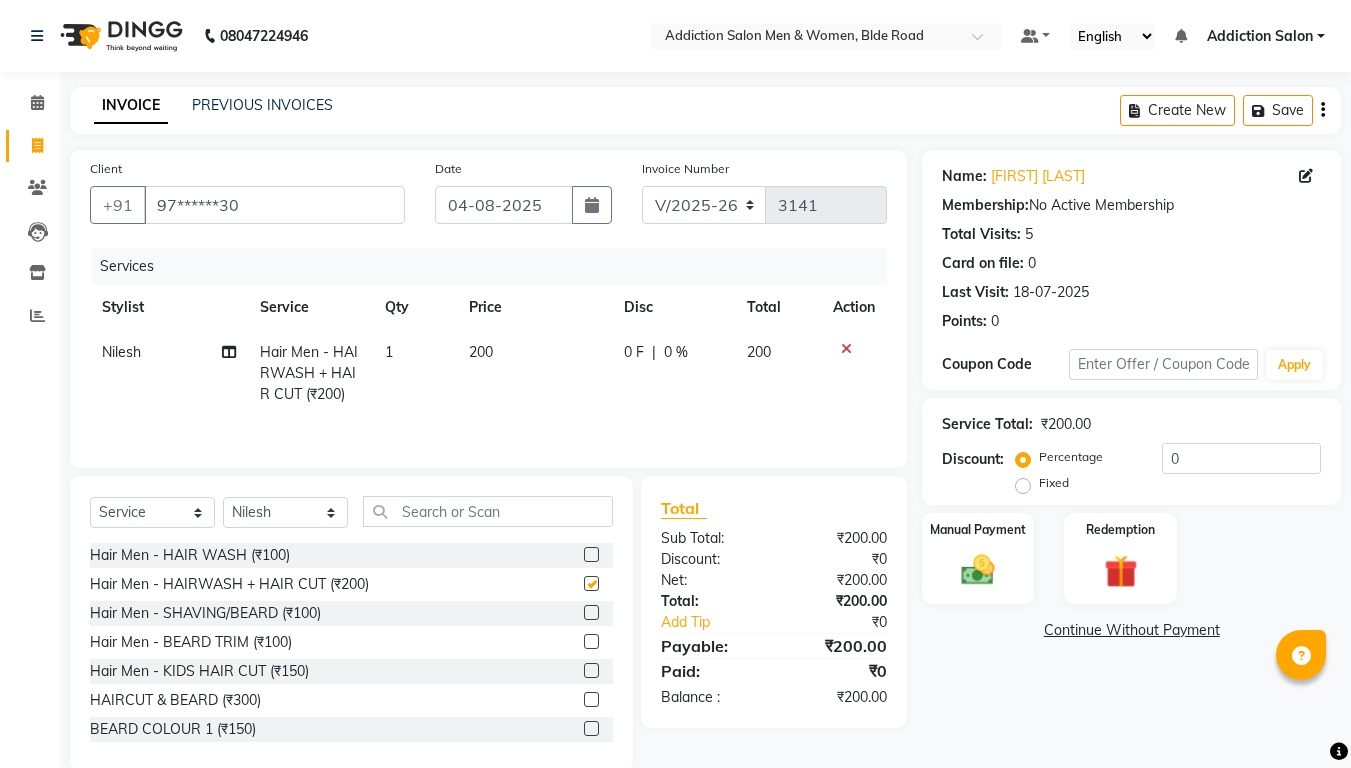 checkbox on "false" 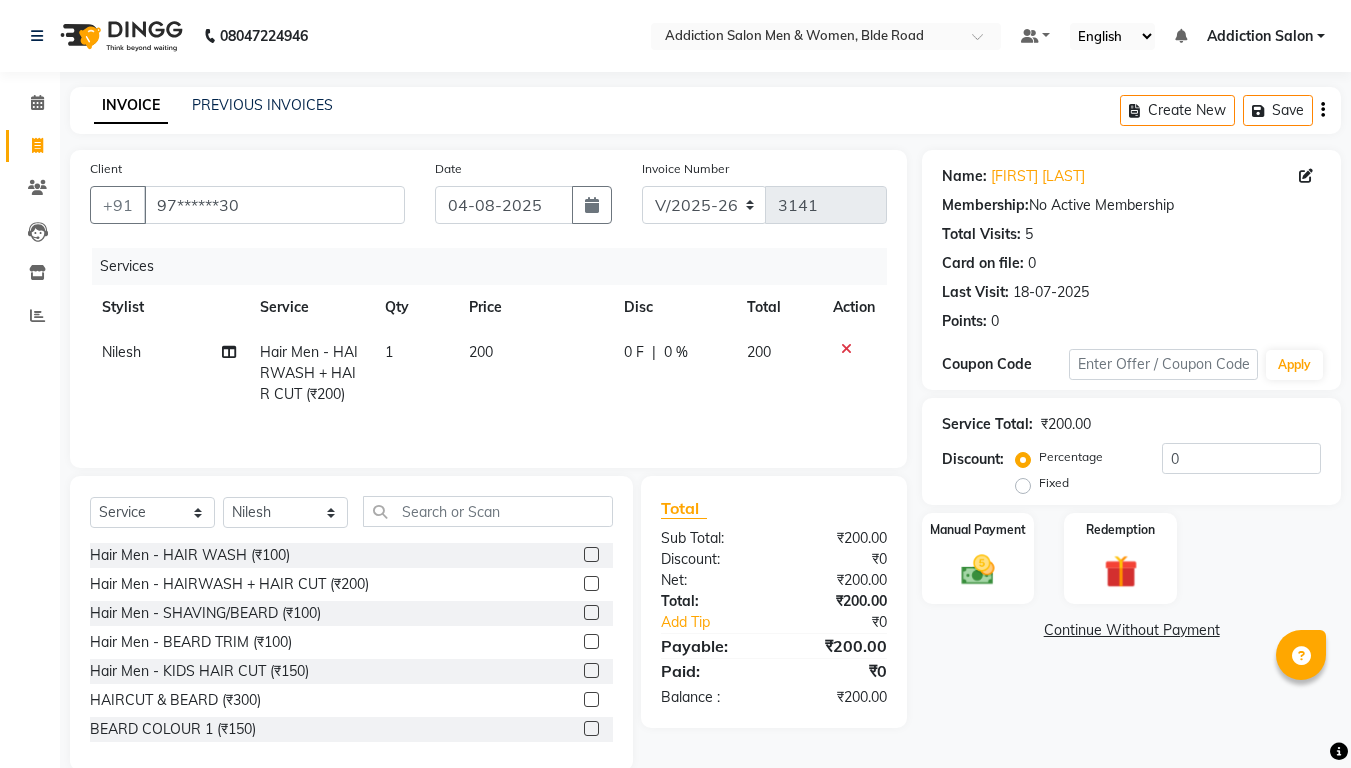 click 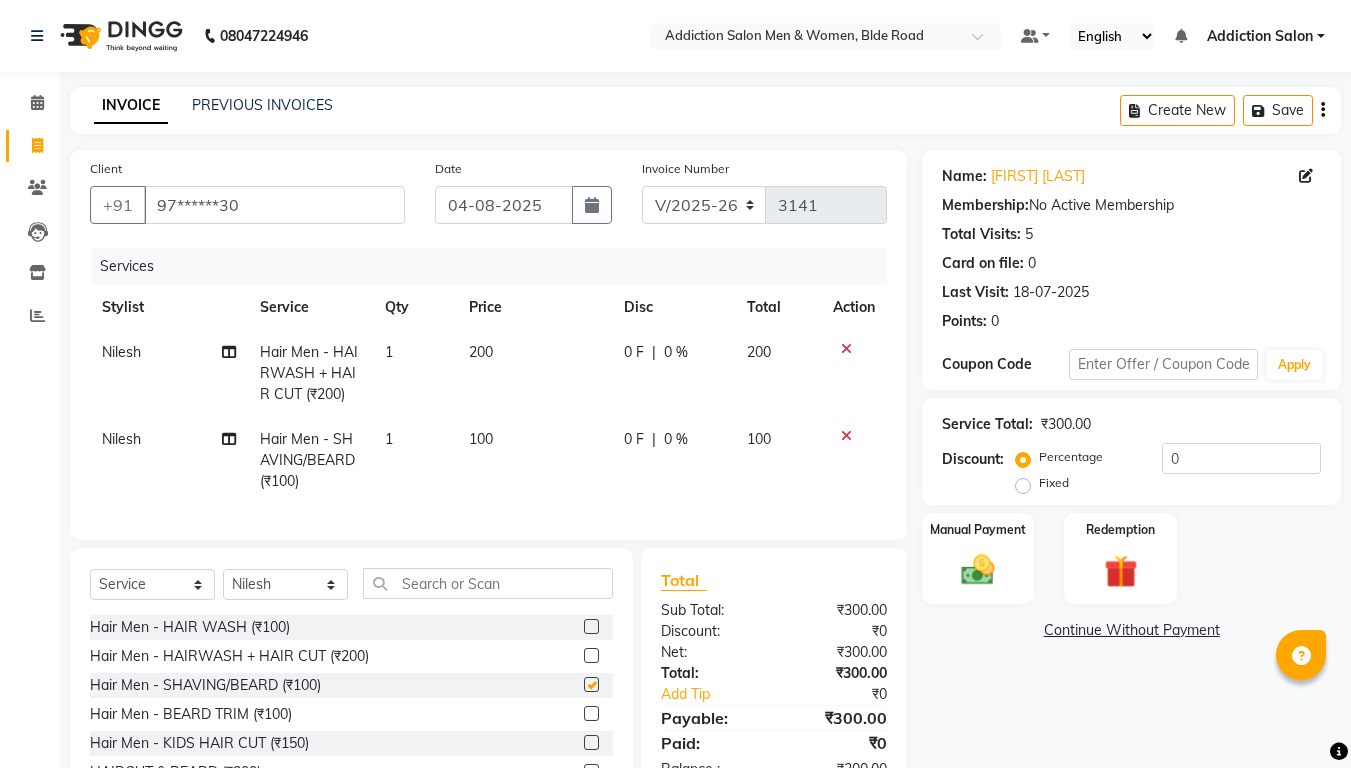 checkbox on "false" 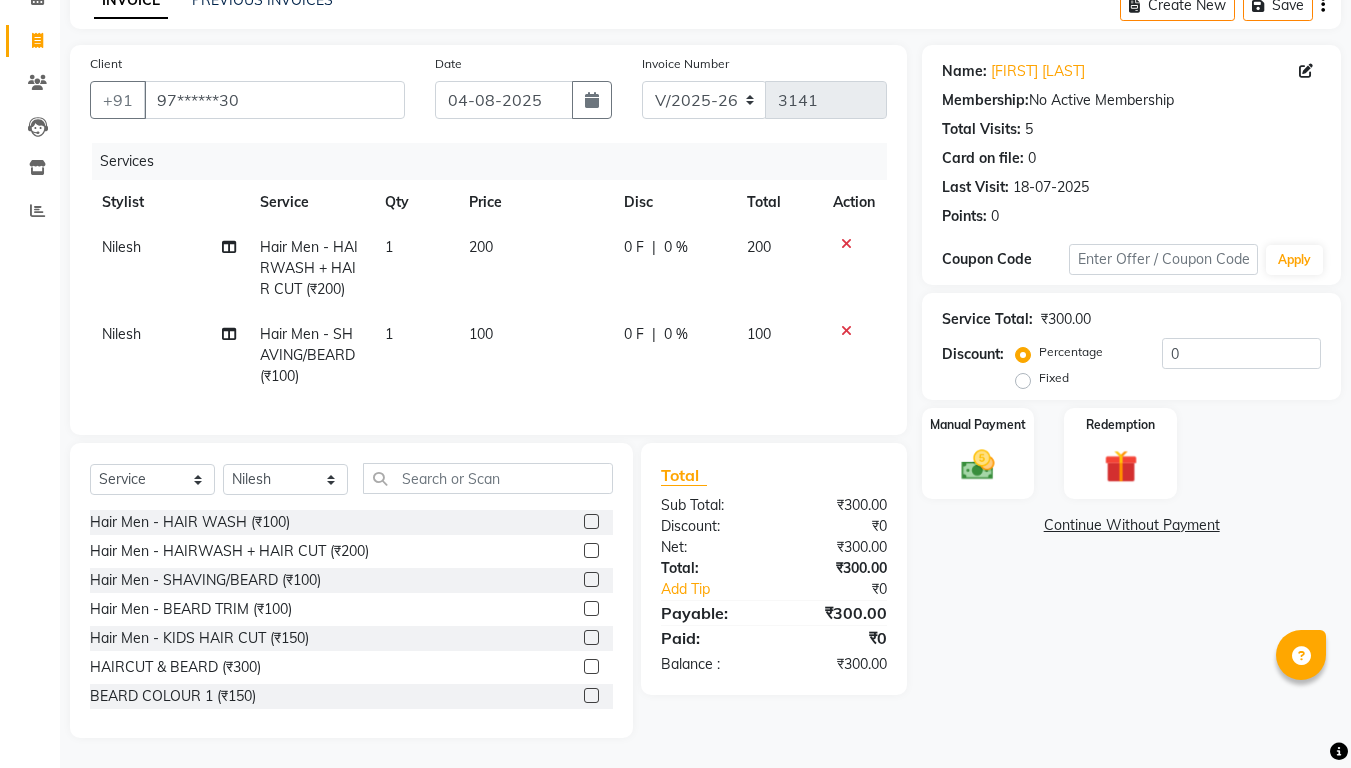 scroll, scrollTop: 120, scrollLeft: 0, axis: vertical 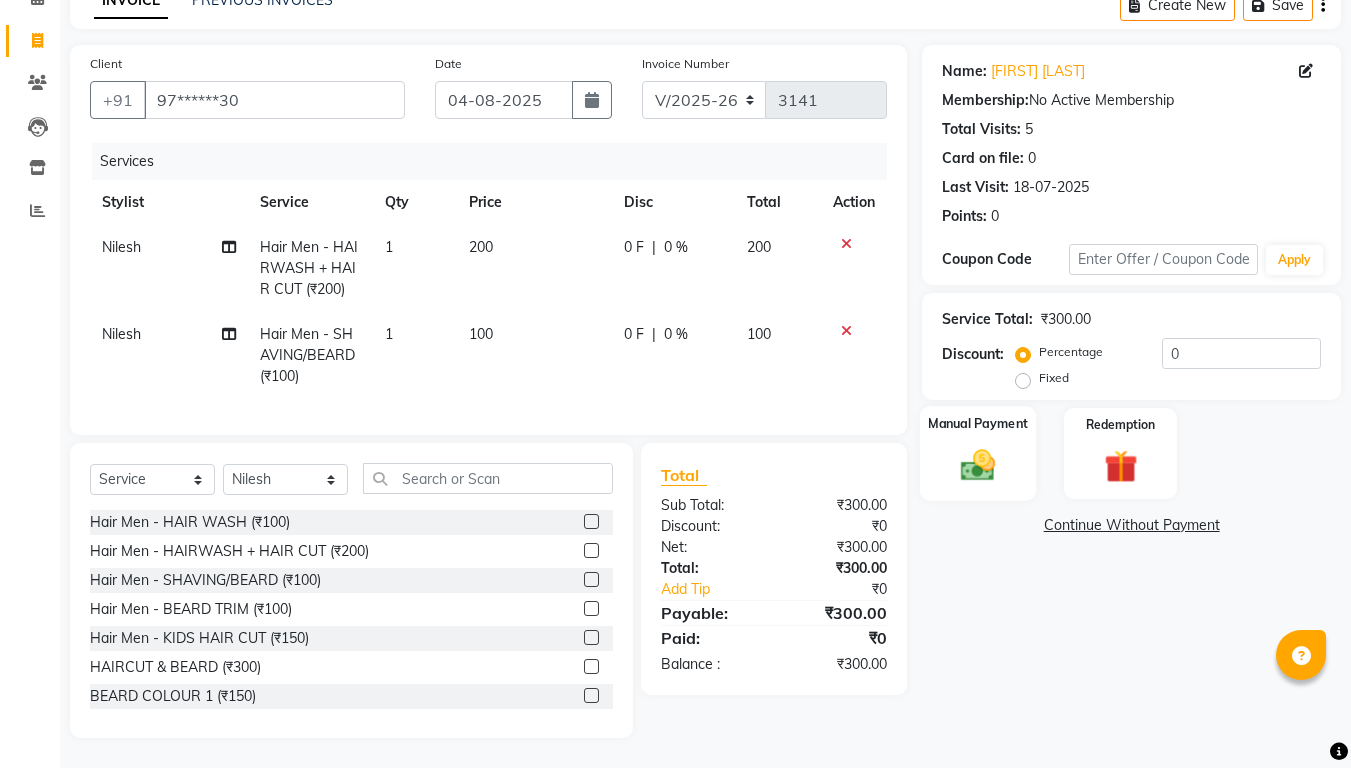 click 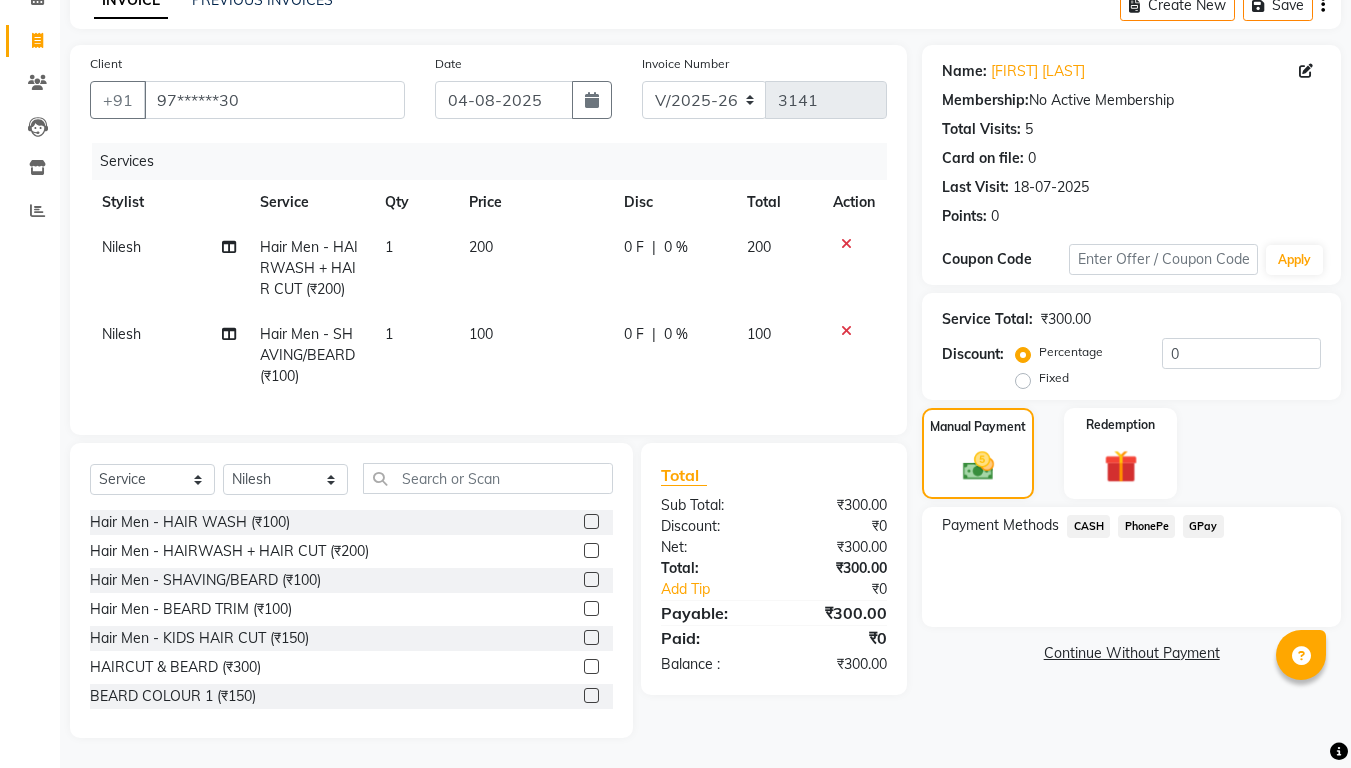 click on "PhonePe" 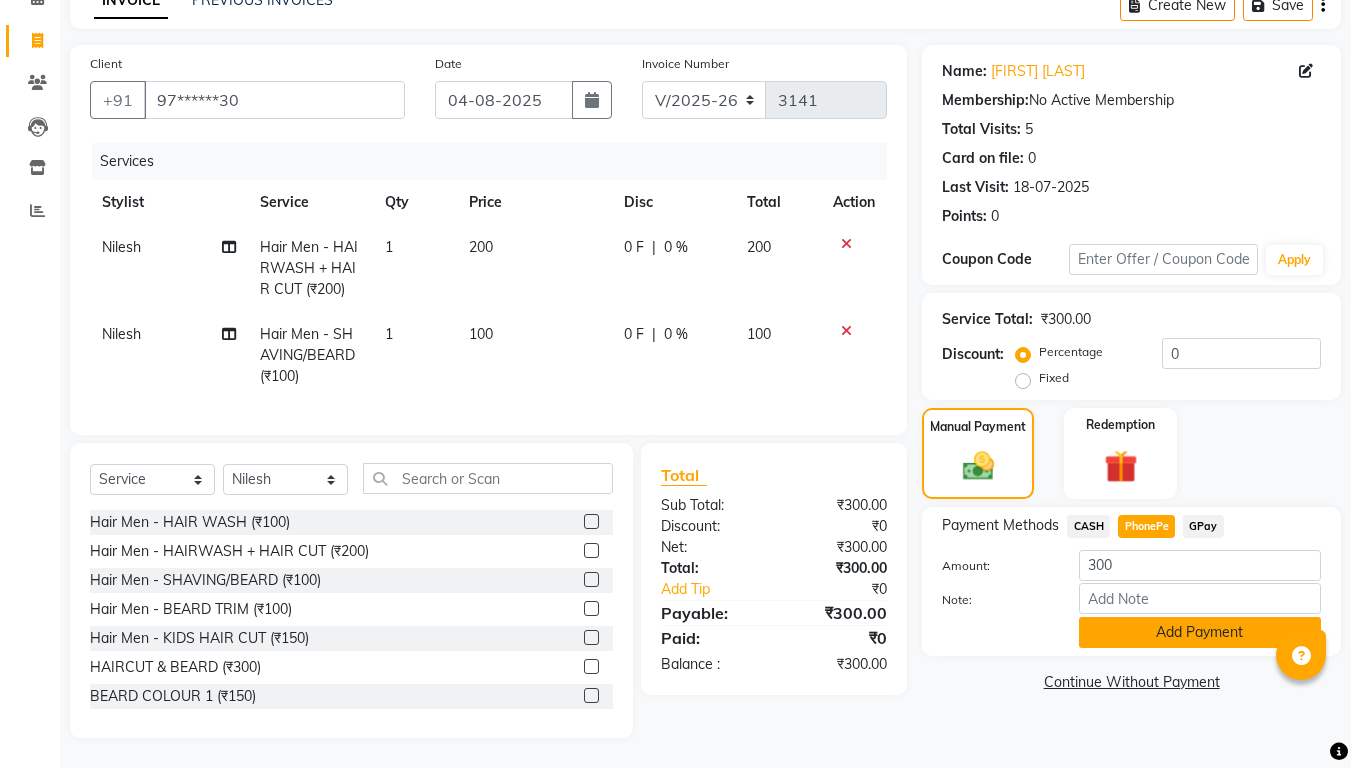 click on "Add Payment" 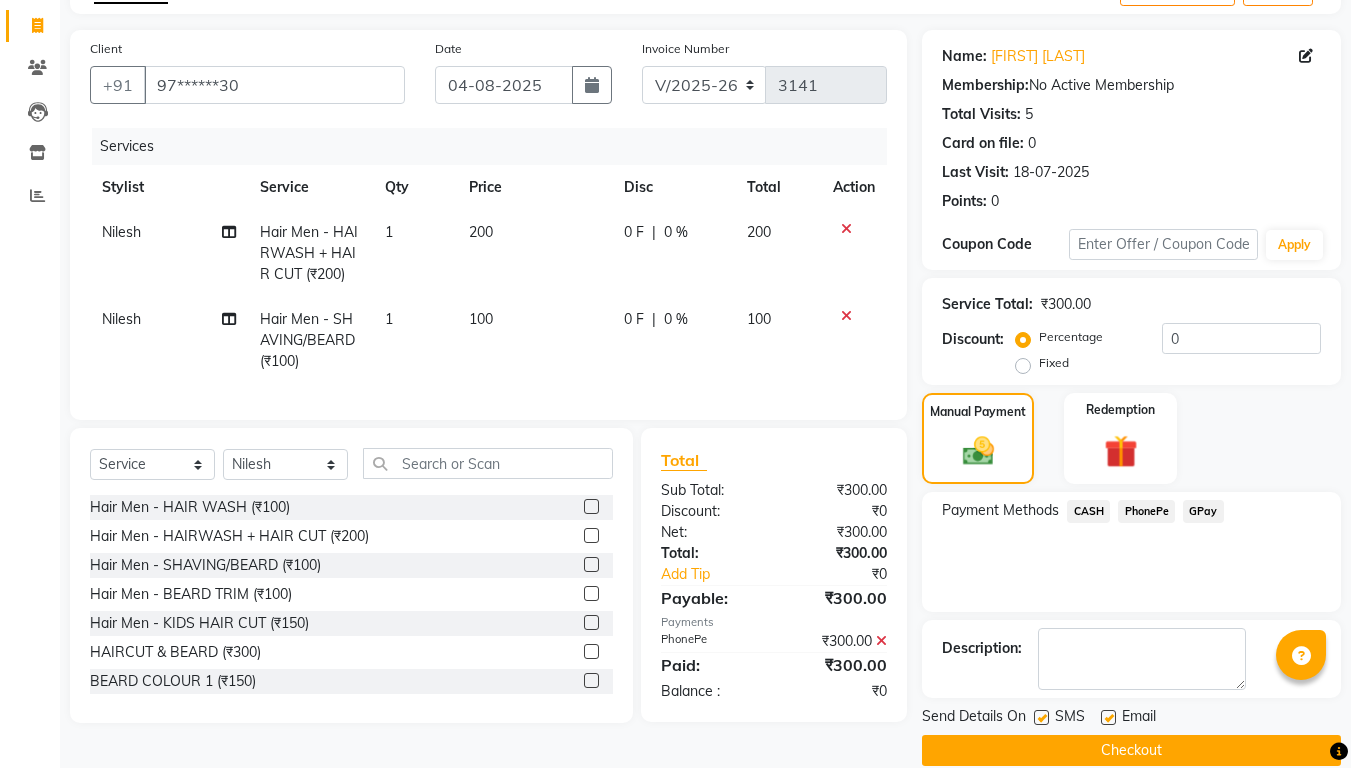 scroll, scrollTop: 148, scrollLeft: 0, axis: vertical 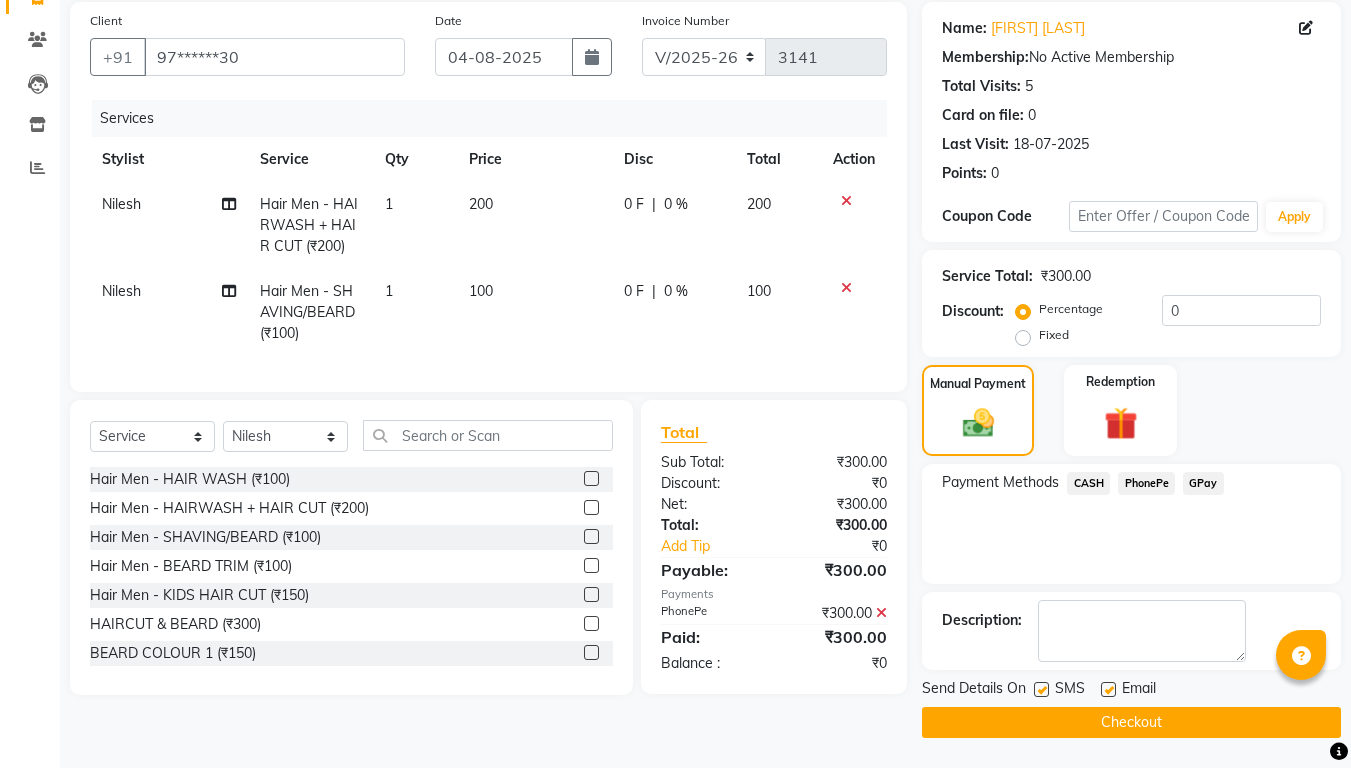 click on "Checkout" 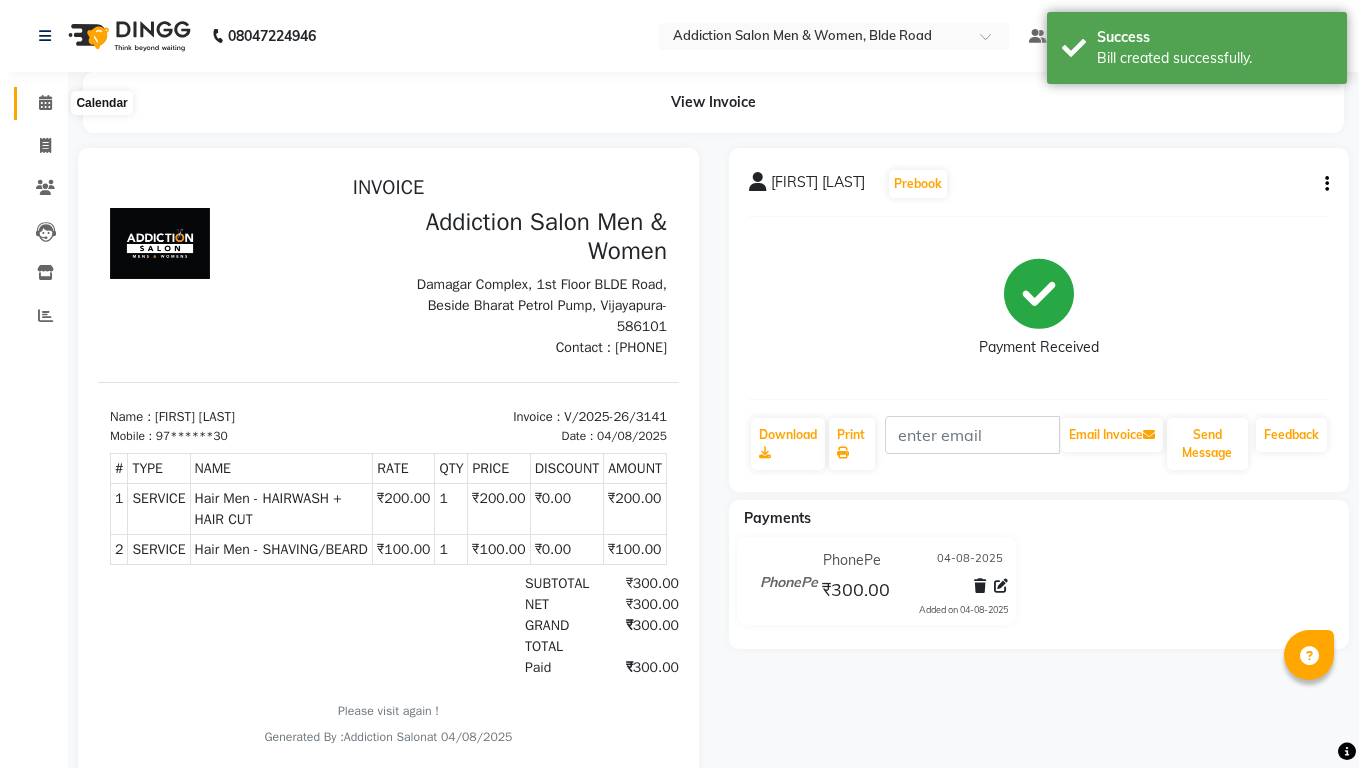 scroll, scrollTop: 0, scrollLeft: 0, axis: both 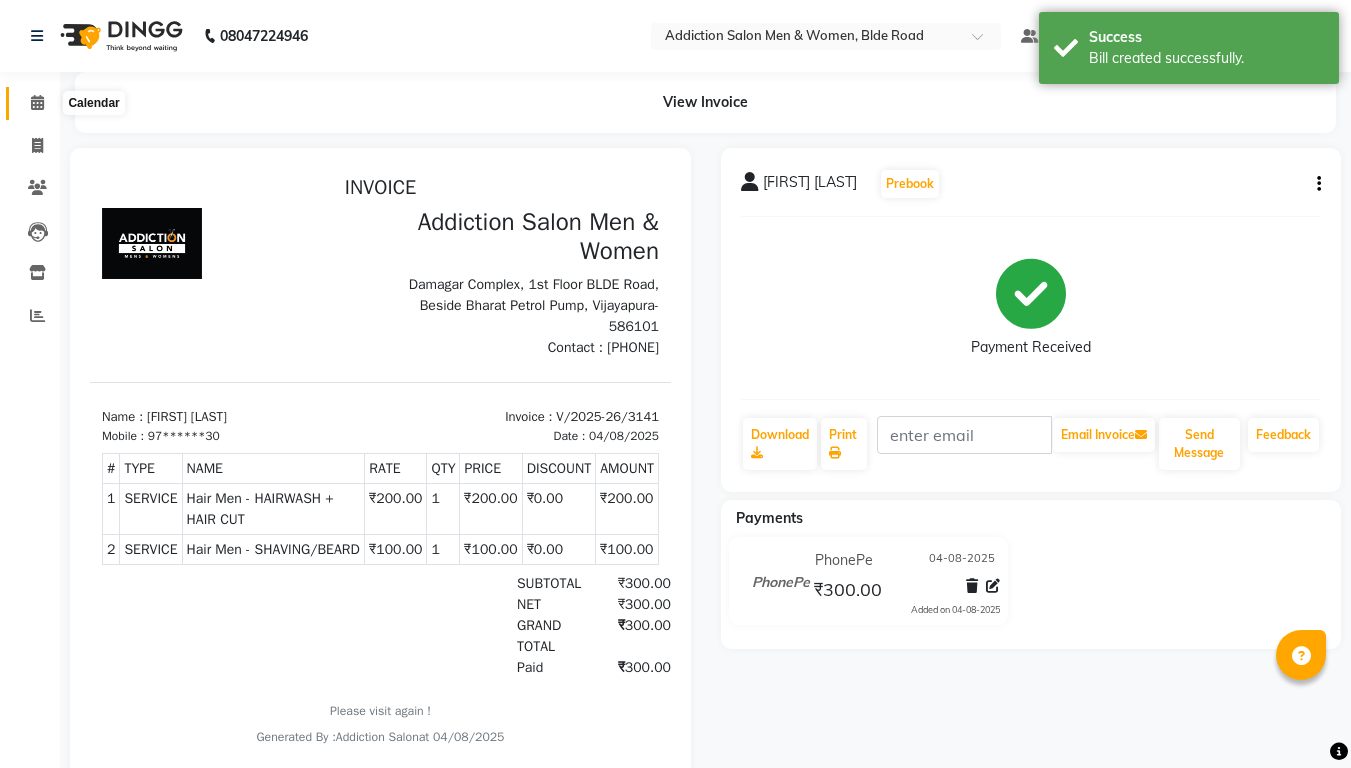 click 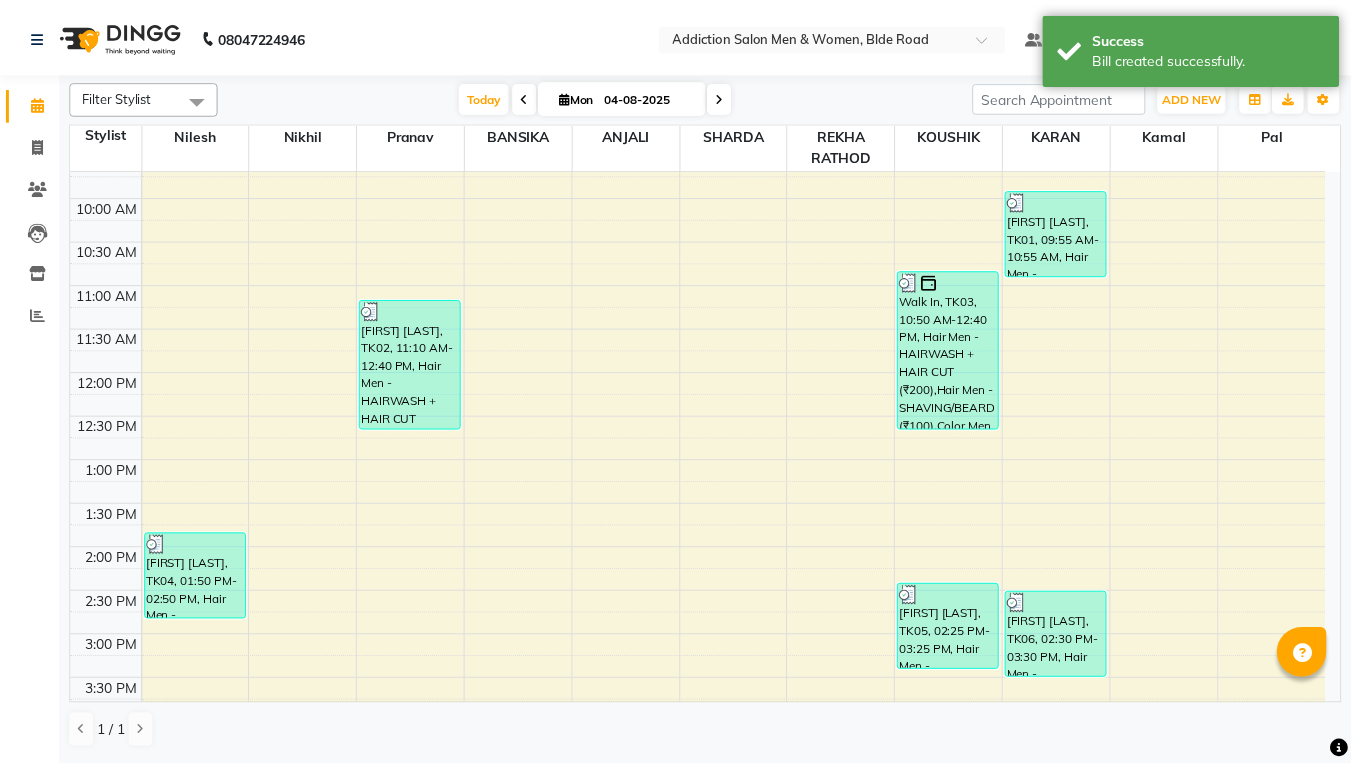 scroll, scrollTop: 0, scrollLeft: 0, axis: both 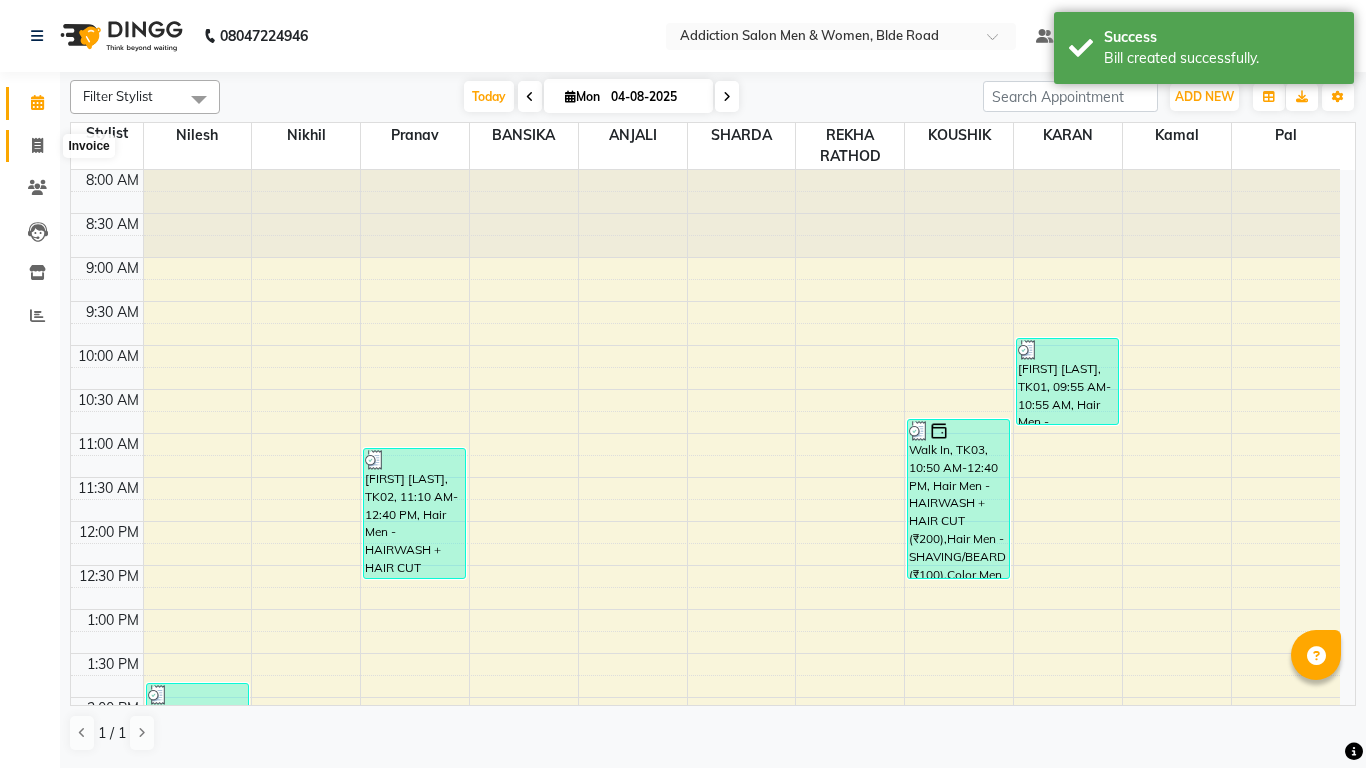 click 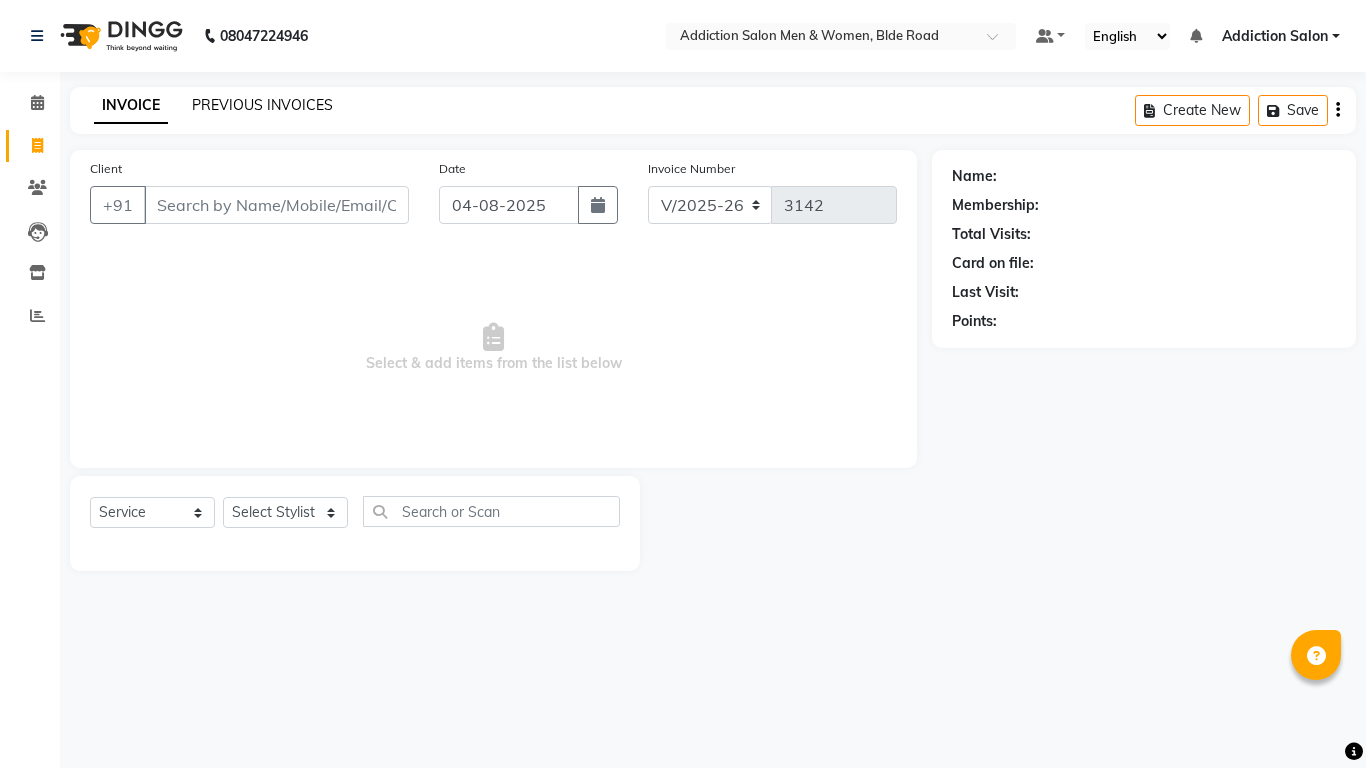click on "PREVIOUS INVOICES" 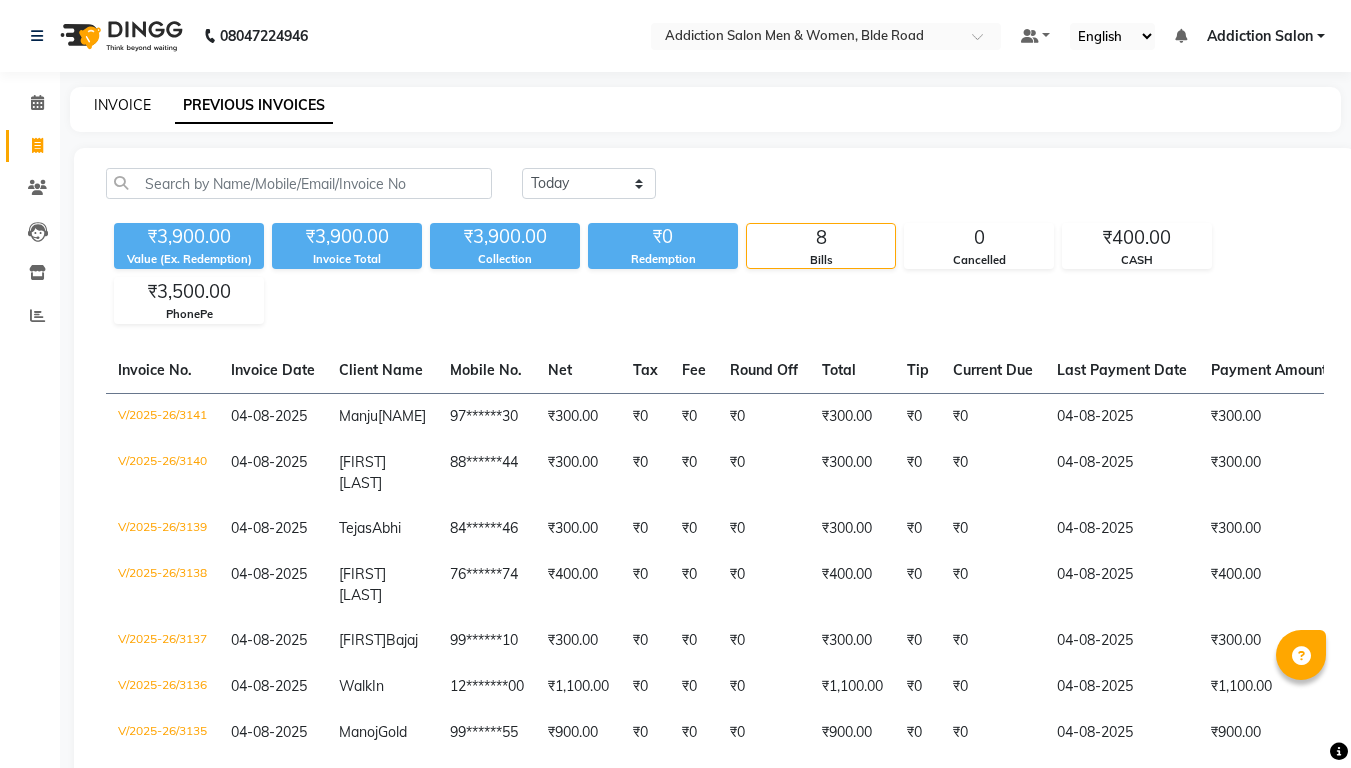 click on "INVOICE" 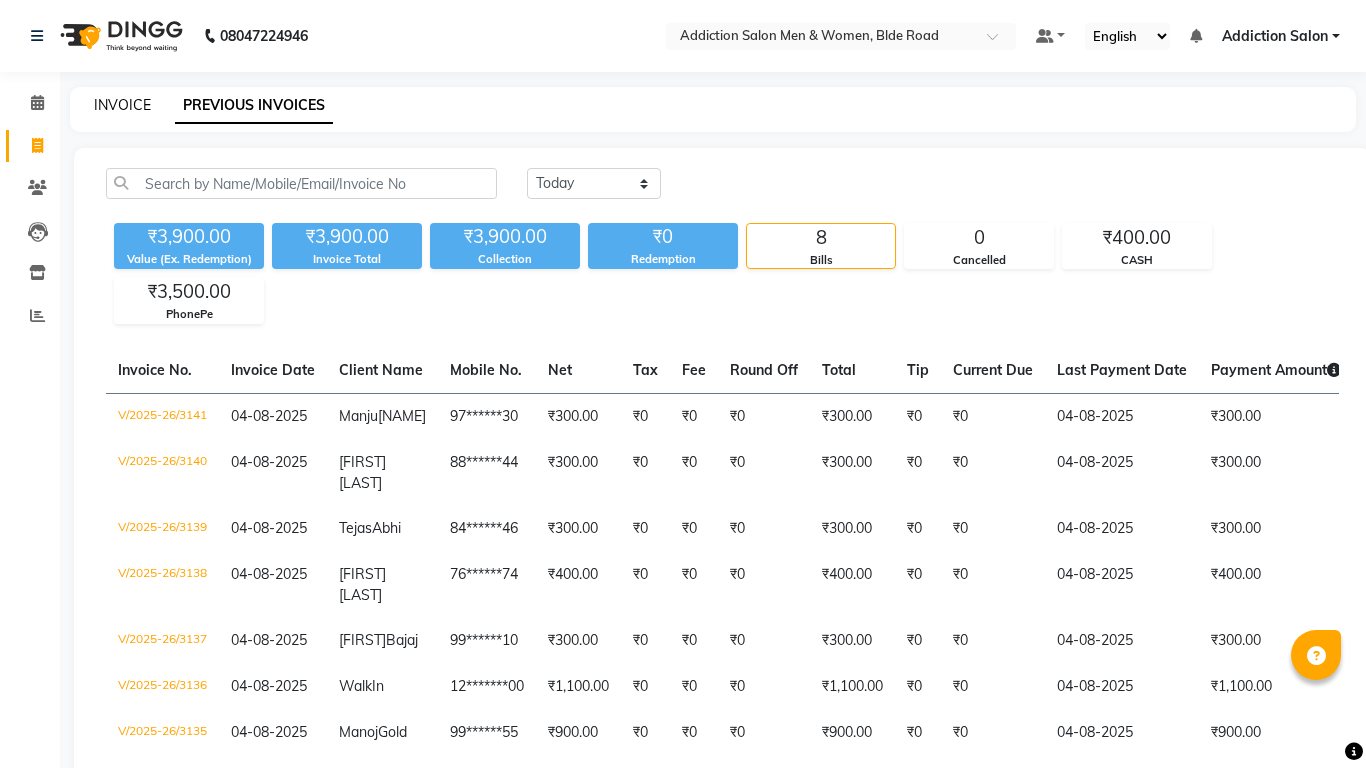 select on "service" 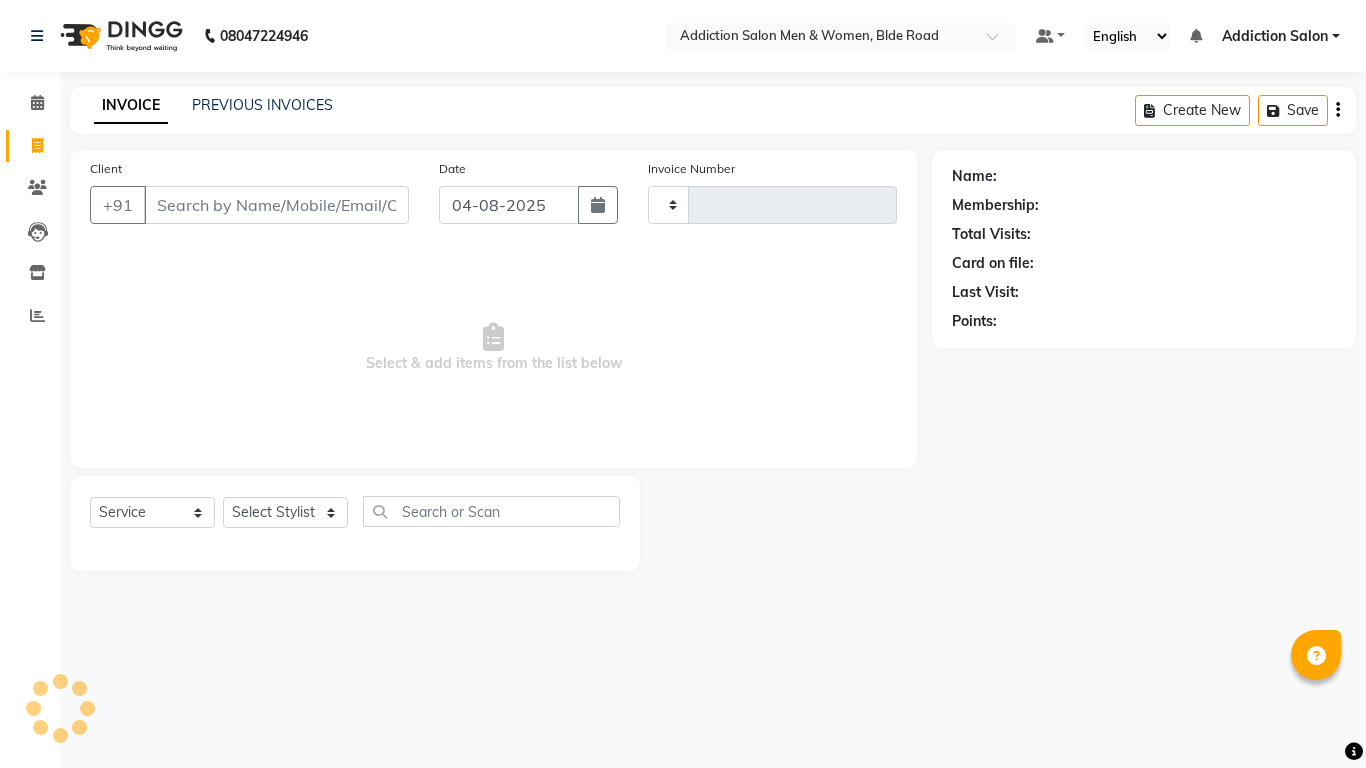 type on "3142" 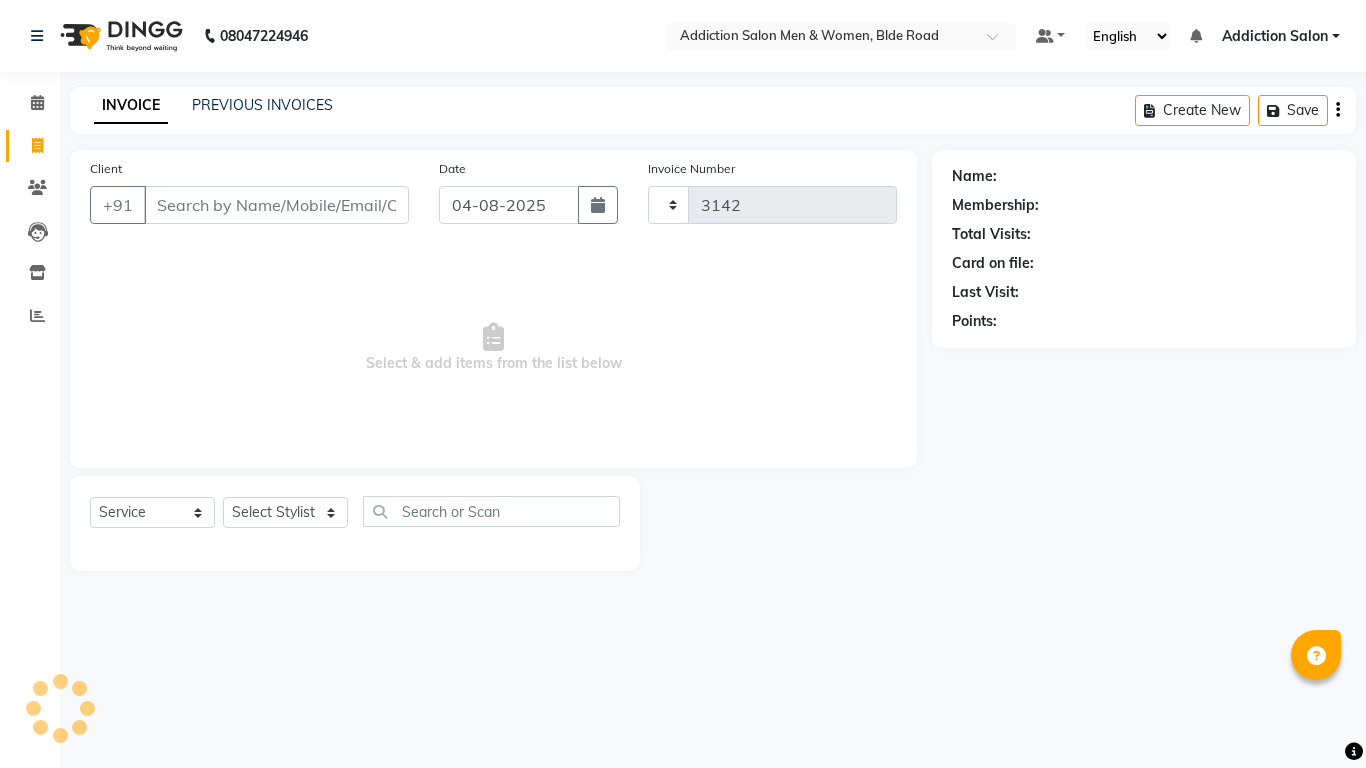 select on "6595" 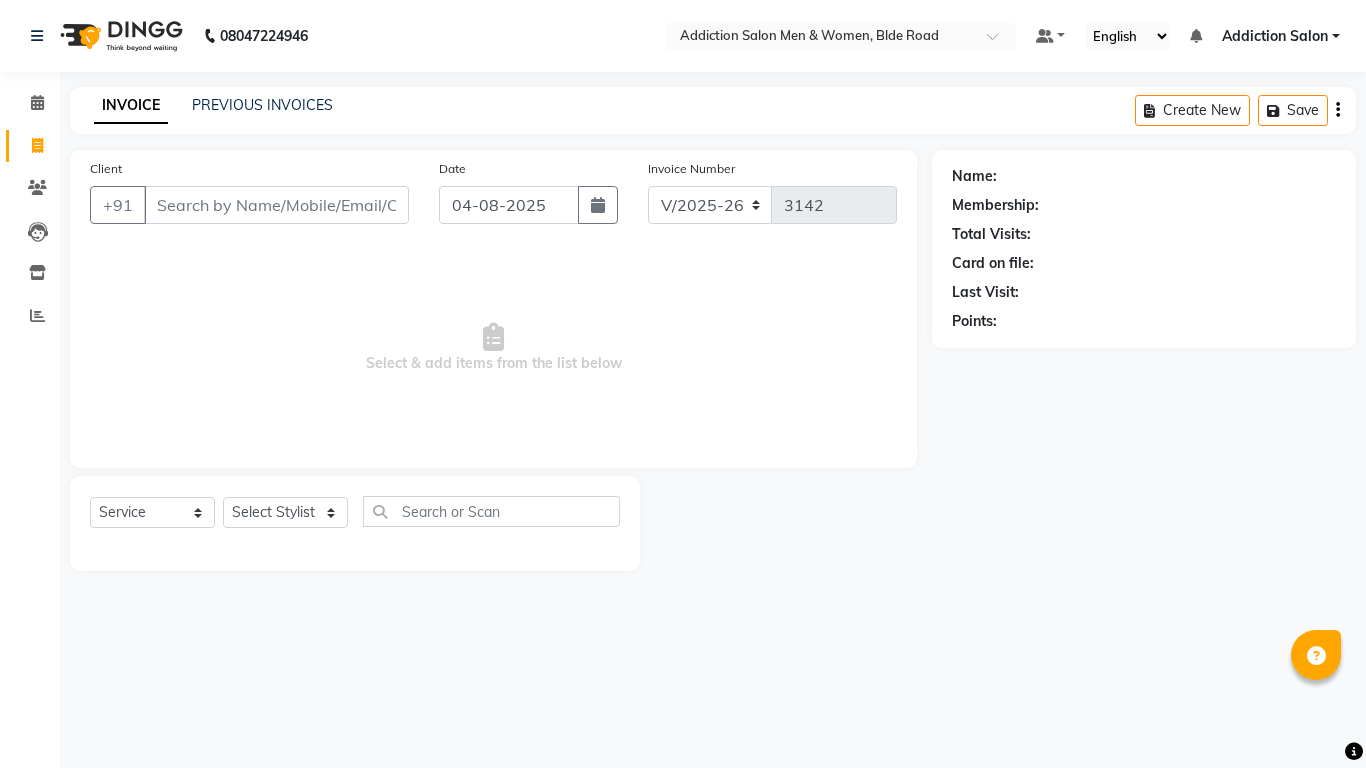 type on "o" 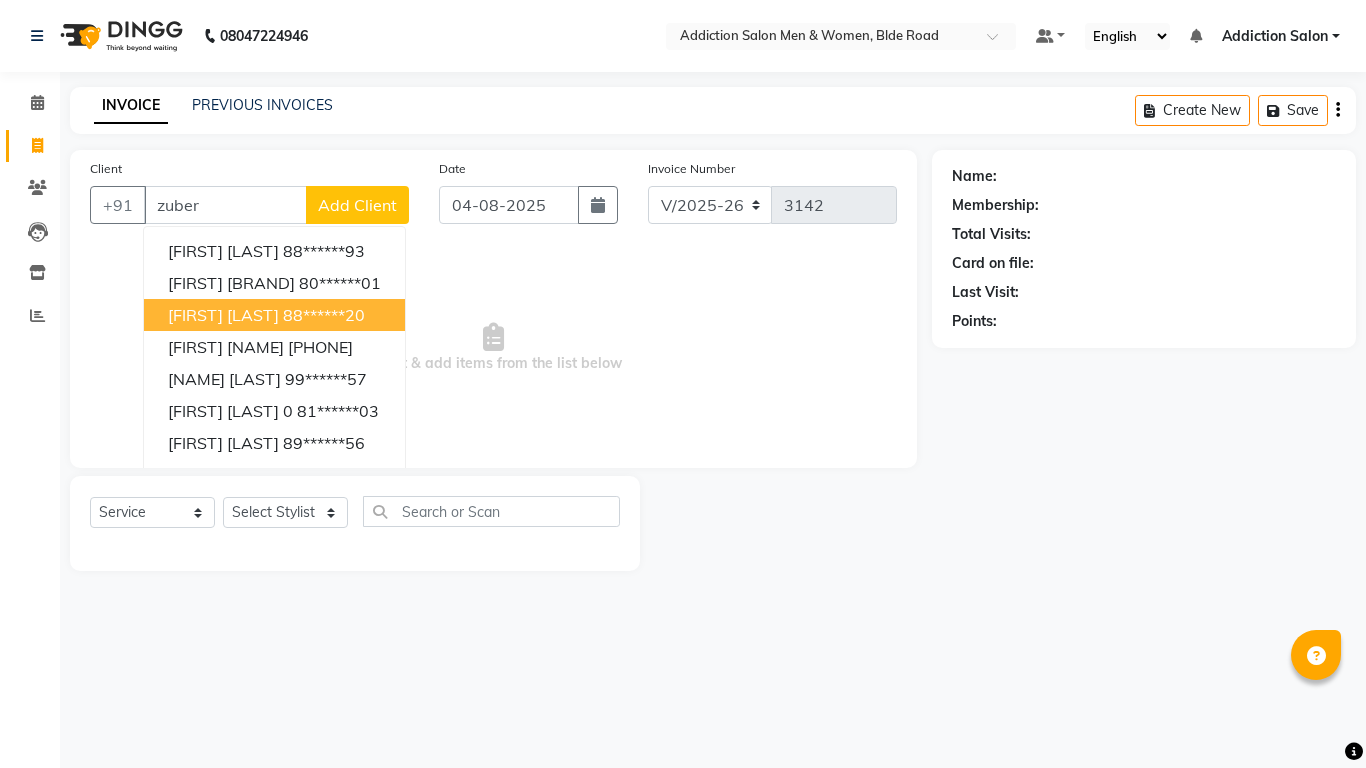 click on "88******20" at bounding box center [324, 315] 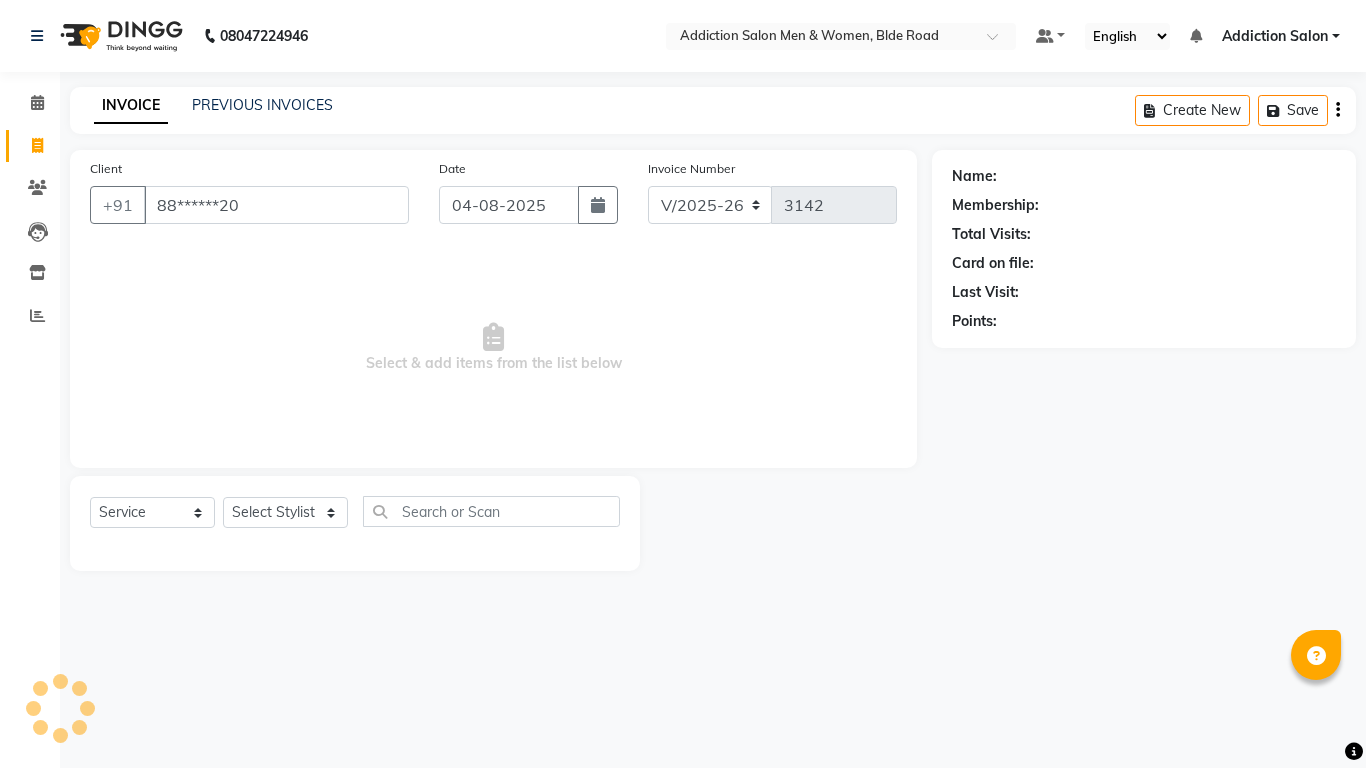type on "88******20" 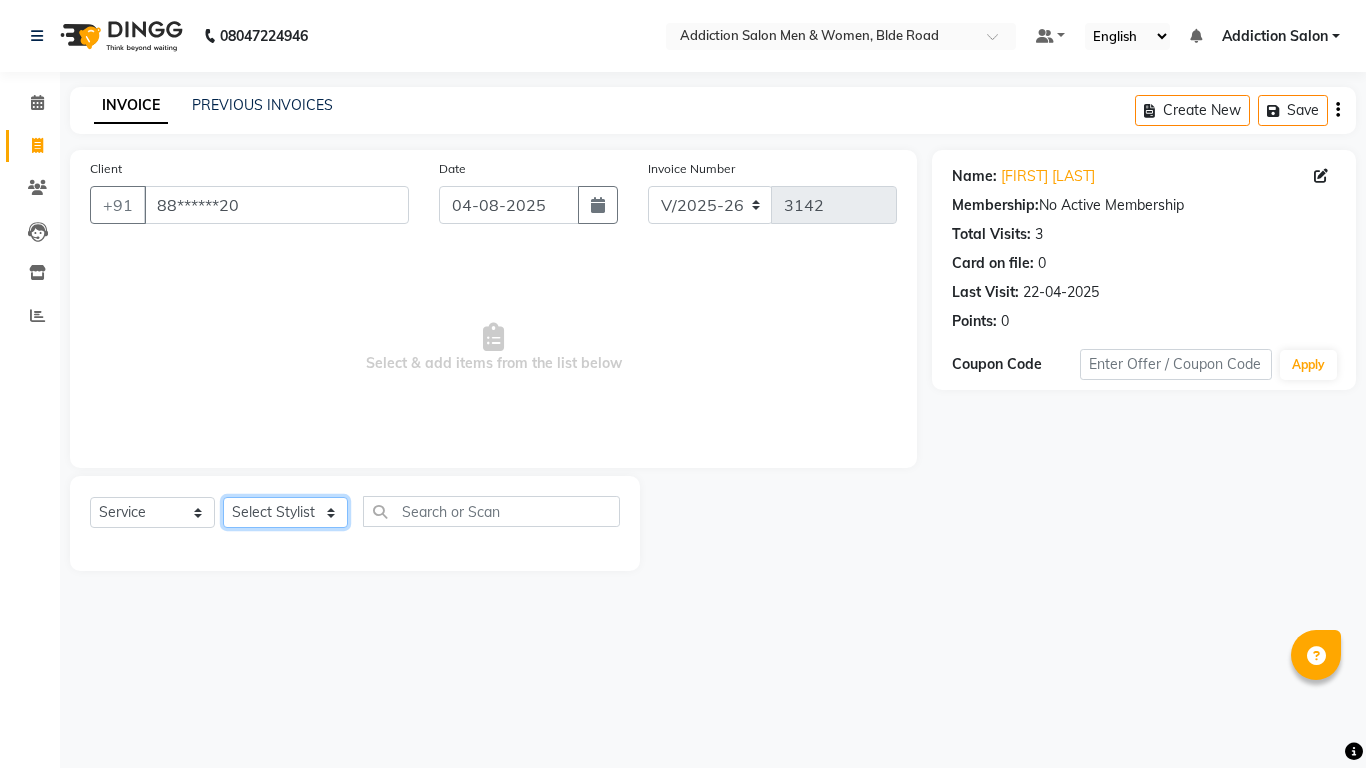 click on "Select Stylist Addiction Salon ANJALI BANSIKA Kamal KARAN KOUSHIK Nikhil Nilesh  pal Pranav REKHA RATHOD SHARDA" 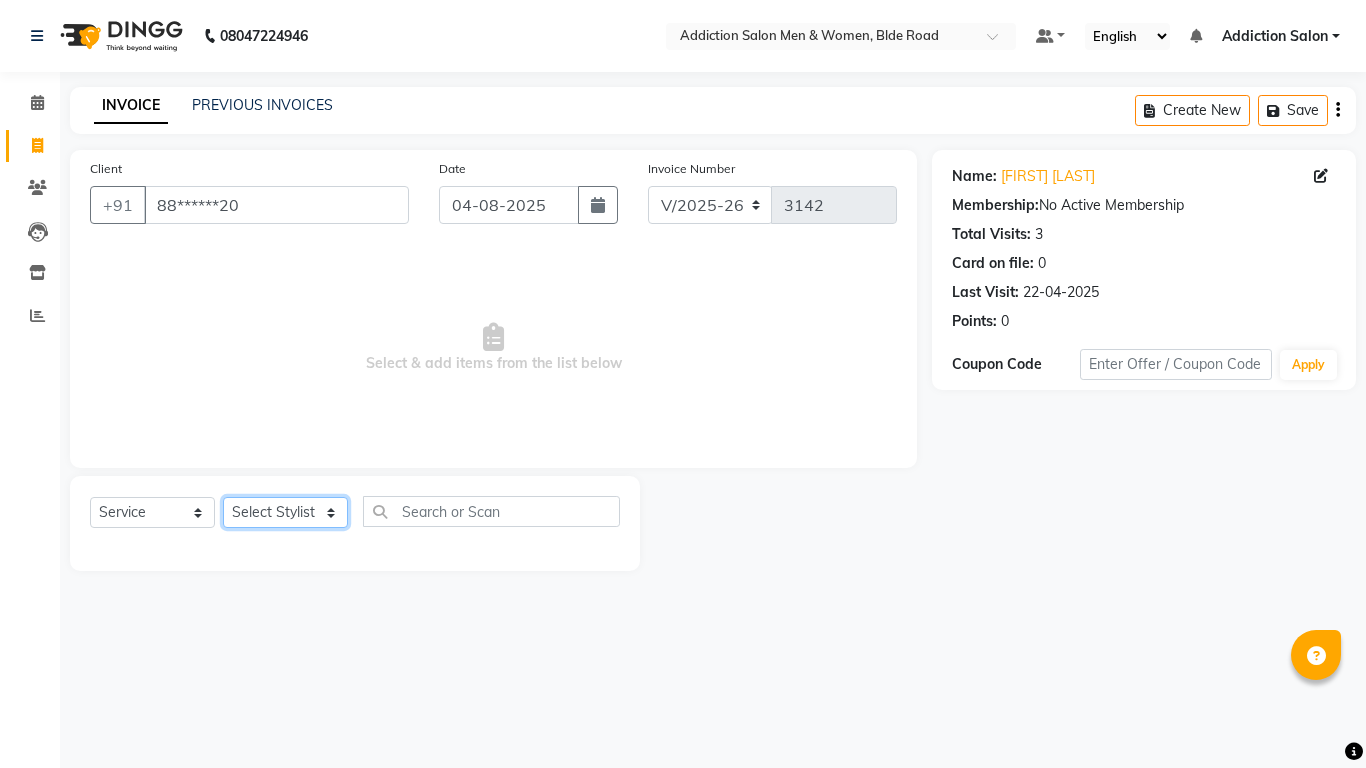 select on "50849" 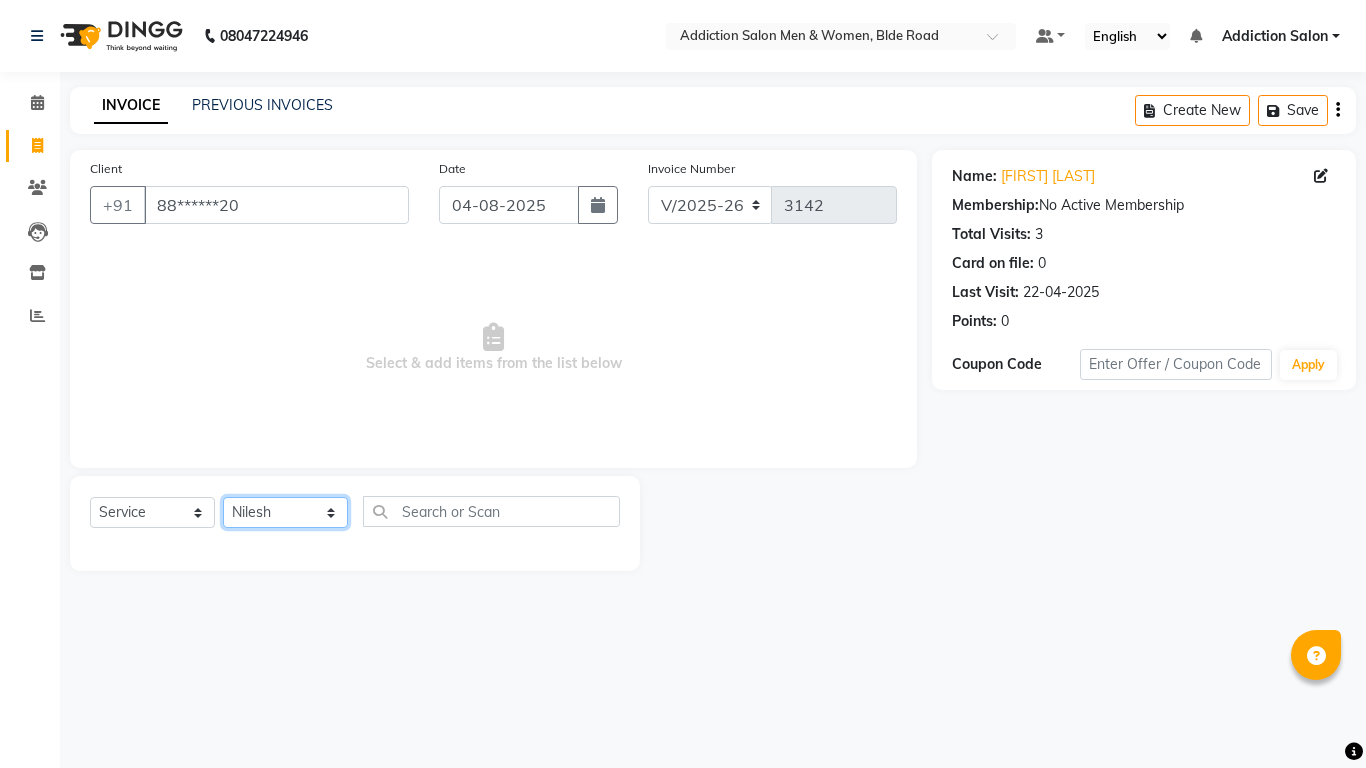 click on "Select Stylist Addiction Salon ANJALI BANSIKA Kamal KARAN KOUSHIK Nikhil Nilesh  pal Pranav REKHA RATHOD SHARDA" 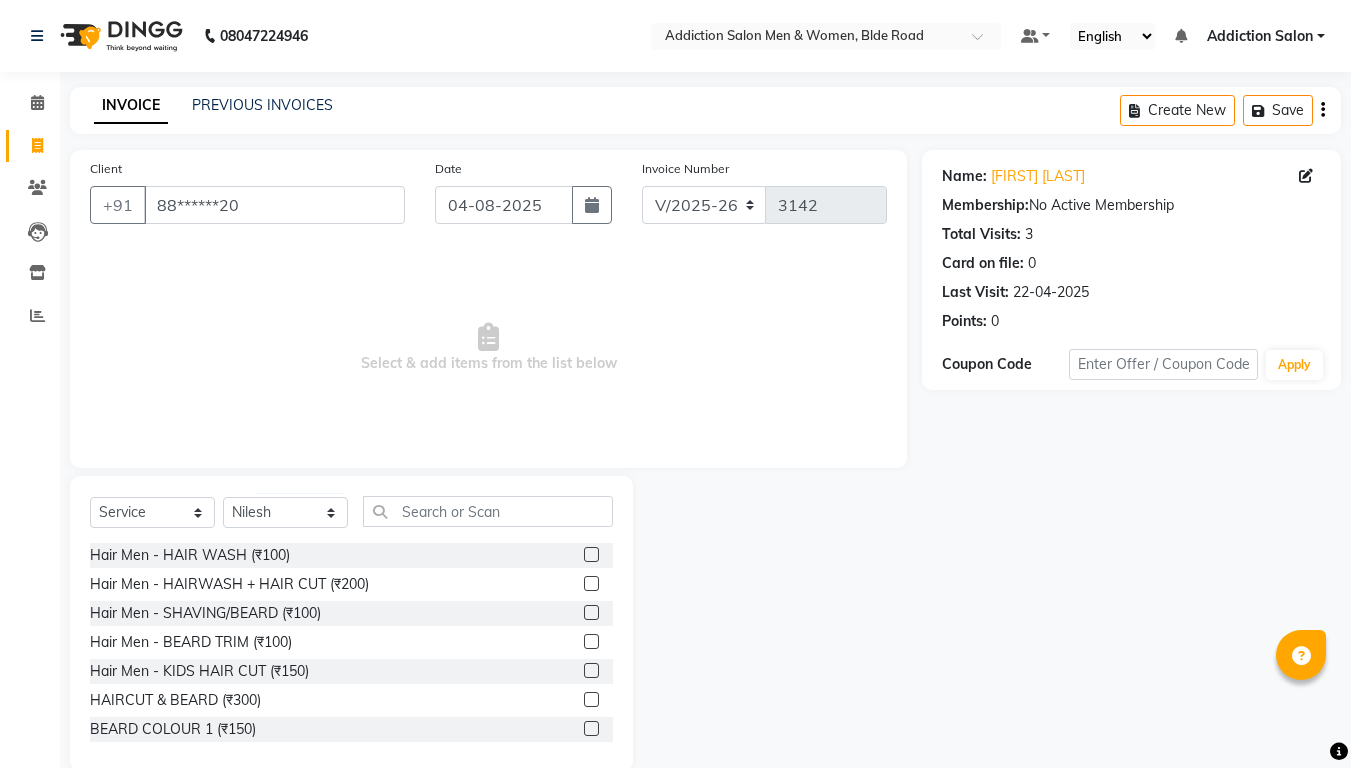 click 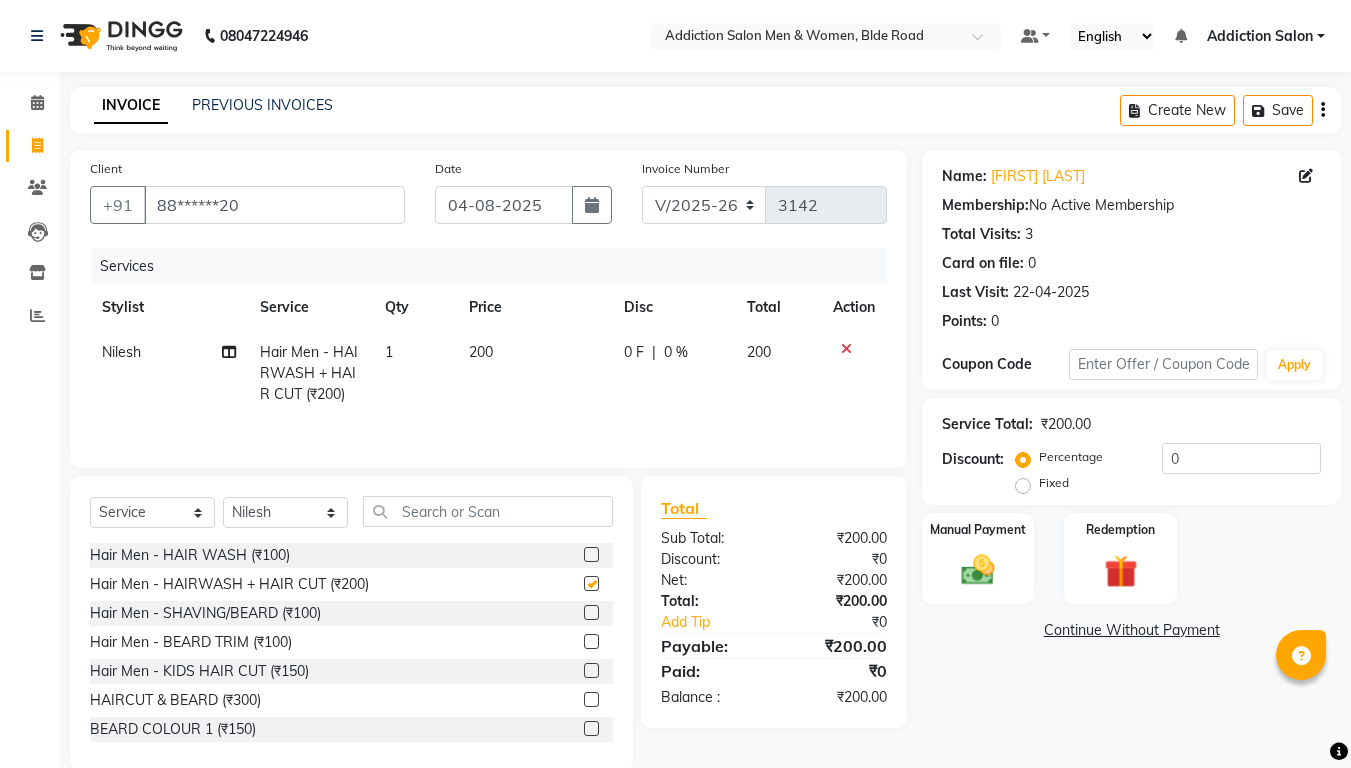 checkbox on "false" 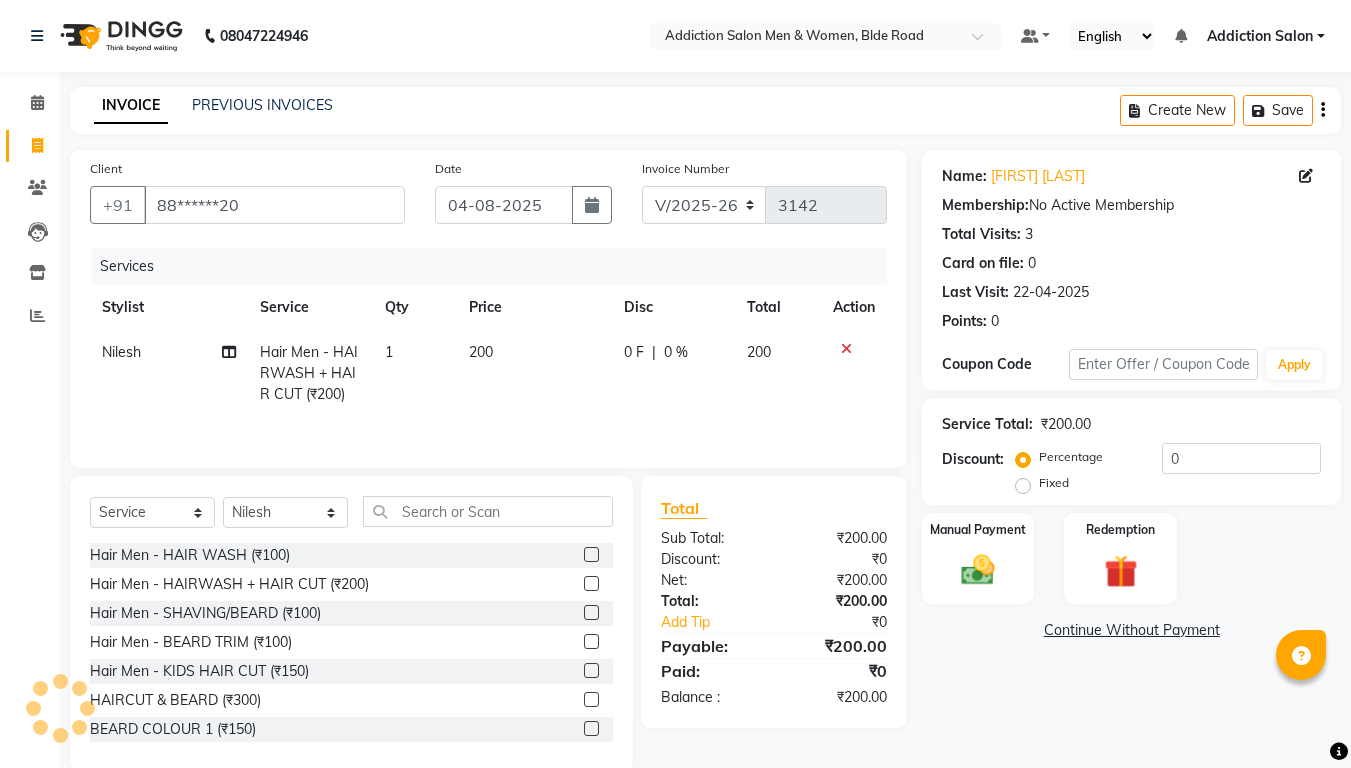 click 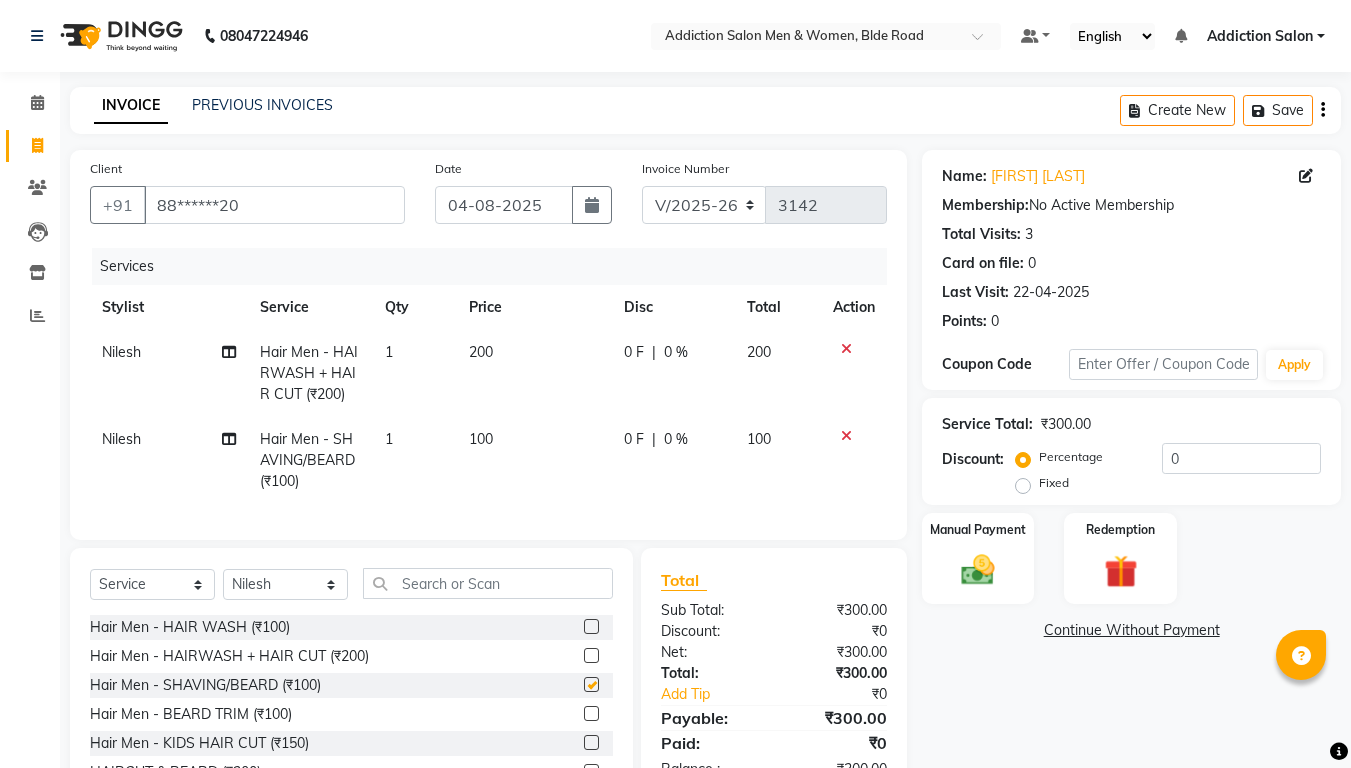 checkbox on "false" 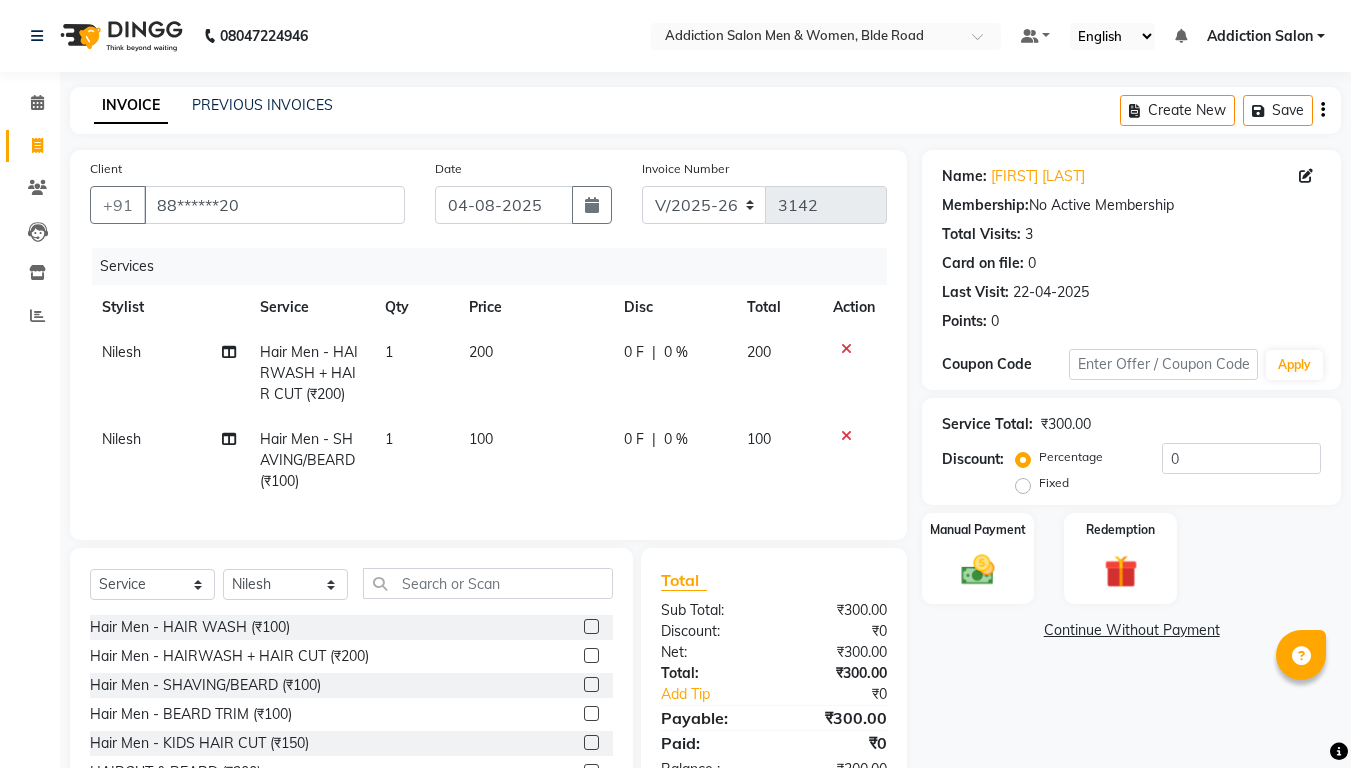 scroll, scrollTop: 120, scrollLeft: 0, axis: vertical 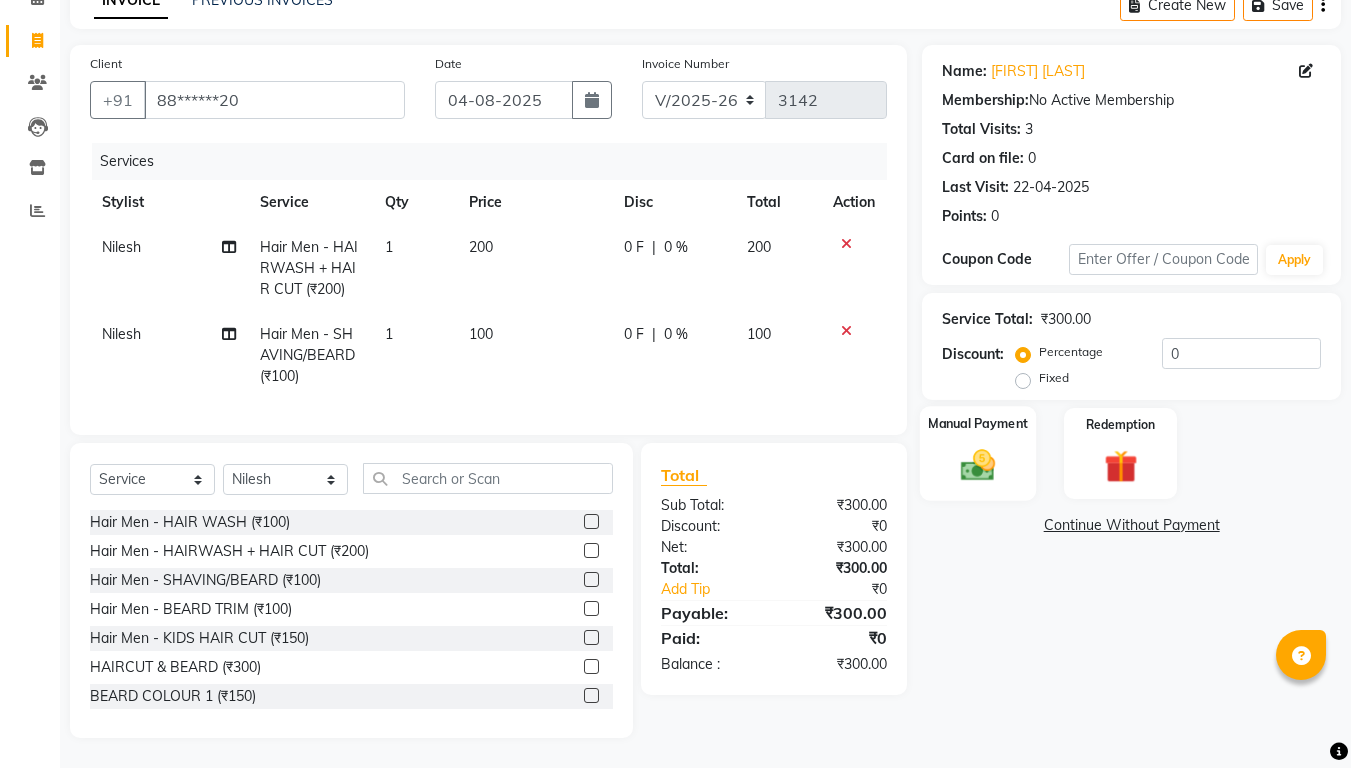 click on "Manual Payment" 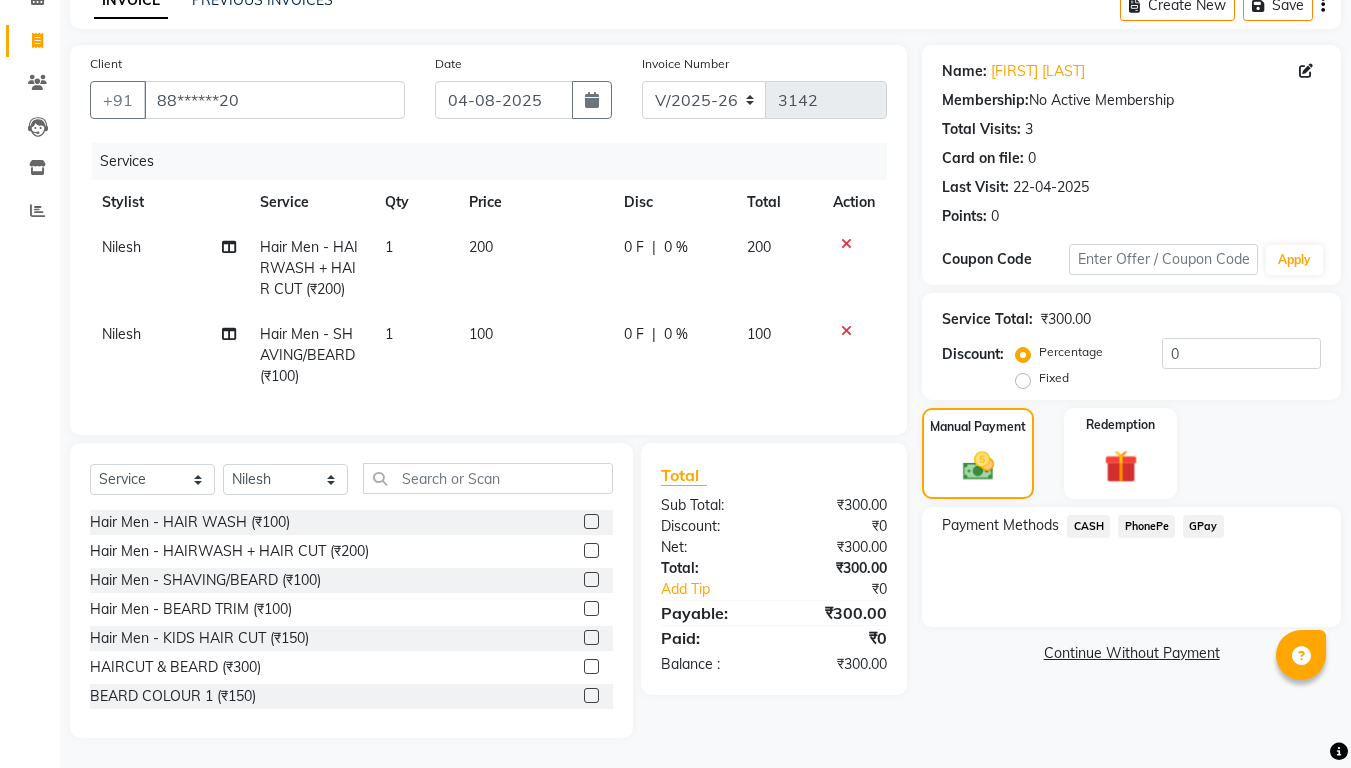 click on "PhonePe" 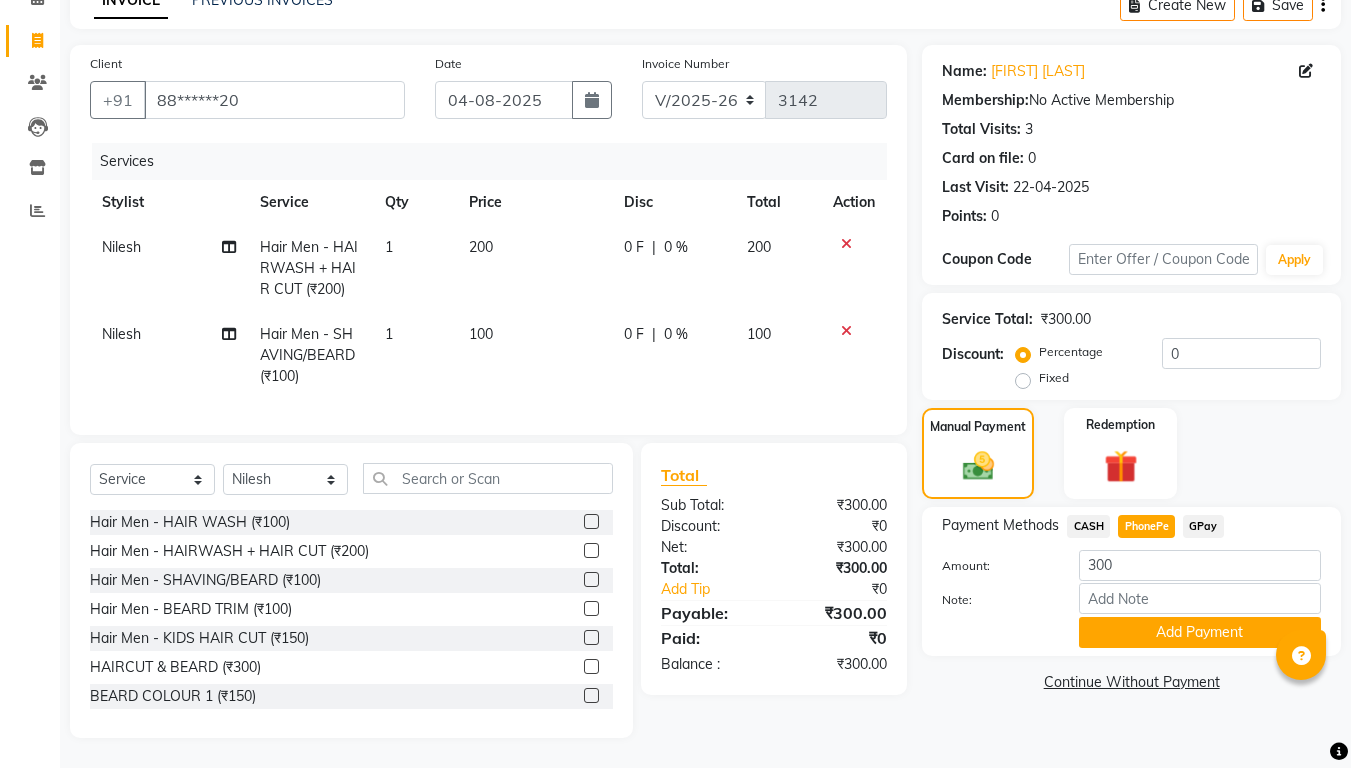 click on "Add Payment" 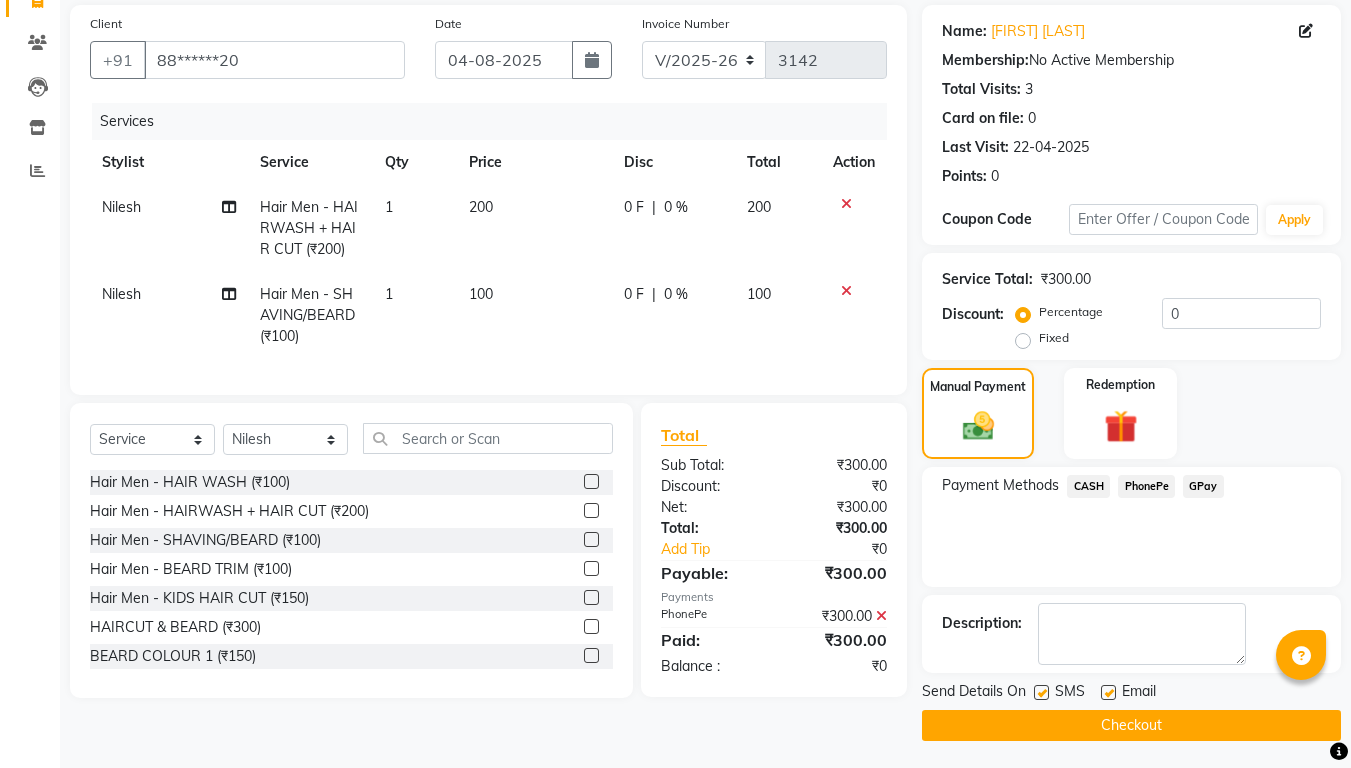 scroll, scrollTop: 148, scrollLeft: 0, axis: vertical 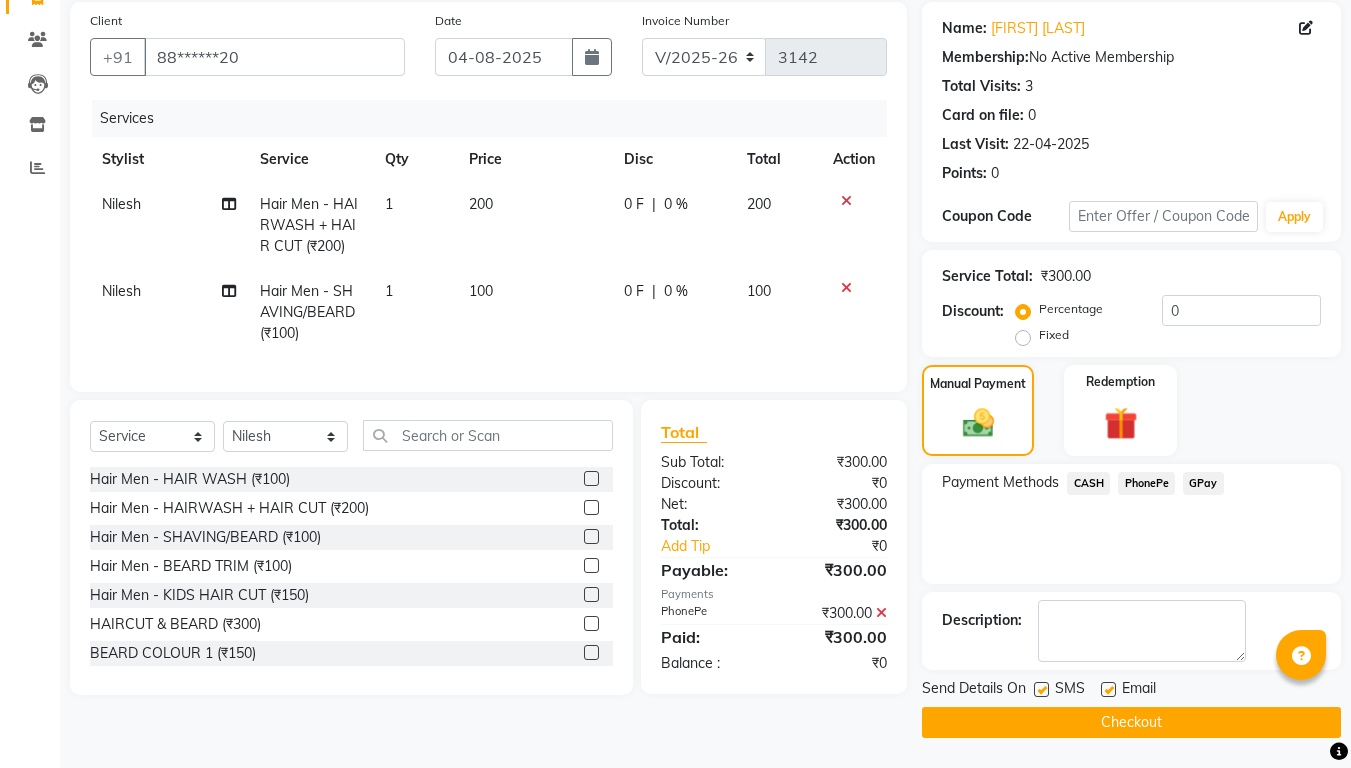 click on "Checkout" 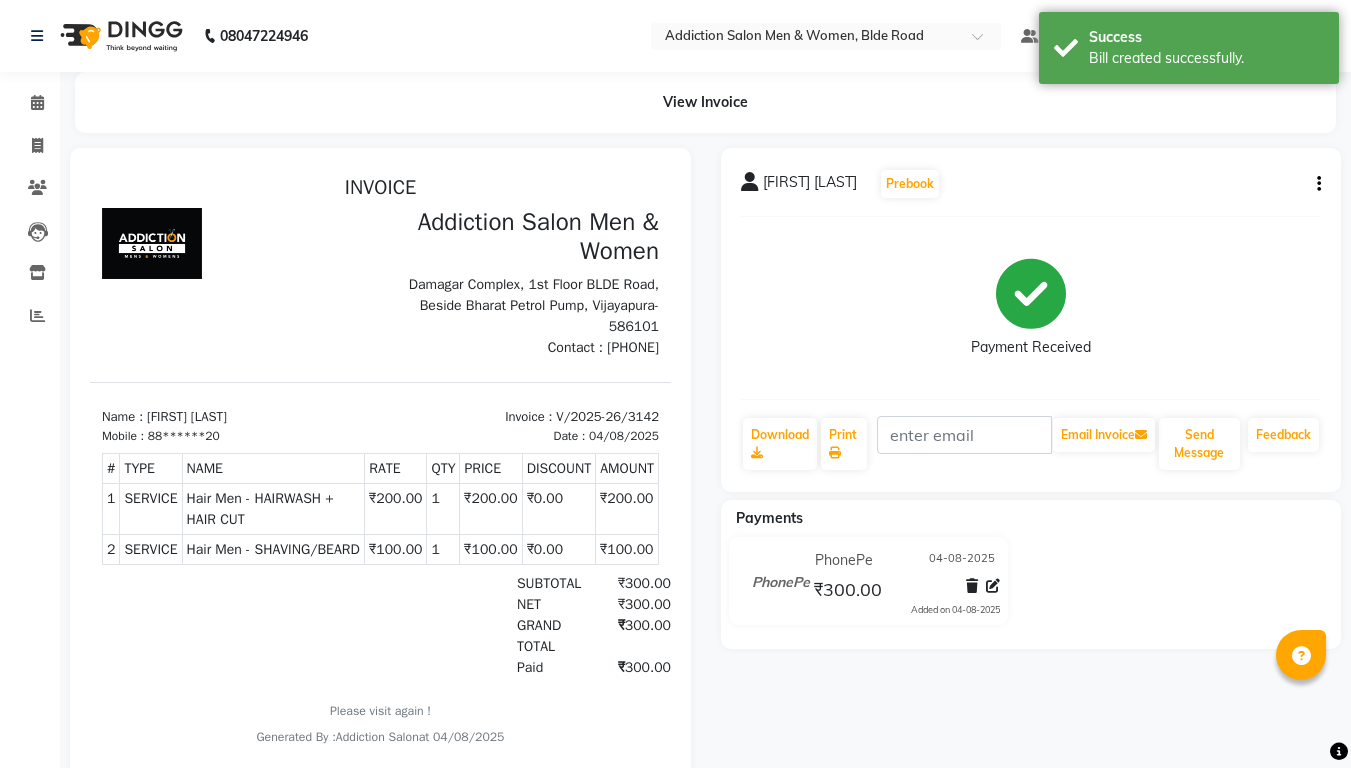 scroll, scrollTop: 0, scrollLeft: 0, axis: both 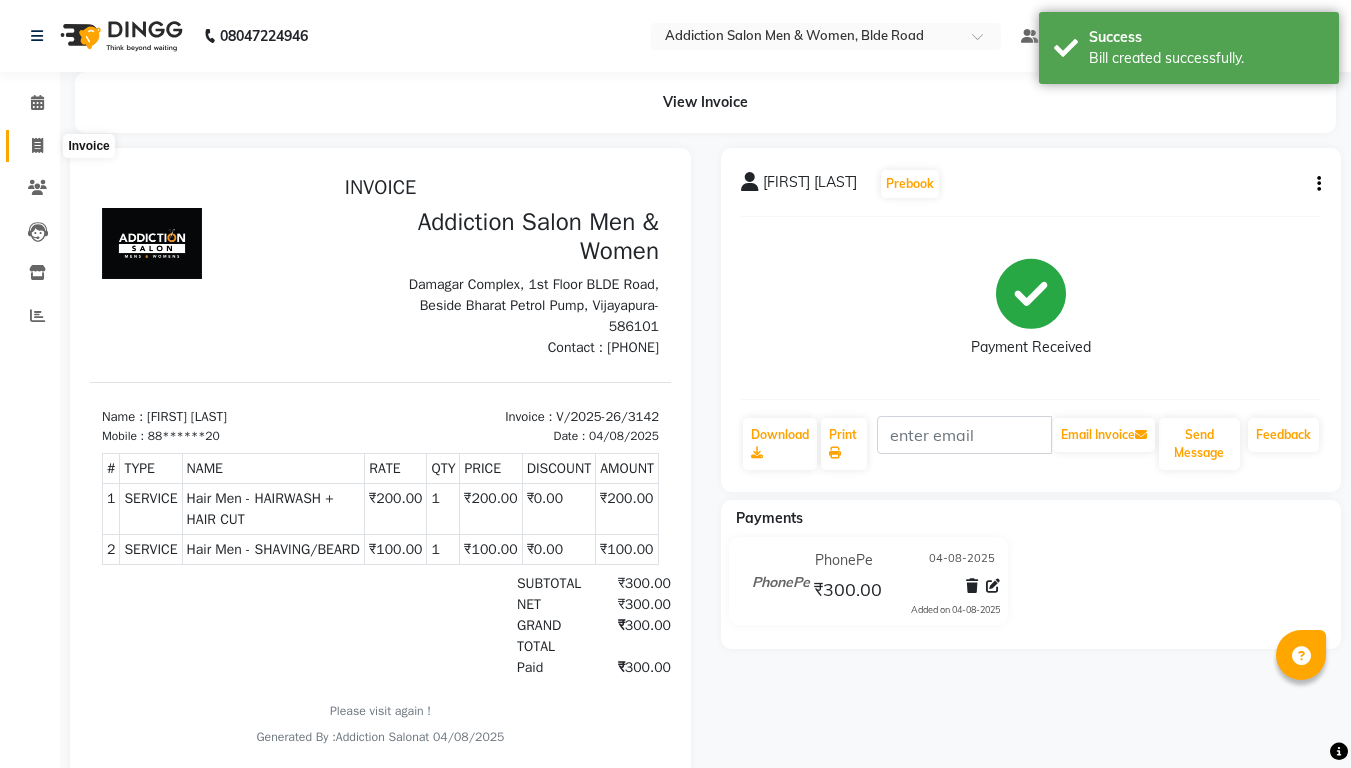 click 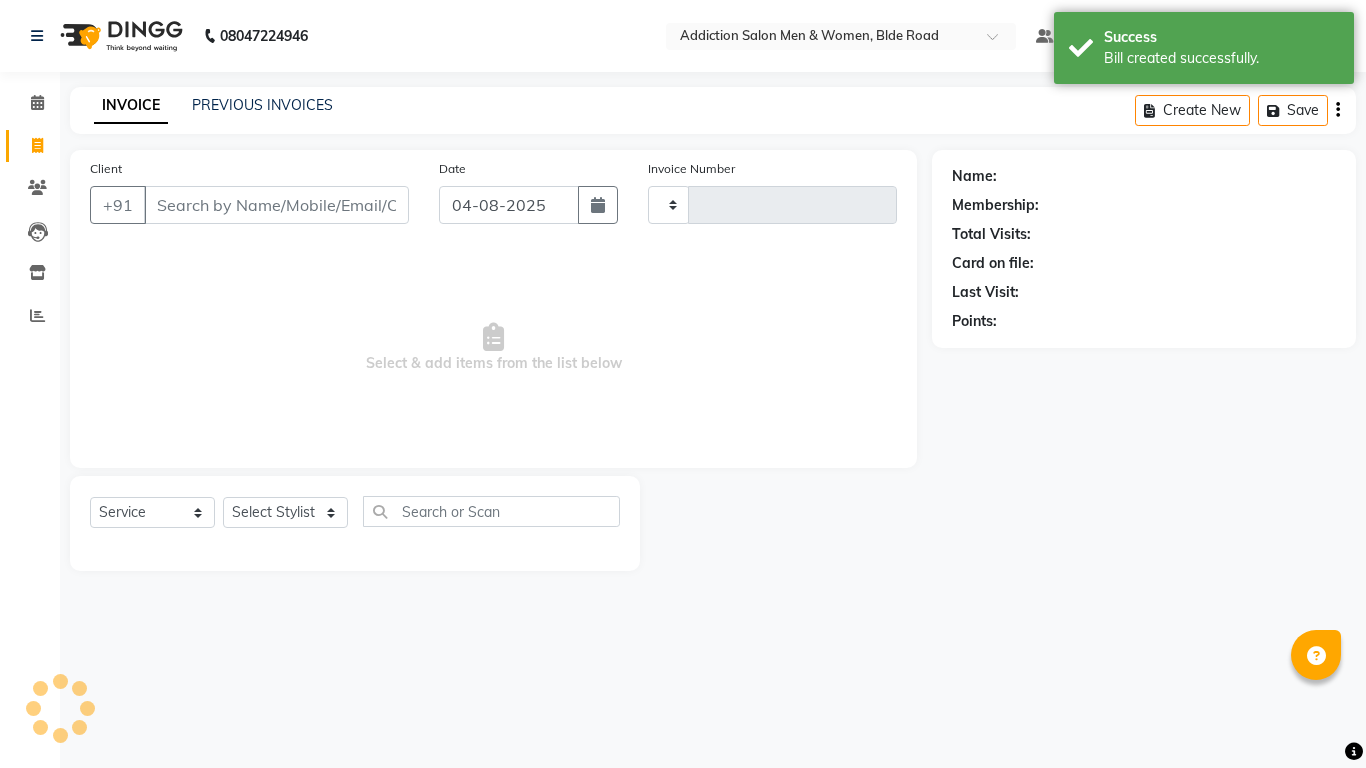 type on "3143" 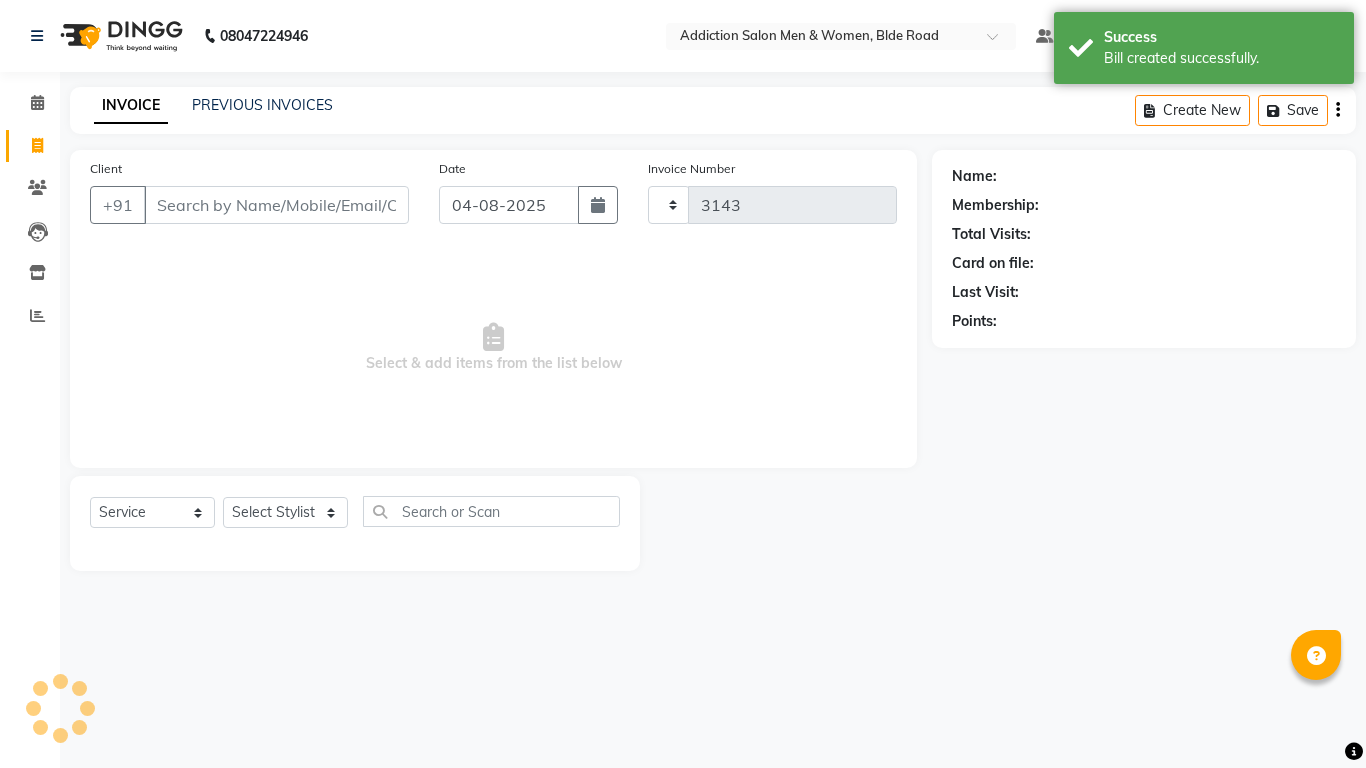 select on "6595" 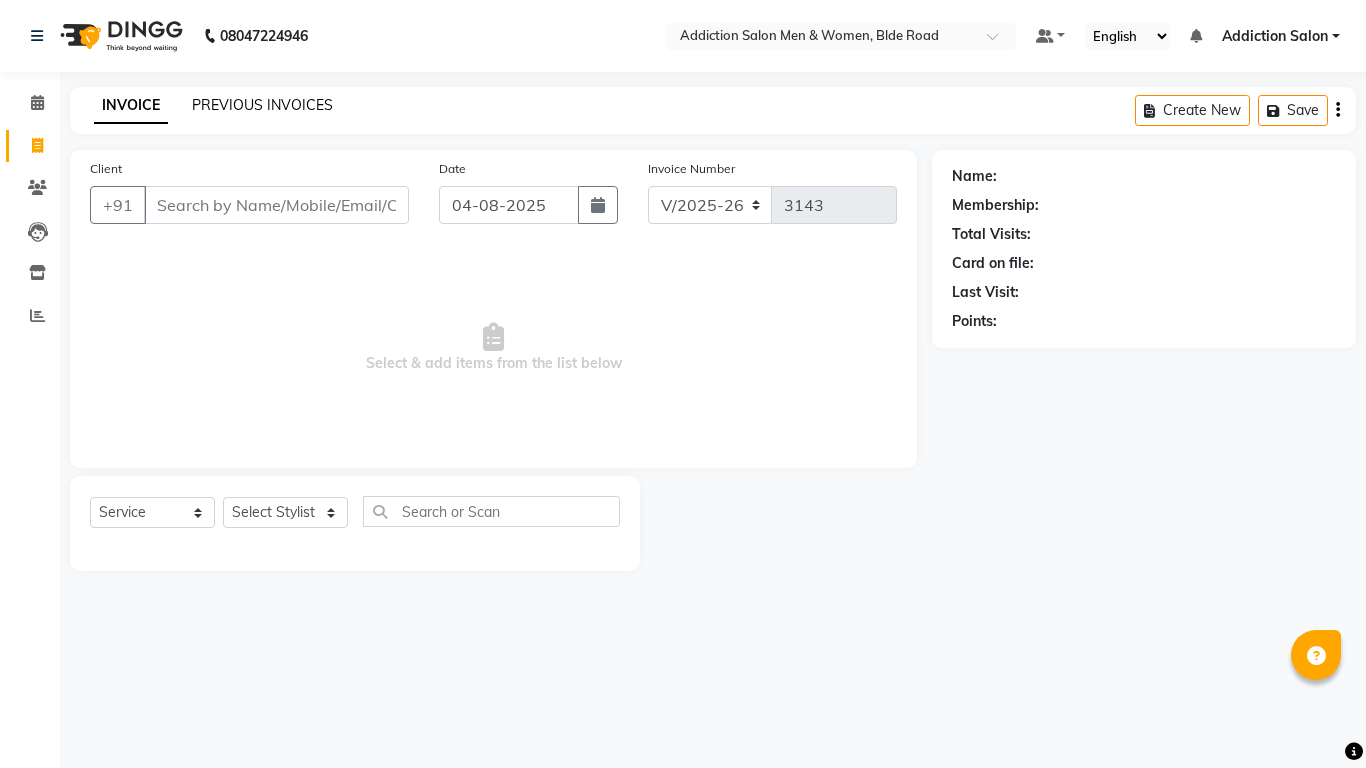 click on "PREVIOUS INVOICES" 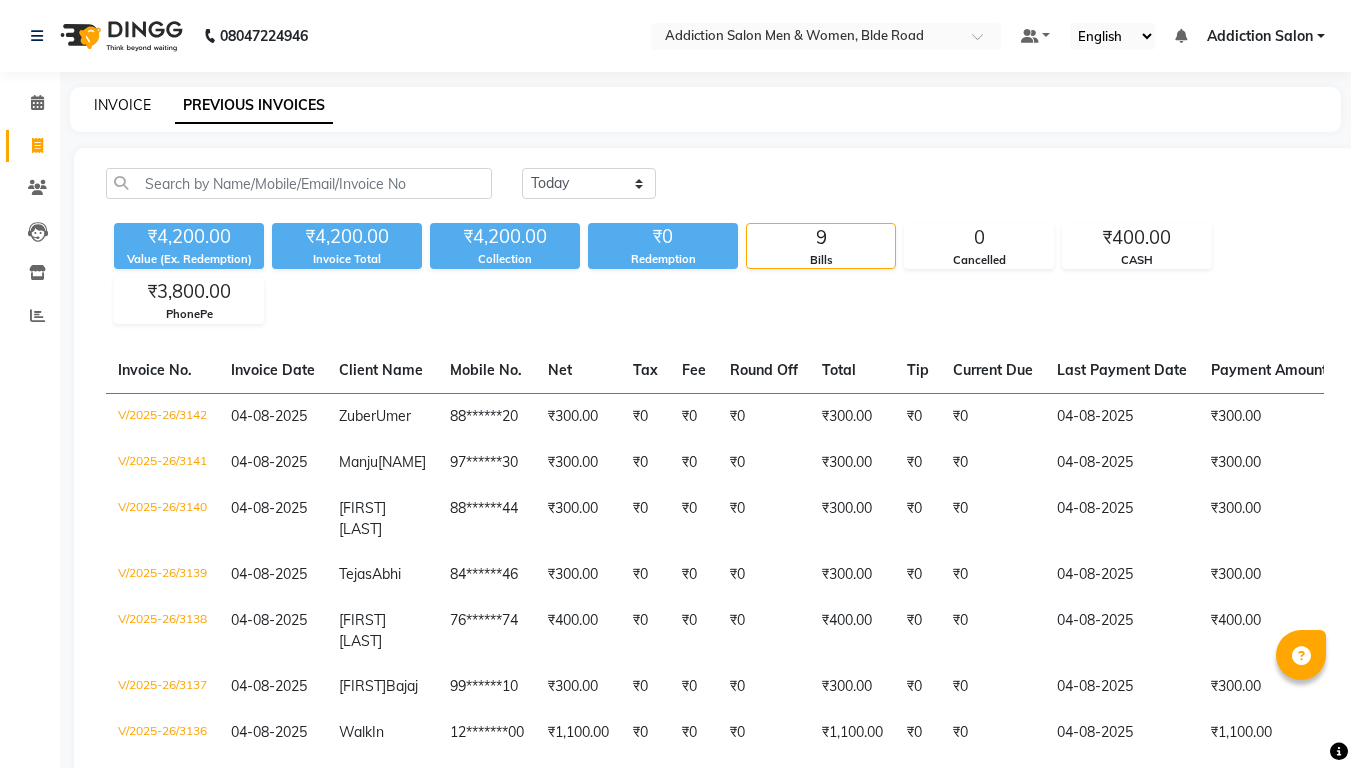 click on "INVOICE" 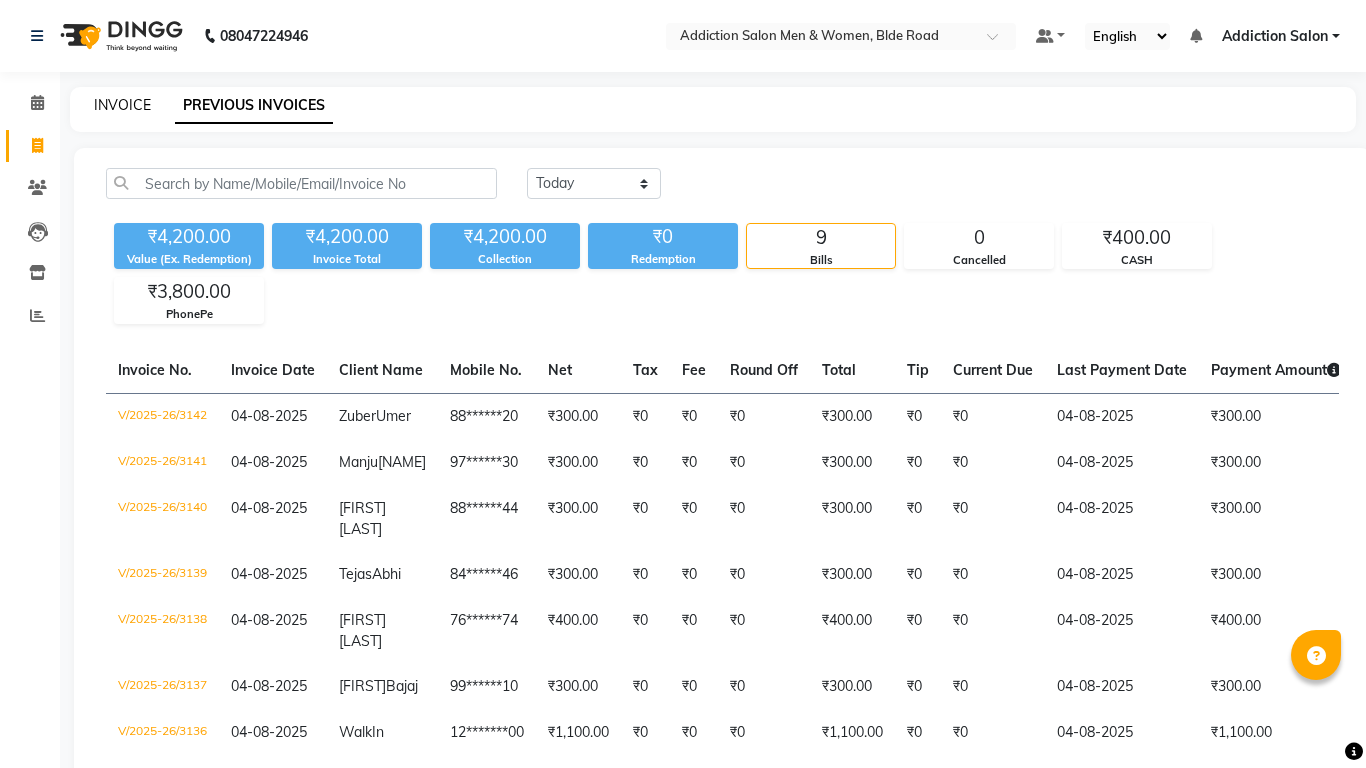 select on "6595" 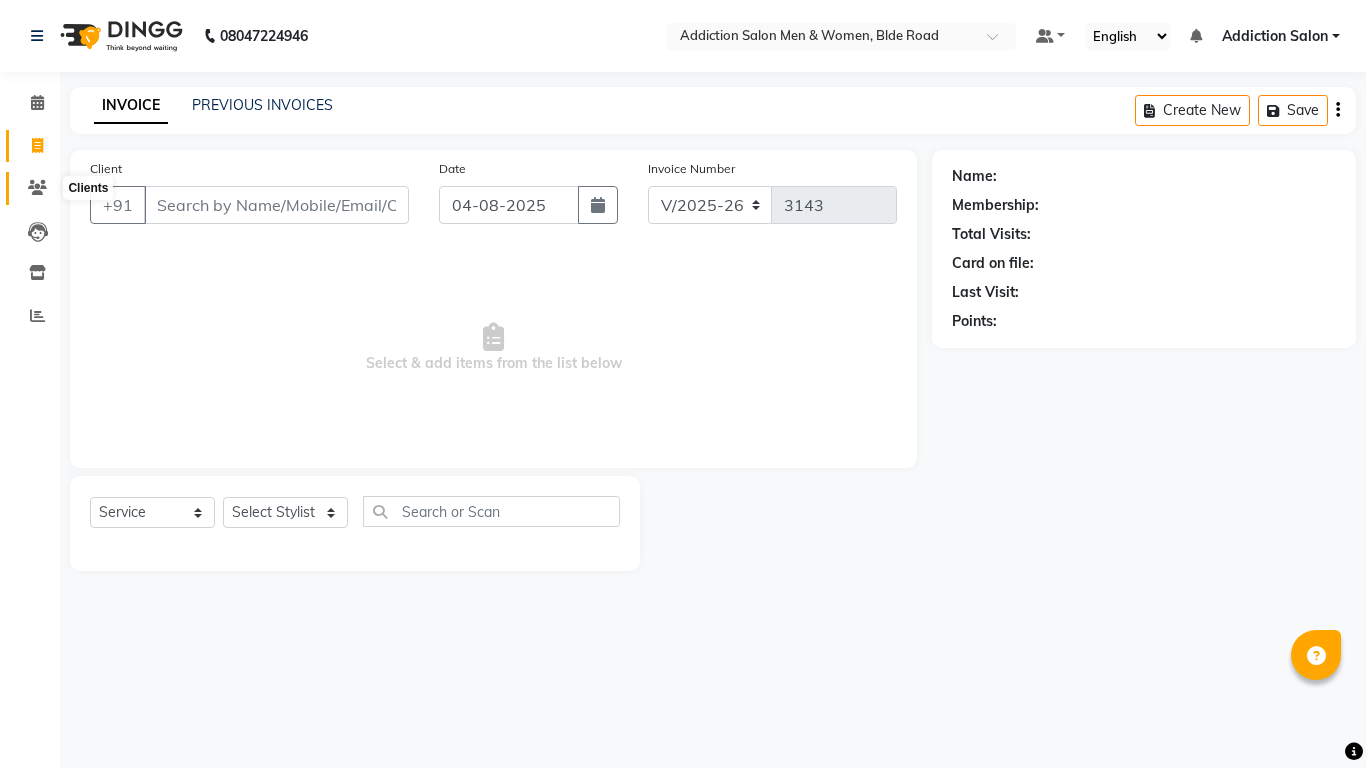 click 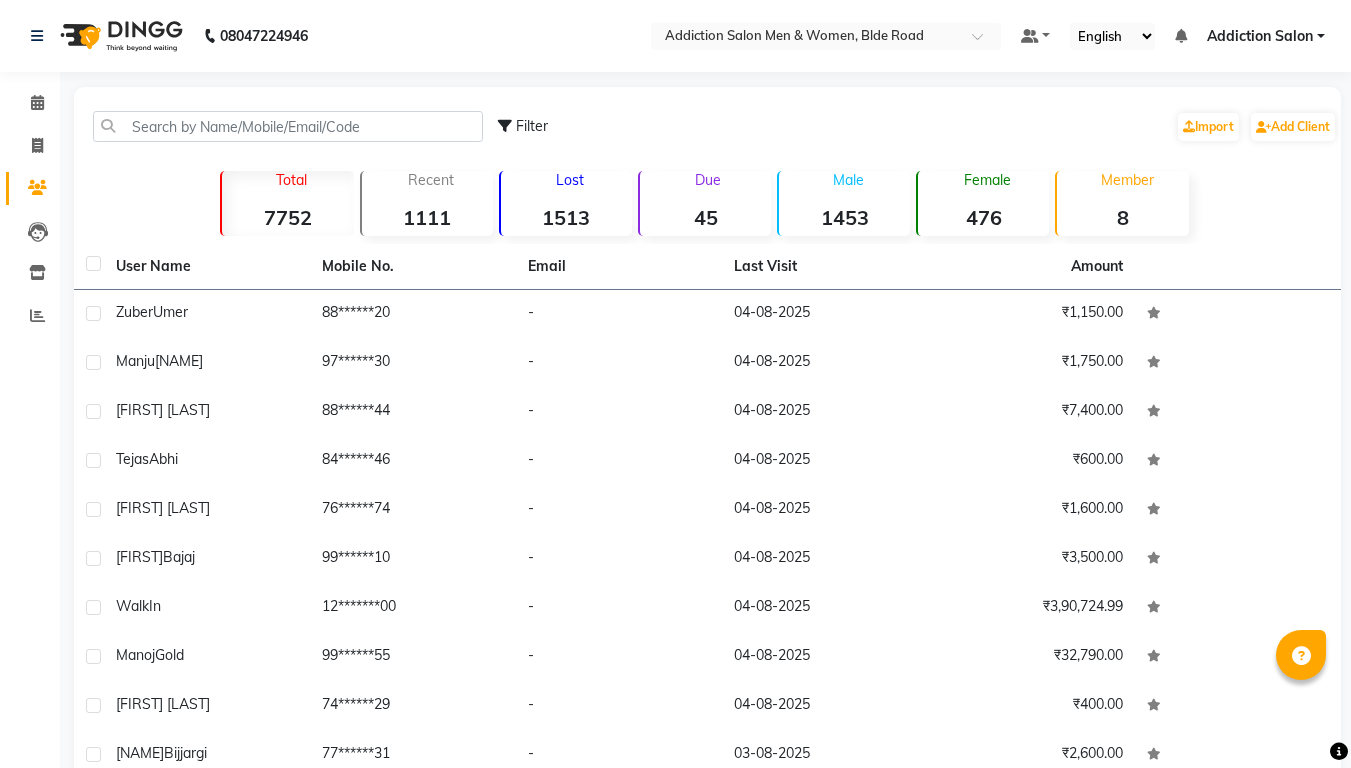 click on "Lost  [NUMBER]" 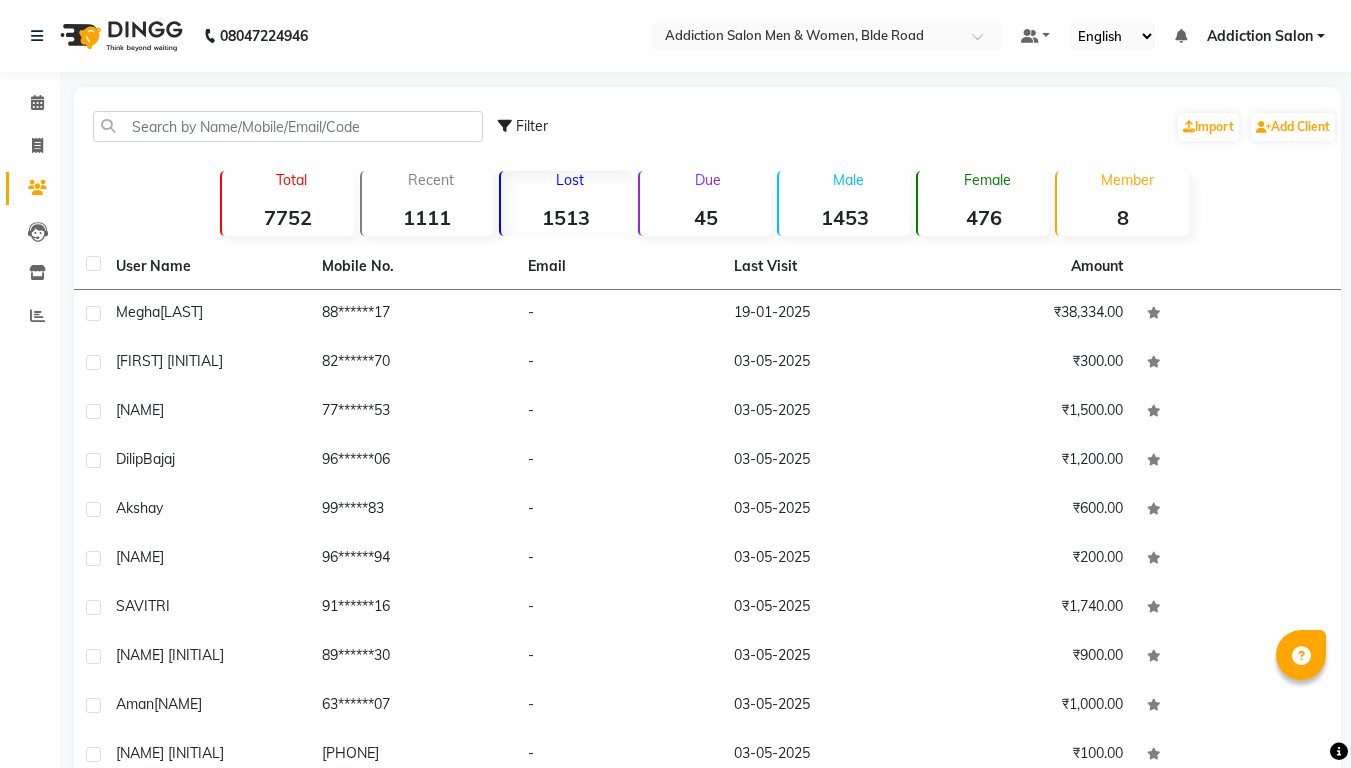 click on "Lost  [NUMBER]" 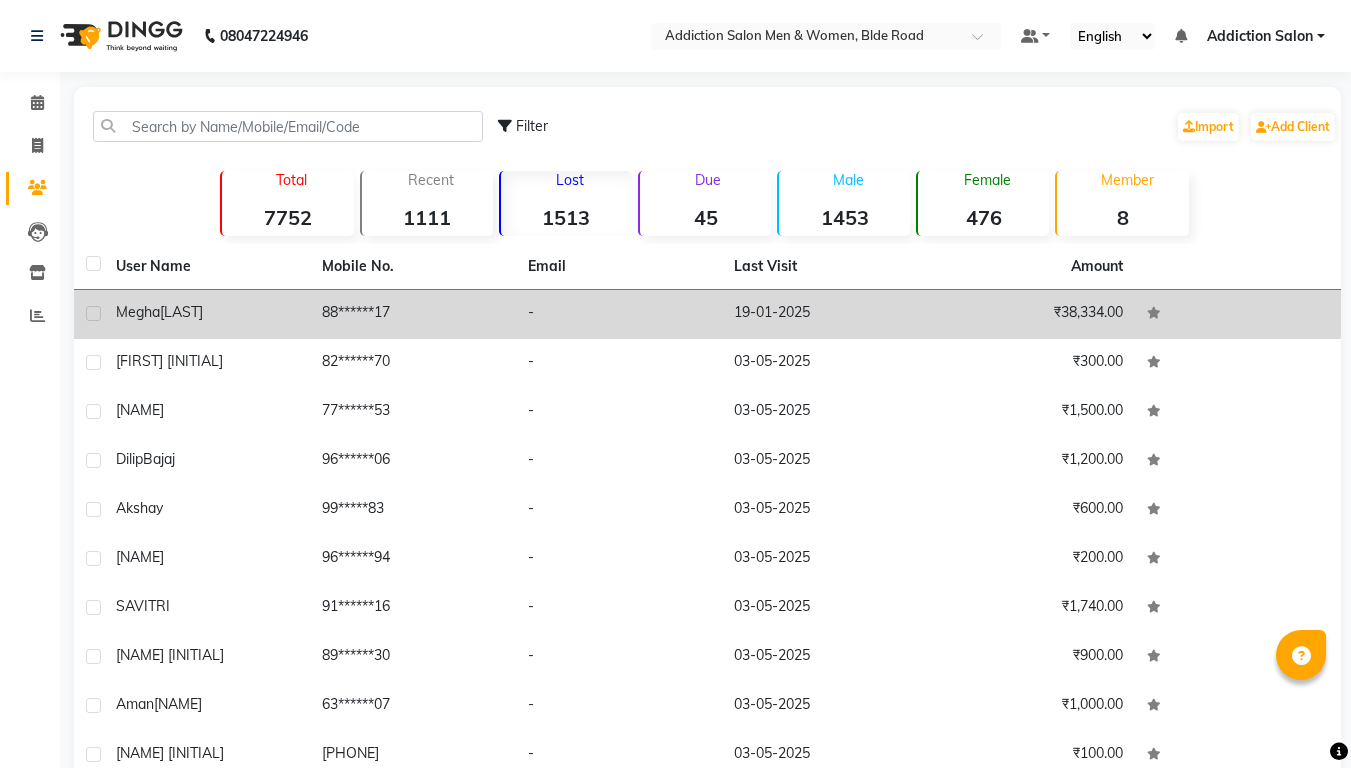 click on "[FIRST]  [LAST]" 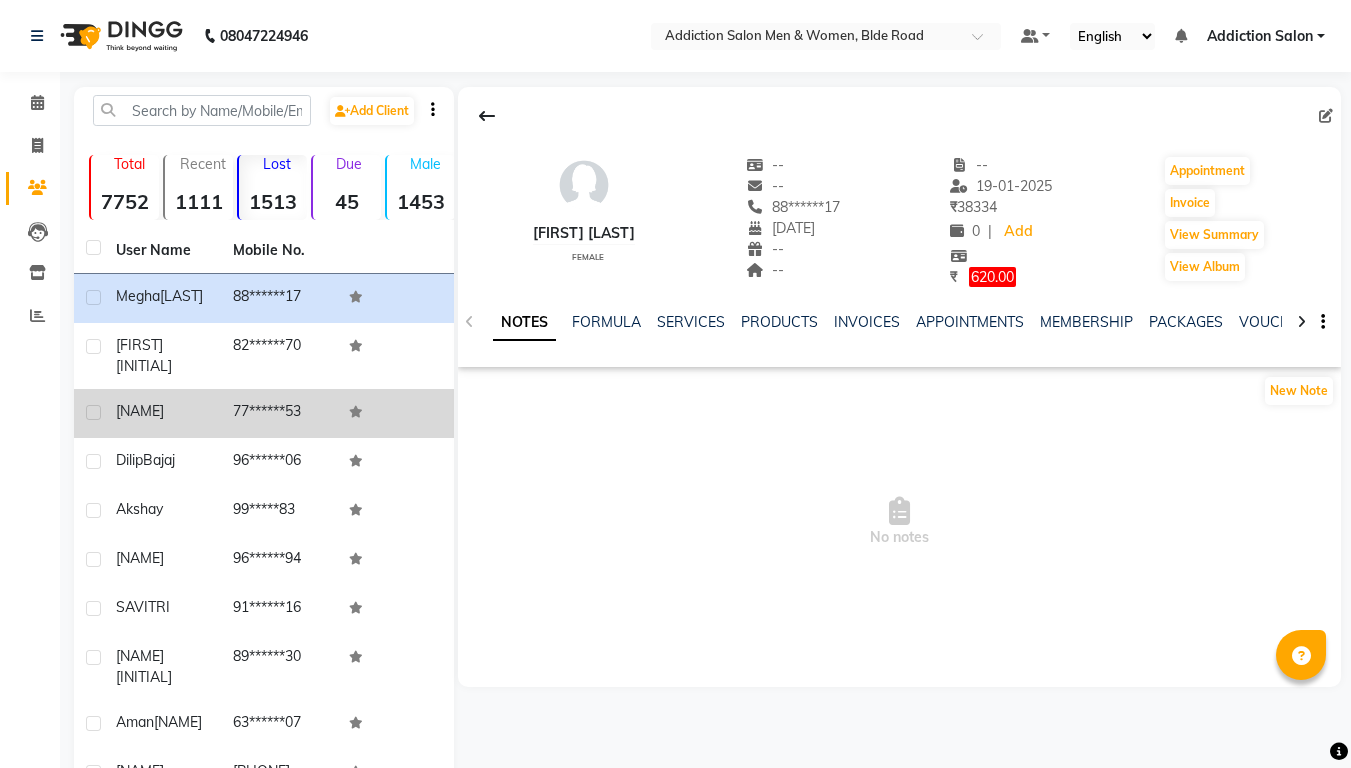 scroll, scrollTop: 99, scrollLeft: 0, axis: vertical 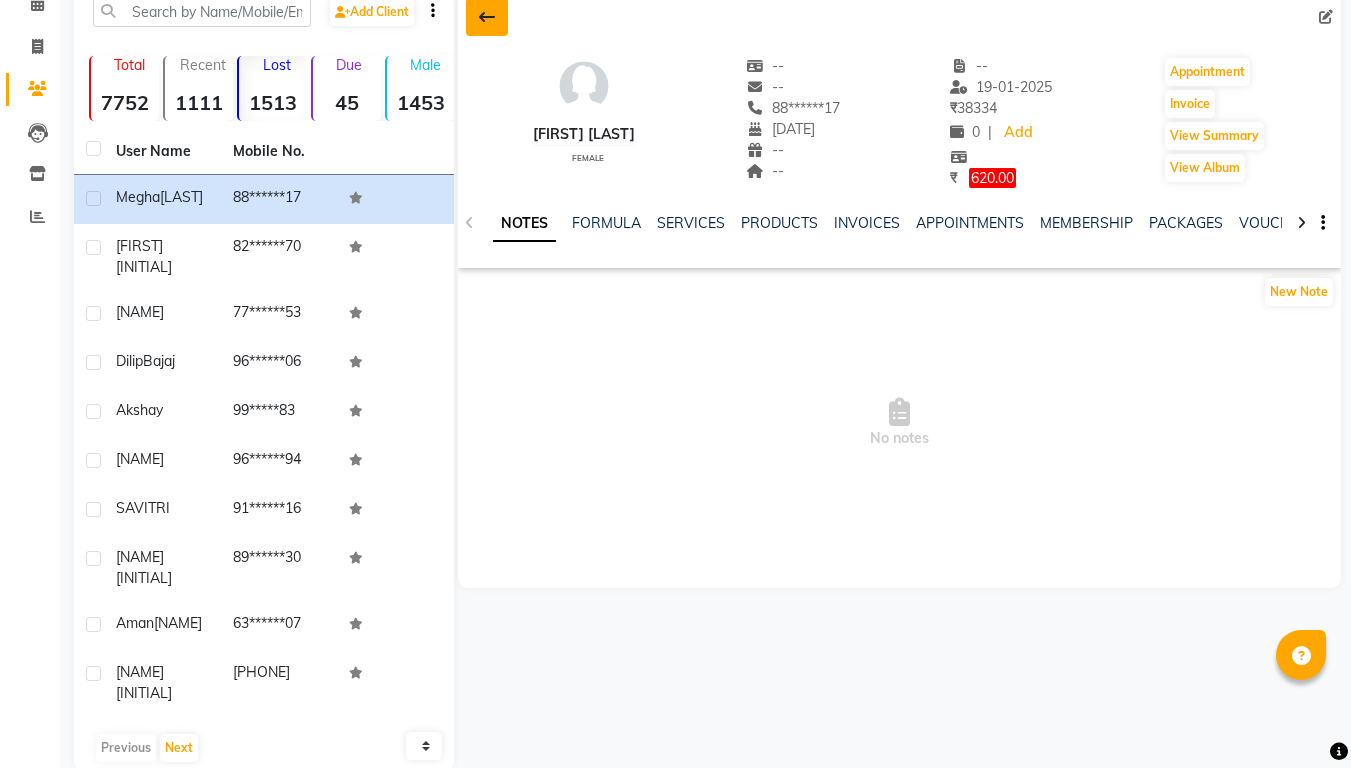 click 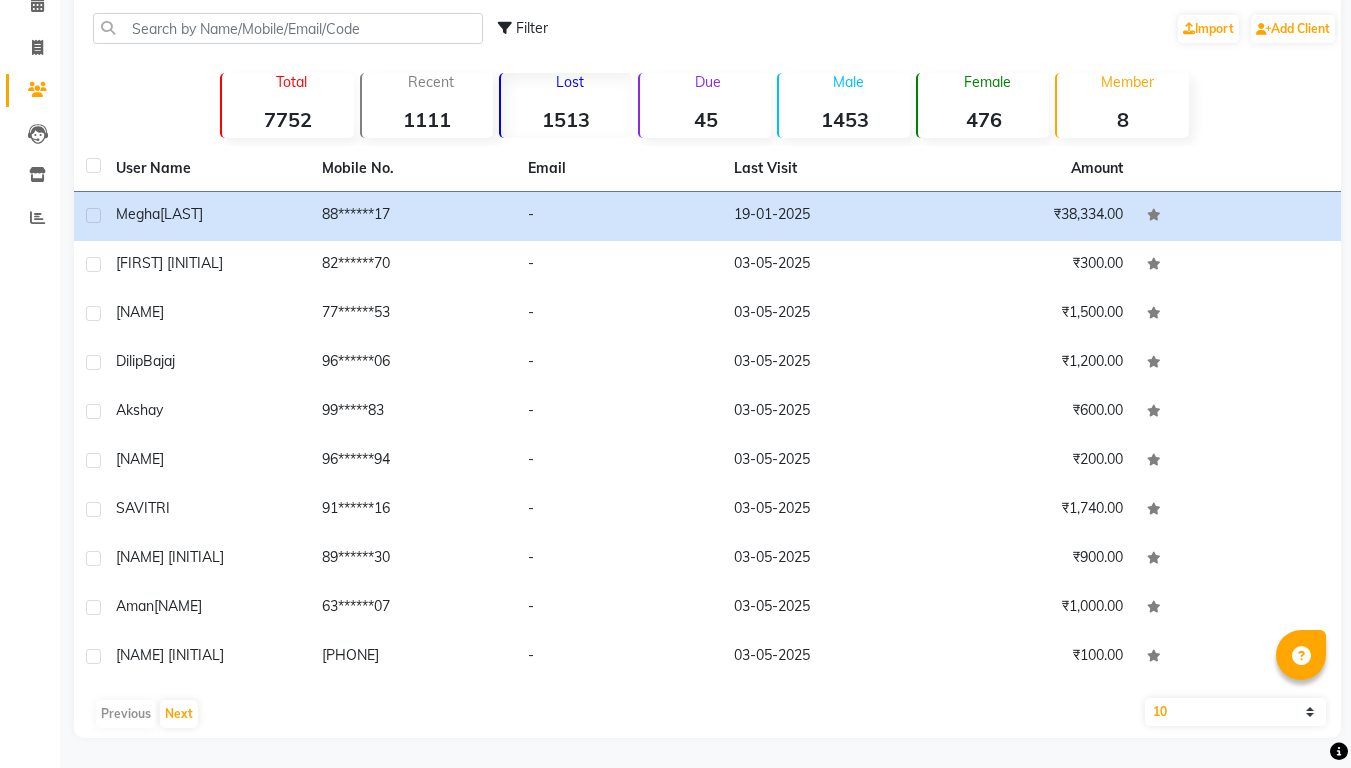 click on "[GENDER]  476" 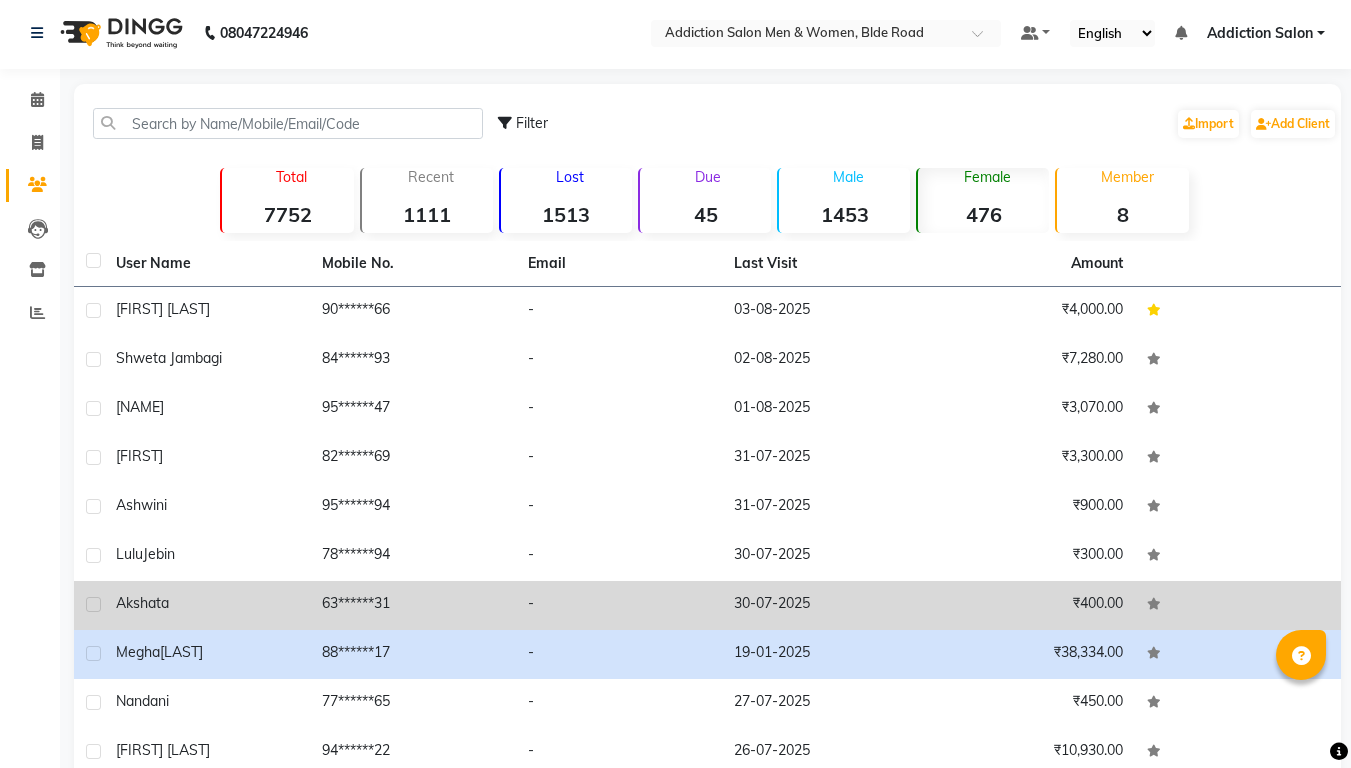 scroll, scrollTop: 0, scrollLeft: 0, axis: both 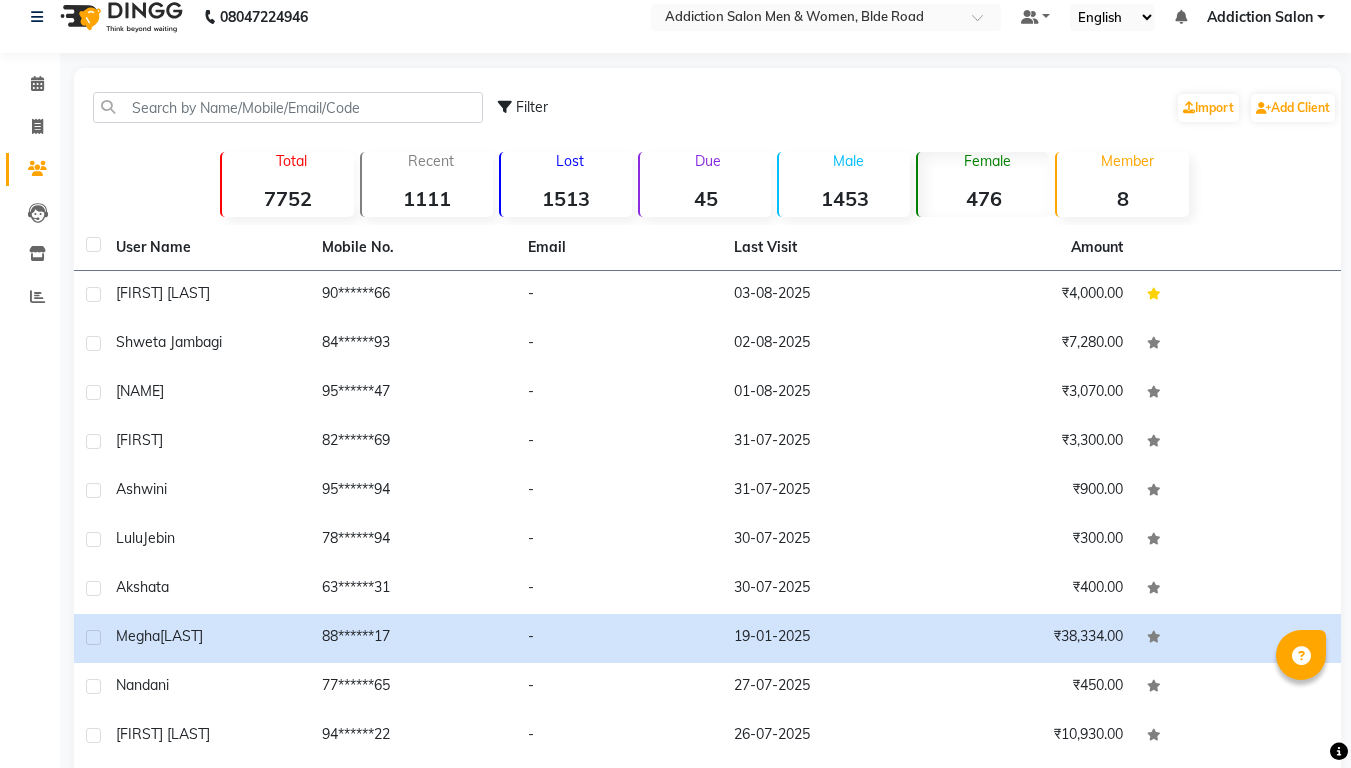 click on "476" 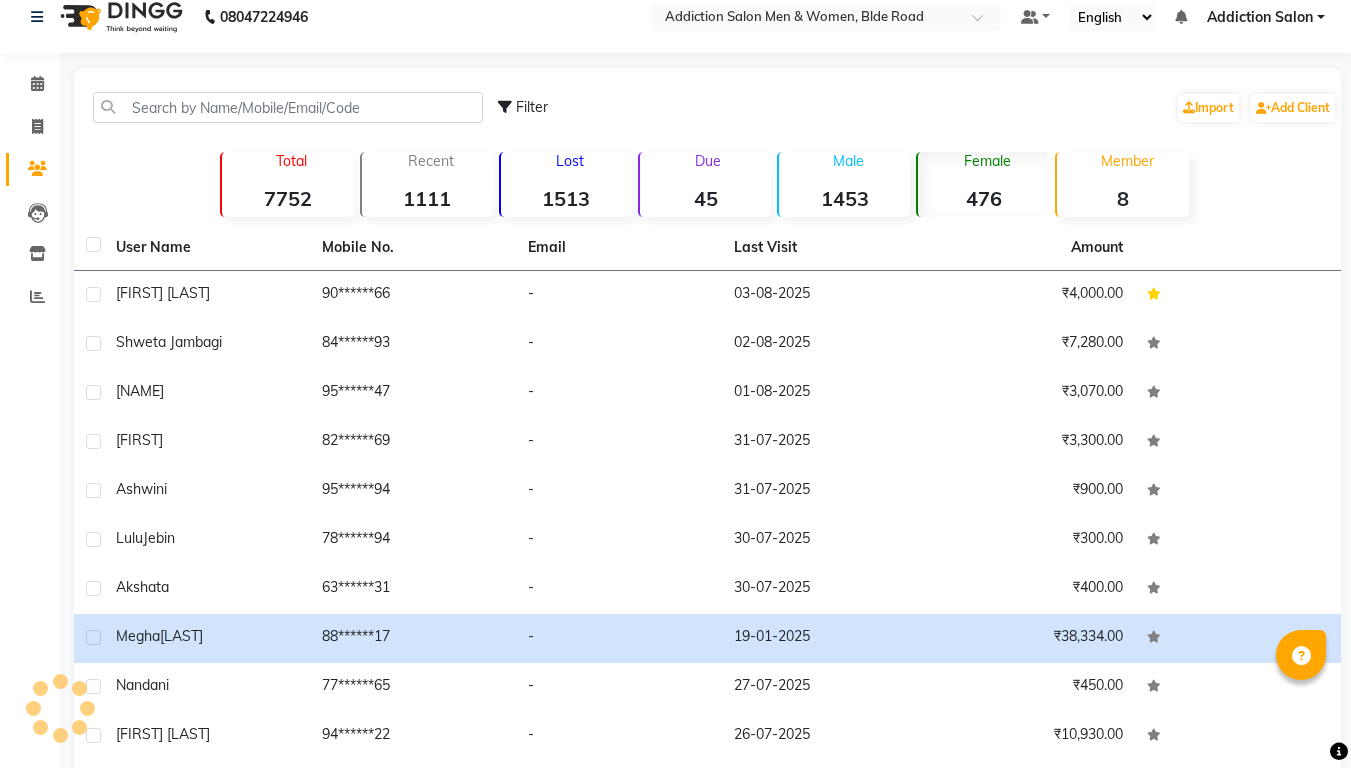 click on "[GENDER]  476" 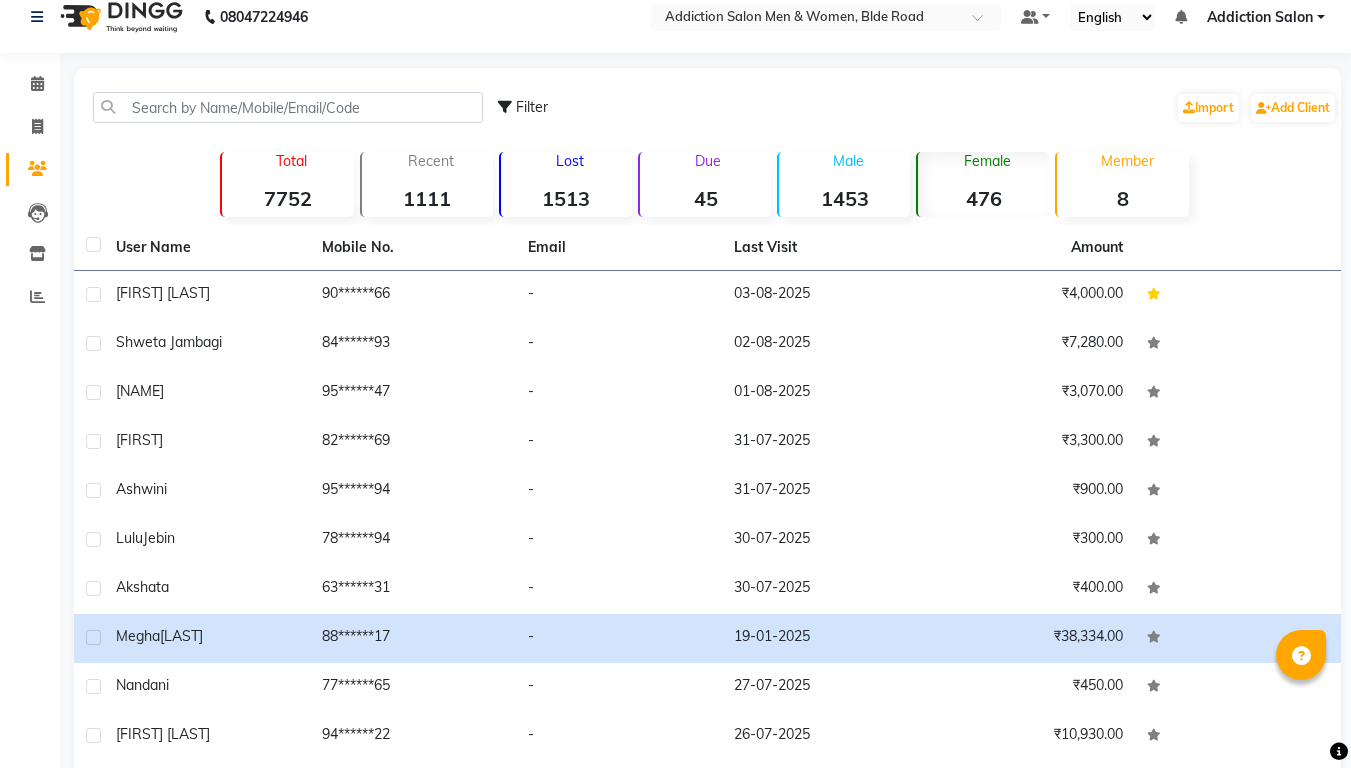 scroll, scrollTop: 98, scrollLeft: 0, axis: vertical 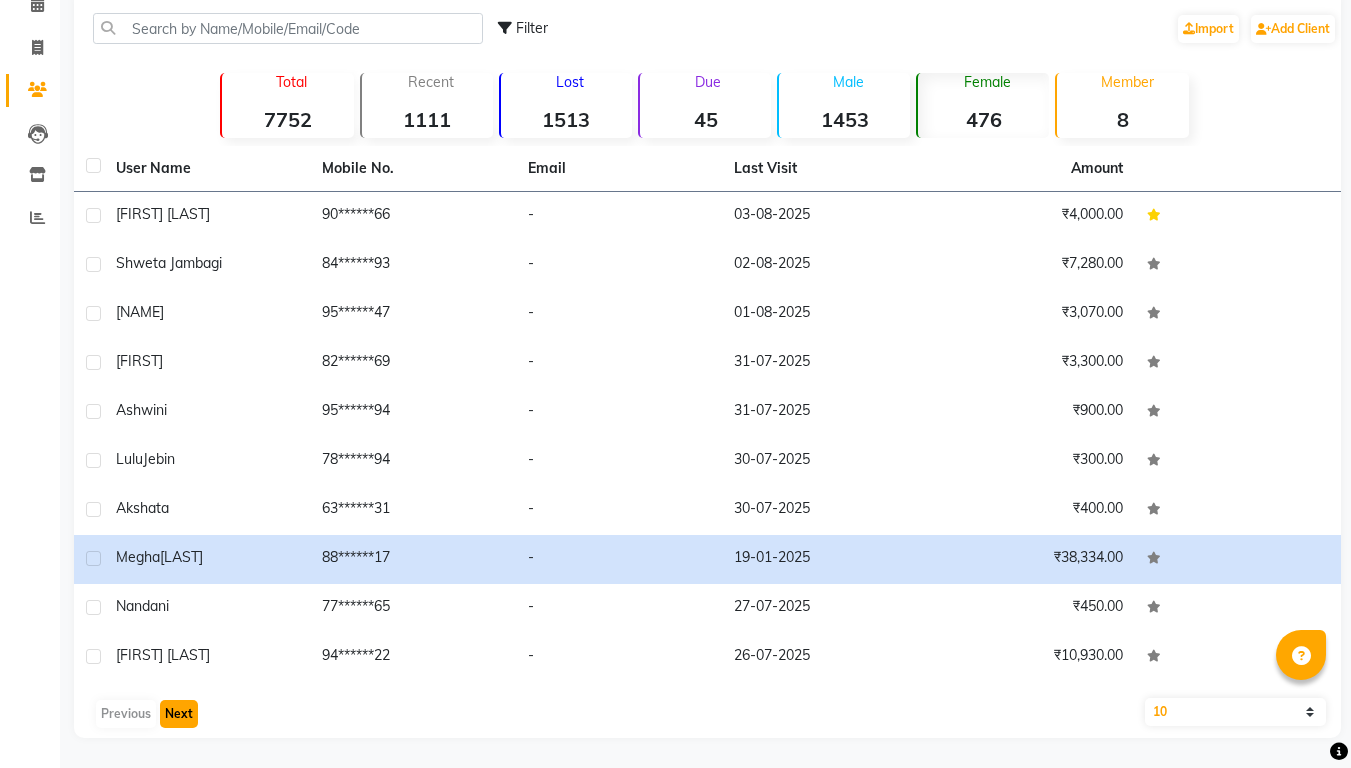 click on "Next" 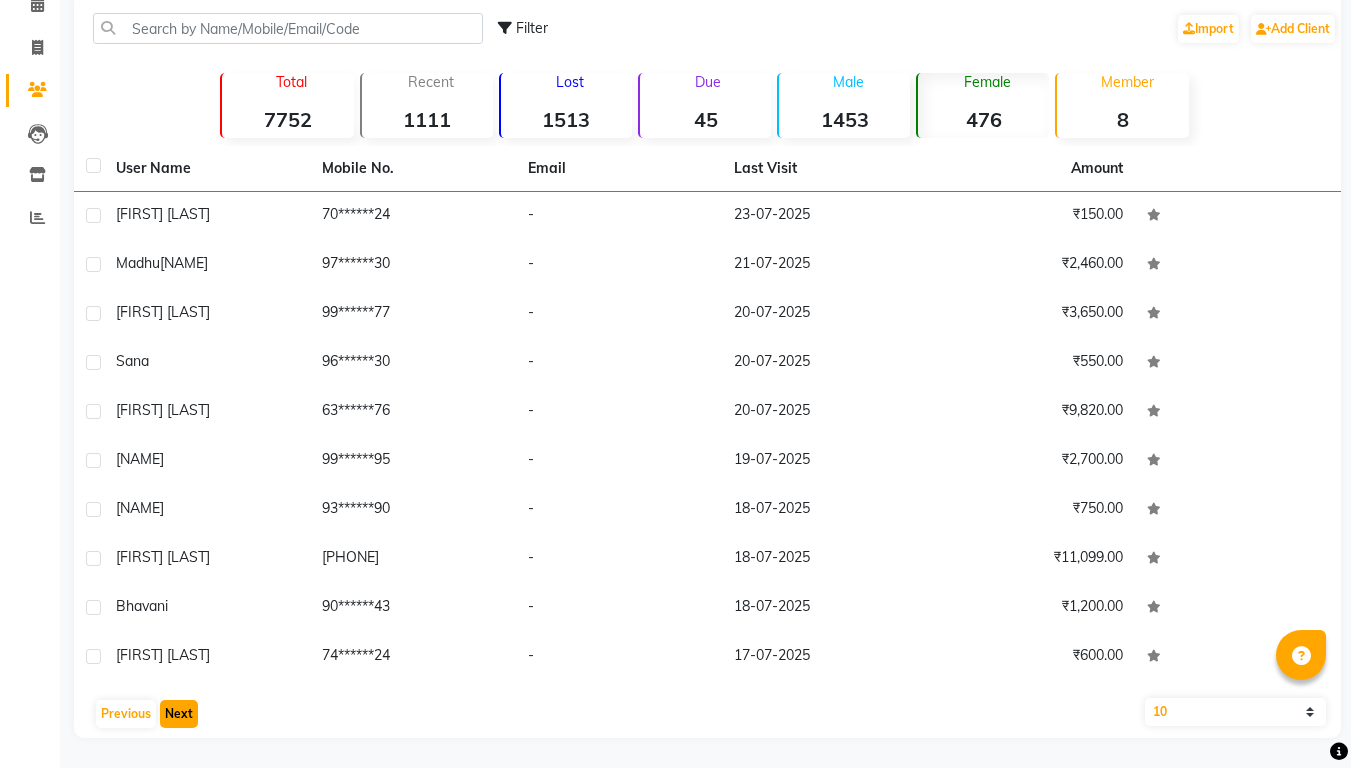 click on "Next" 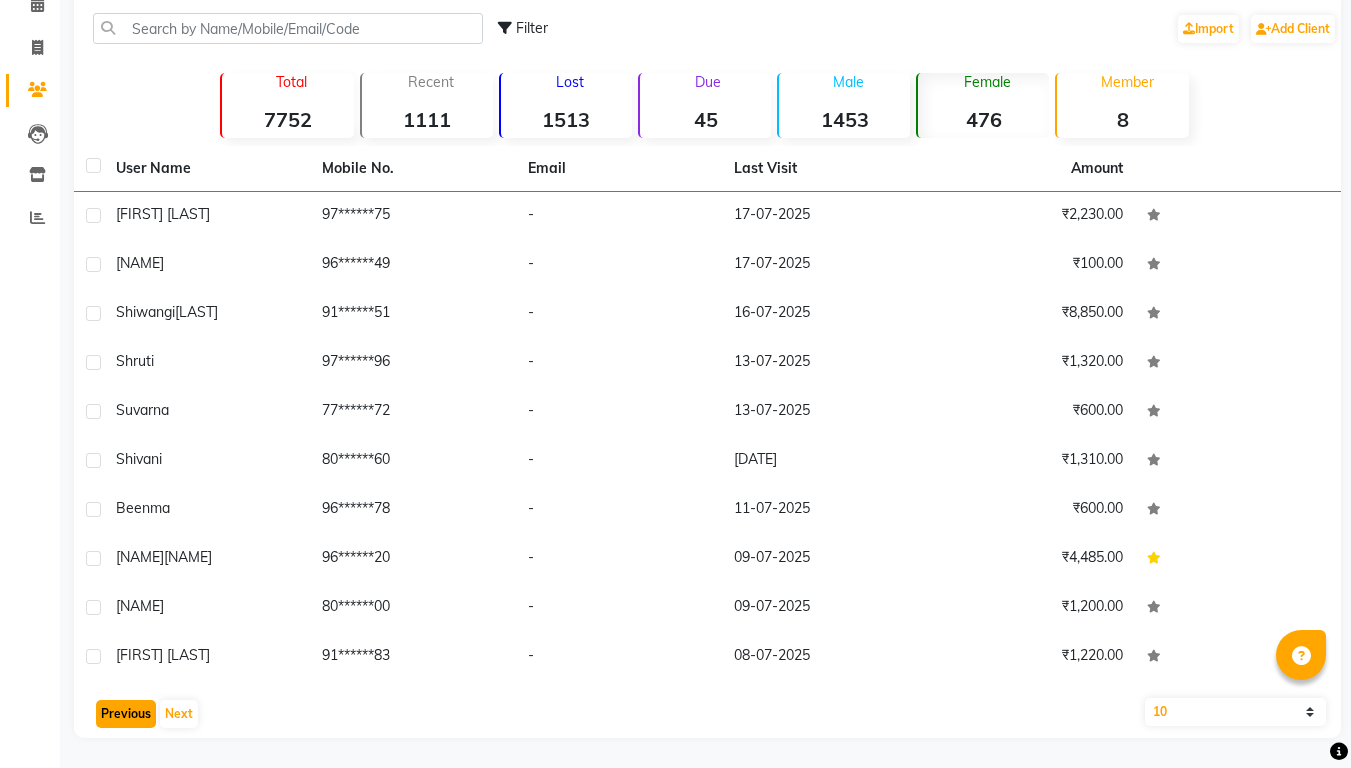 click on "Previous" 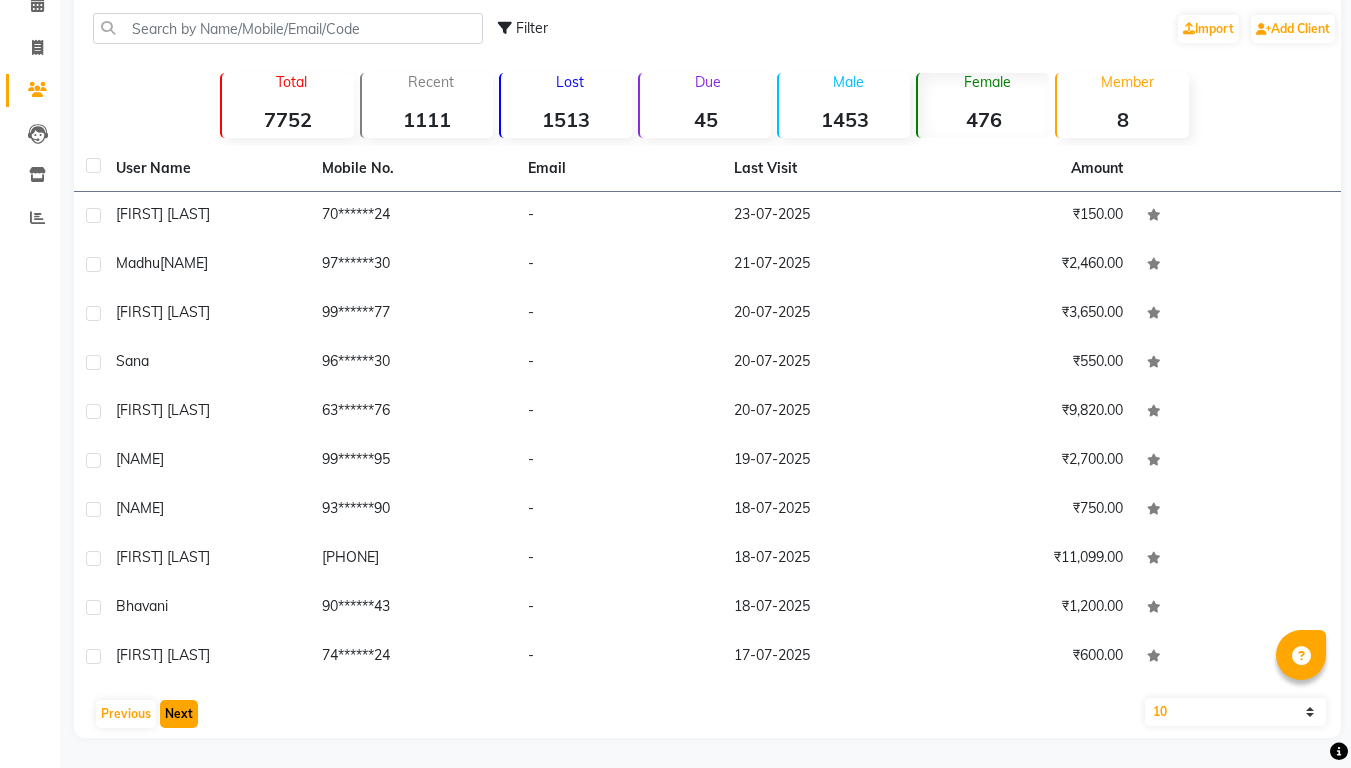 click on "Next" 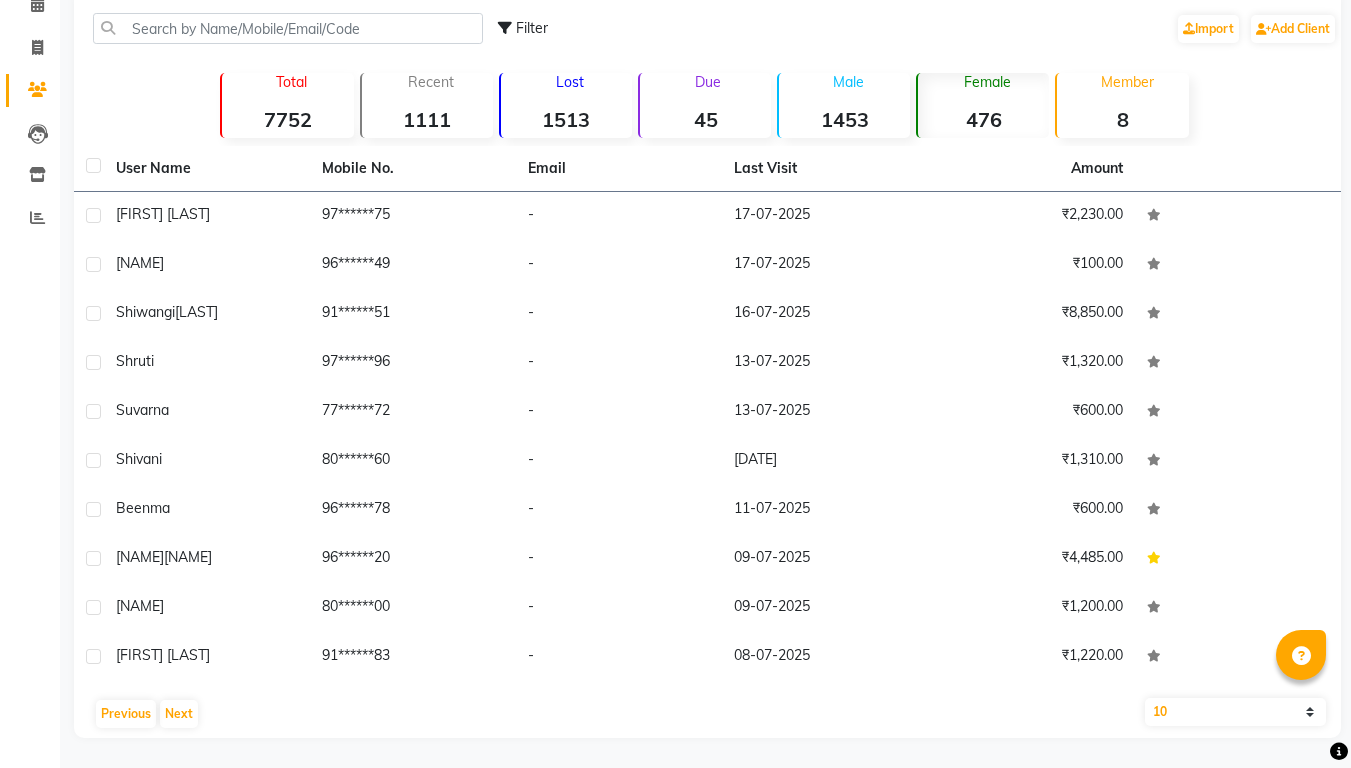 click on "[GENDER]  1453" 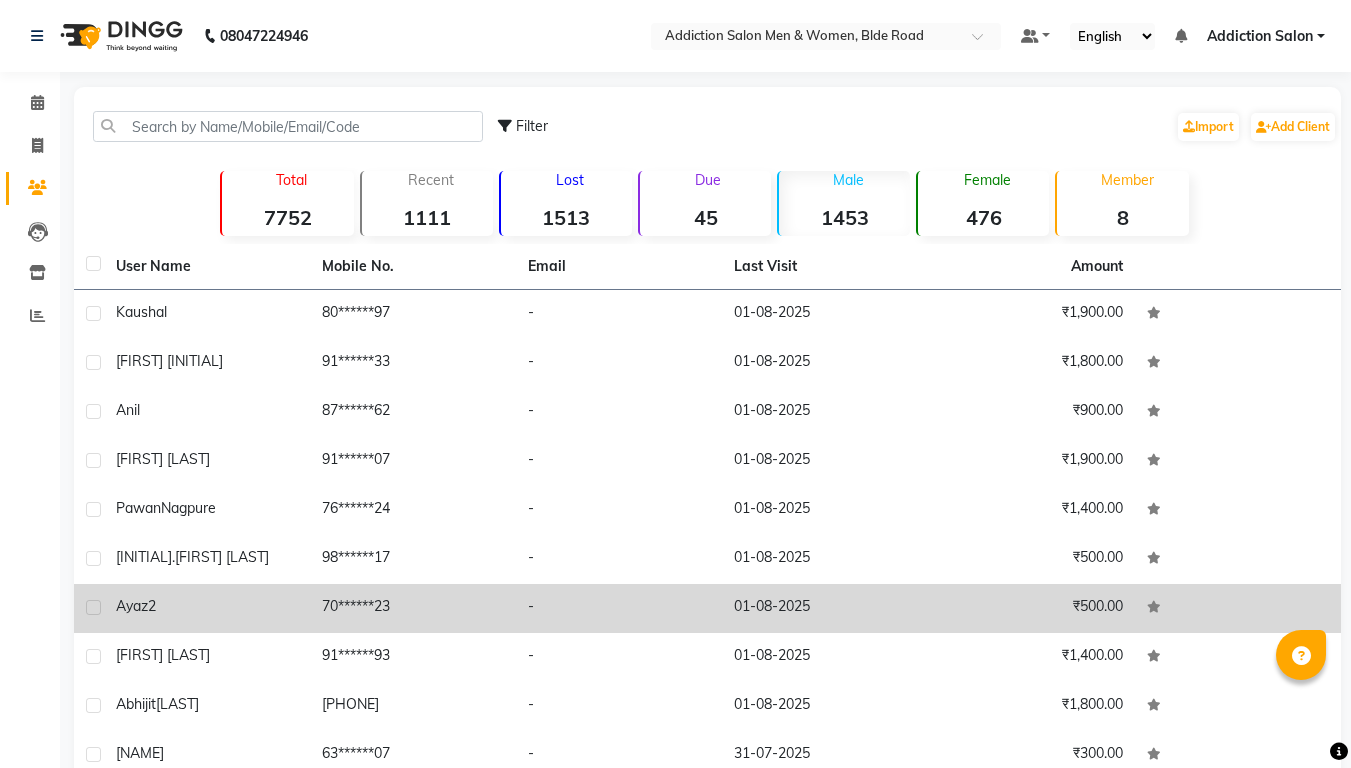 scroll, scrollTop: 98, scrollLeft: 0, axis: vertical 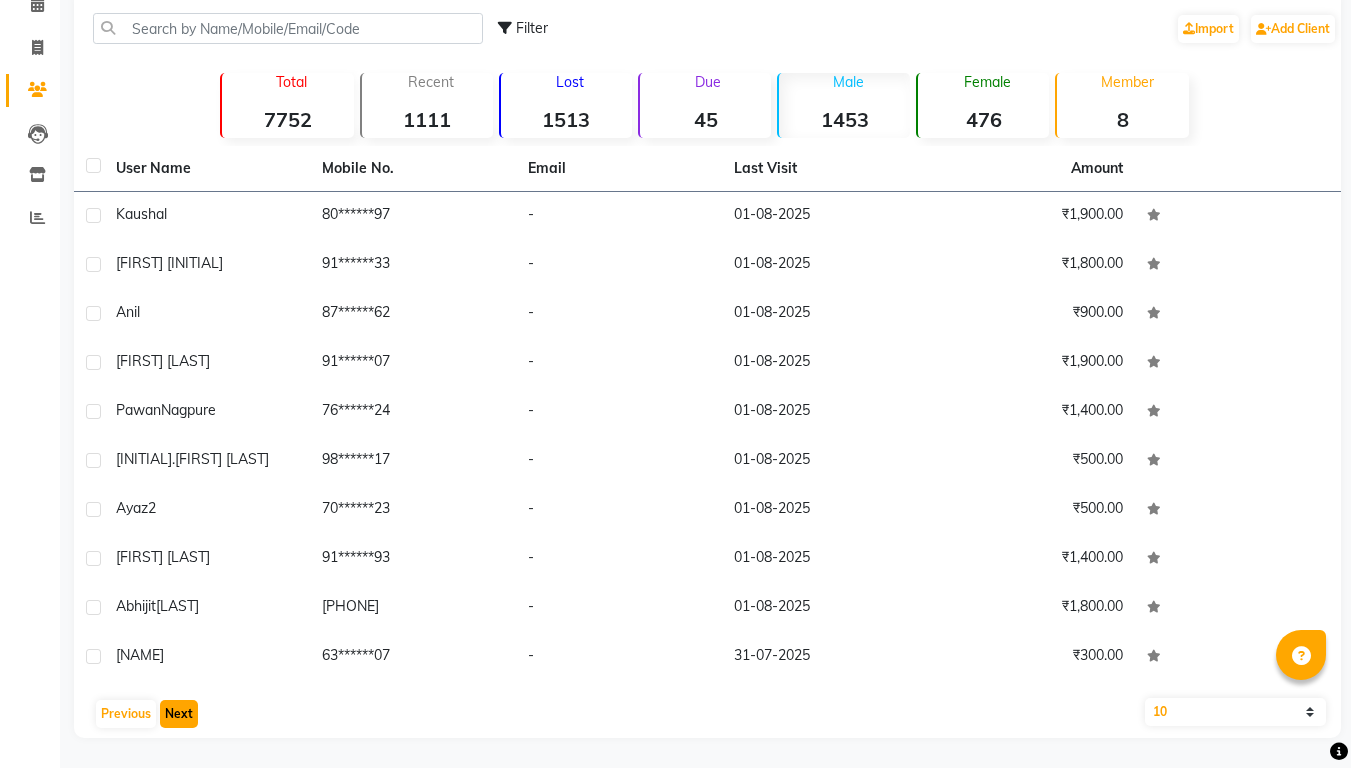 click on "Next" 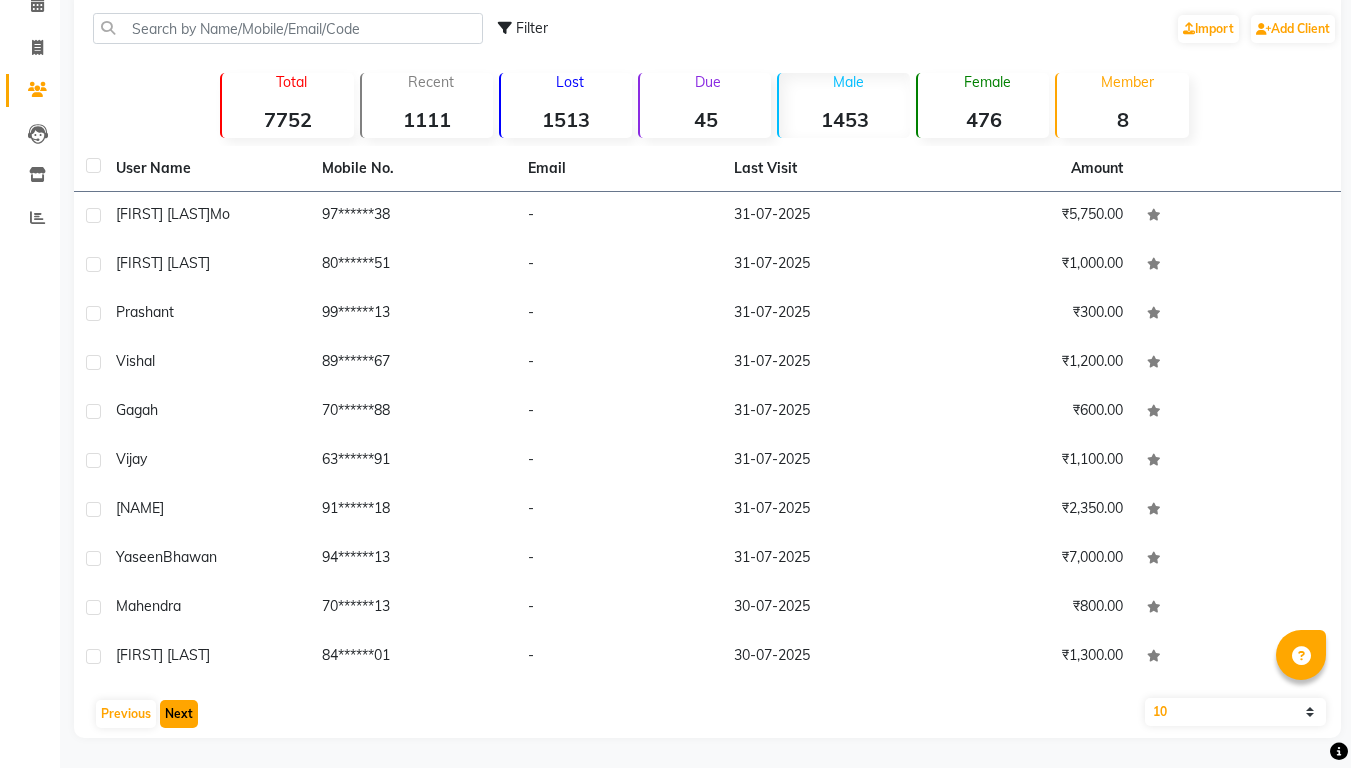 click on "Next" 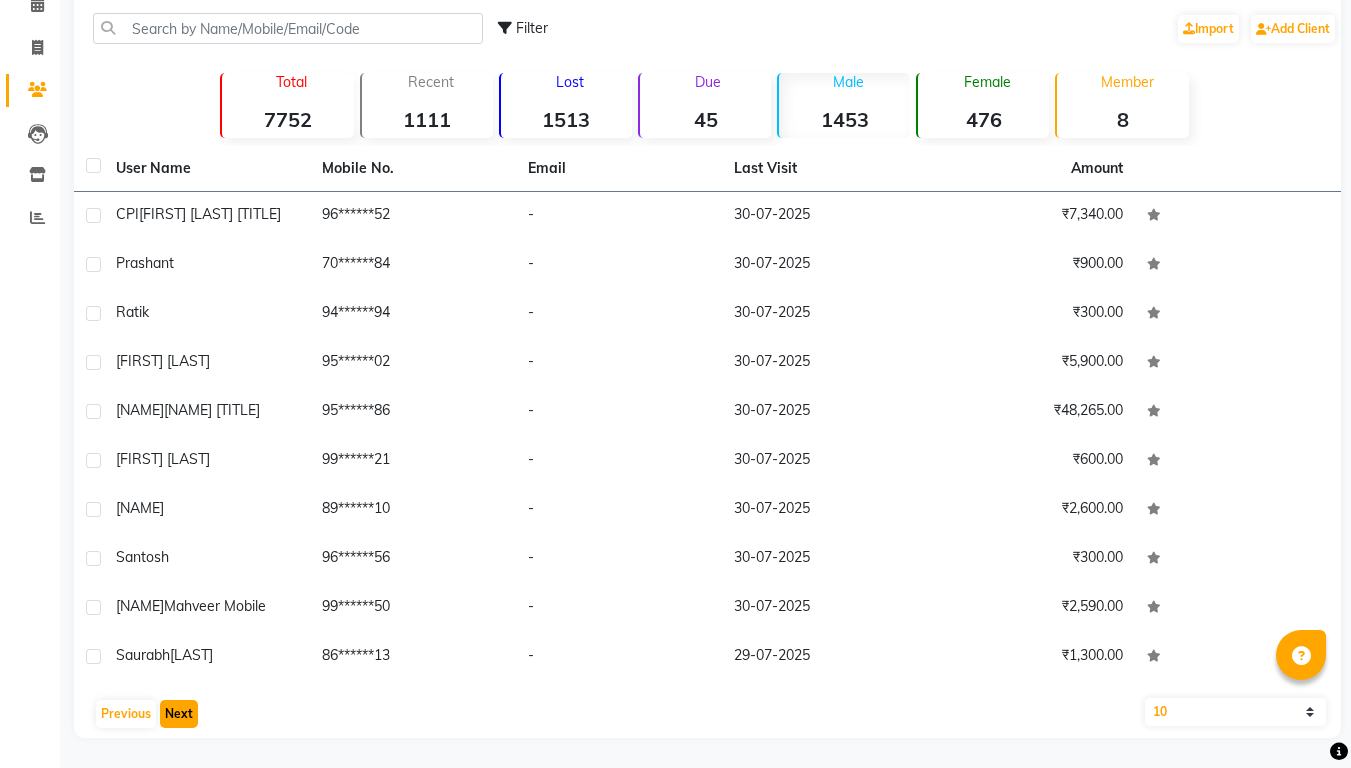 click on "Next" 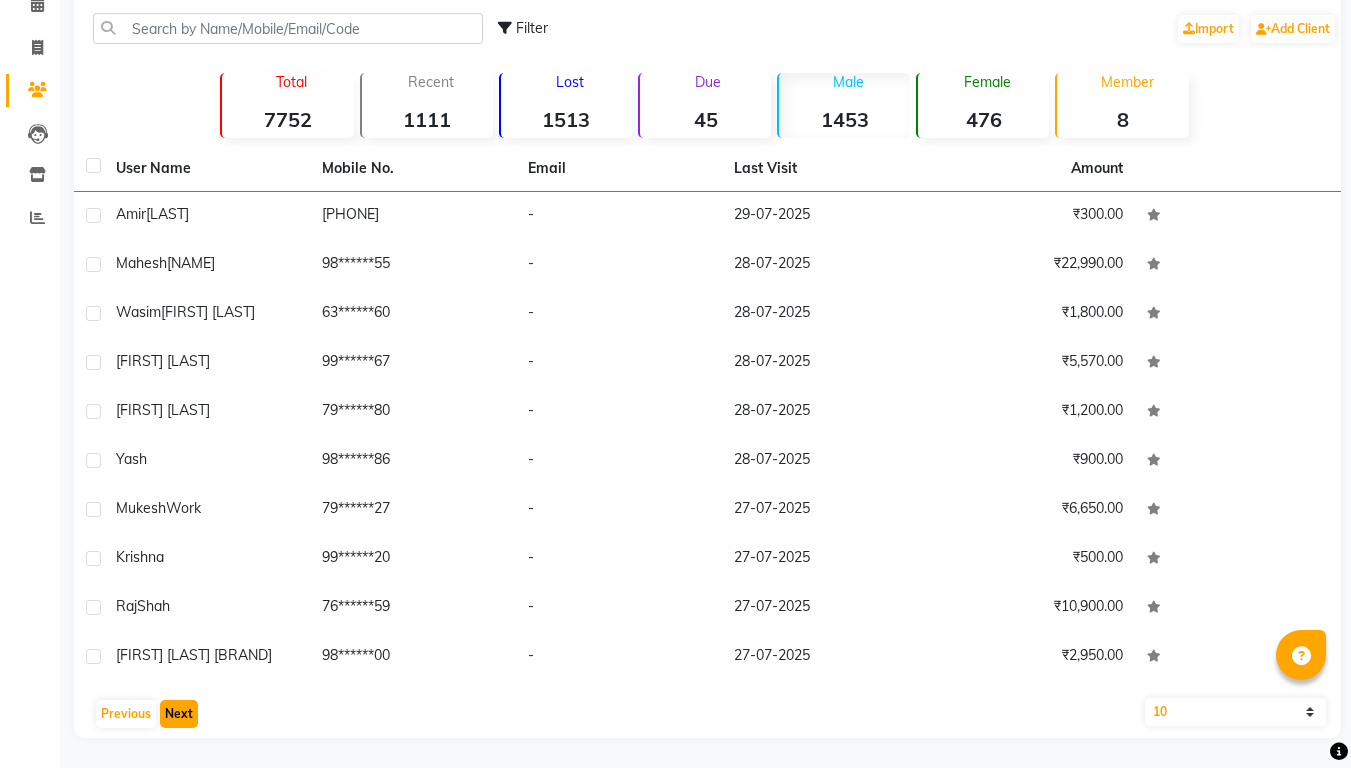 click on "Next" 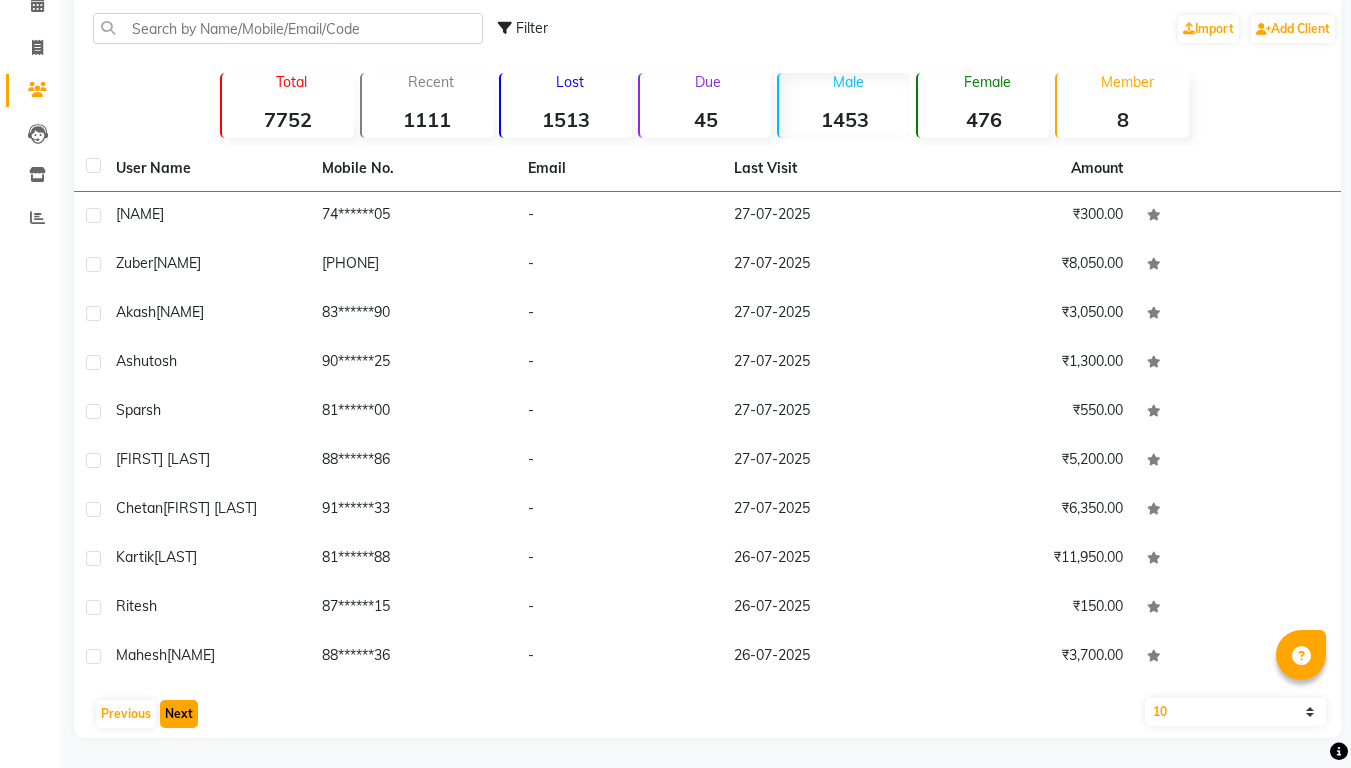 click on "Next" 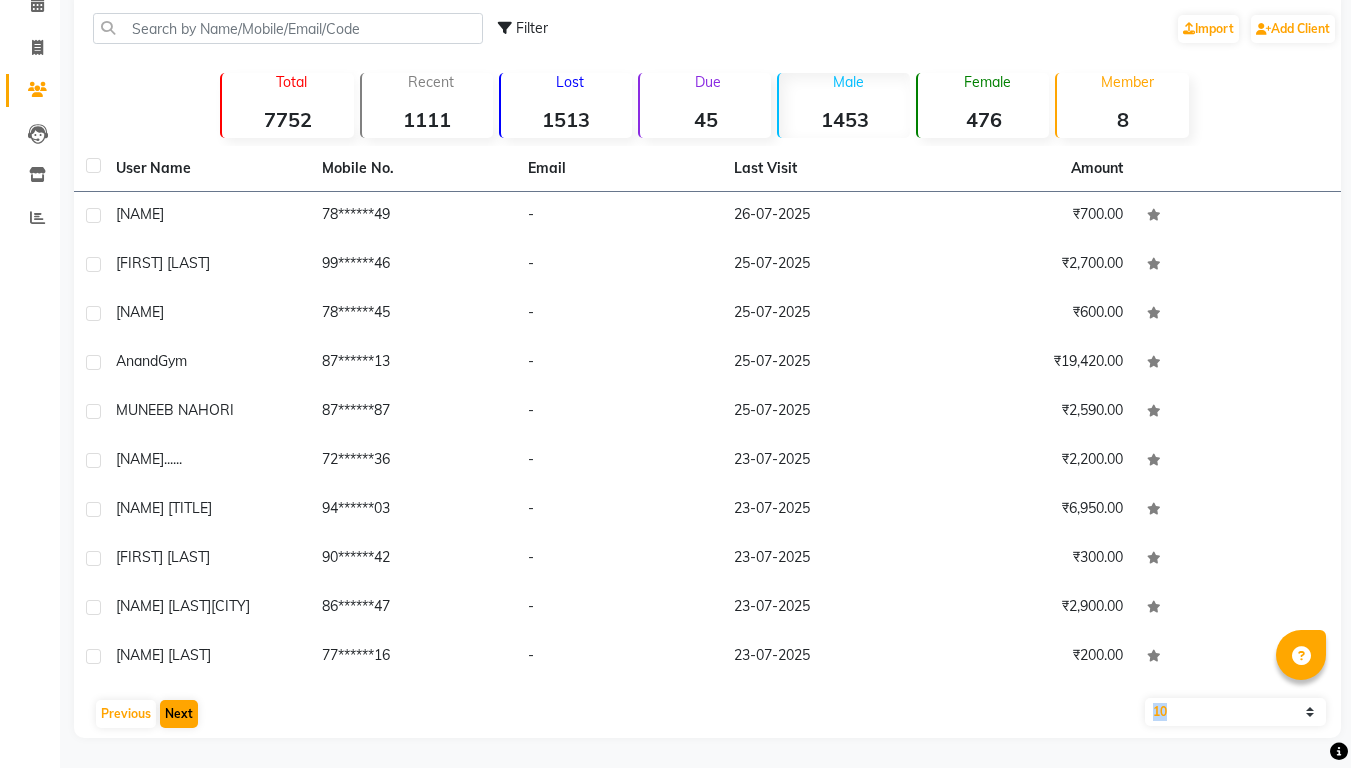 click on "User Name Mobile No. Email Last Visit Amount [NAME]     [PHONE]   -   [DATE]   ₹700.00  [NAME] [NAME]     [PHONE]   -   [DATE]   ₹2,700.00  [NAME]     [PHONE]   -   [DATE]   ₹600.00  [NAME]  [NAME]   [PHONE]   -   [DATE]   ₹19,420.00  [NAME] [NAME]     [PHONE]   -   [DATE]   ₹2,590.00  [NAME]  [NAME]   [PHONE]   -   [DATE]   ₹2,200.00  [NAME] [NAME]     [PHONE]   -   [DATE]   ₹6,950.00  [NAME] [NAME]     [PHONE]   -   [DATE]   ₹300.00  [NAME] [NAME] [NAME]     [PHONE]   -   [DATE]   ₹2,900.00  [NAME] [NAME]     [PHONE]   -   [DATE]   ₹200.00   Previous   Next   10   50   100" 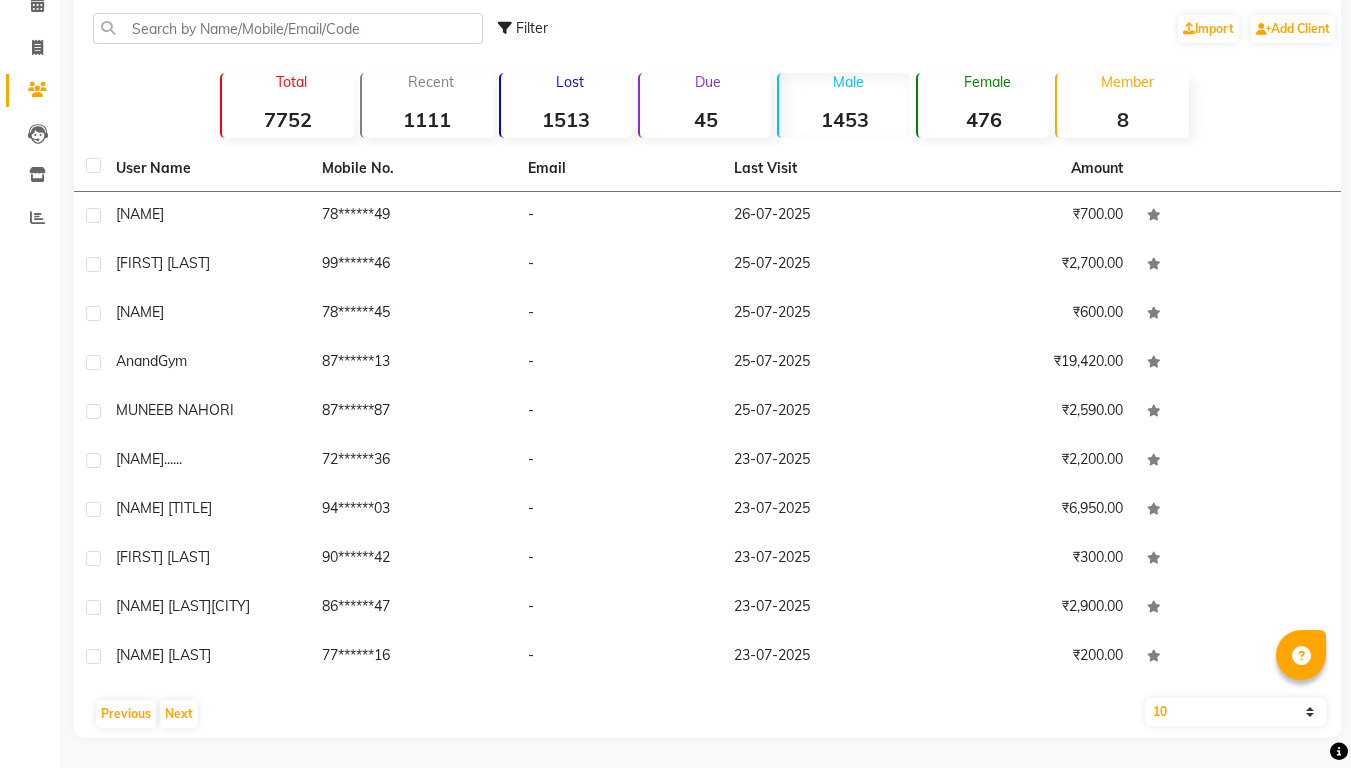 click on "Lost  [NUMBER]" 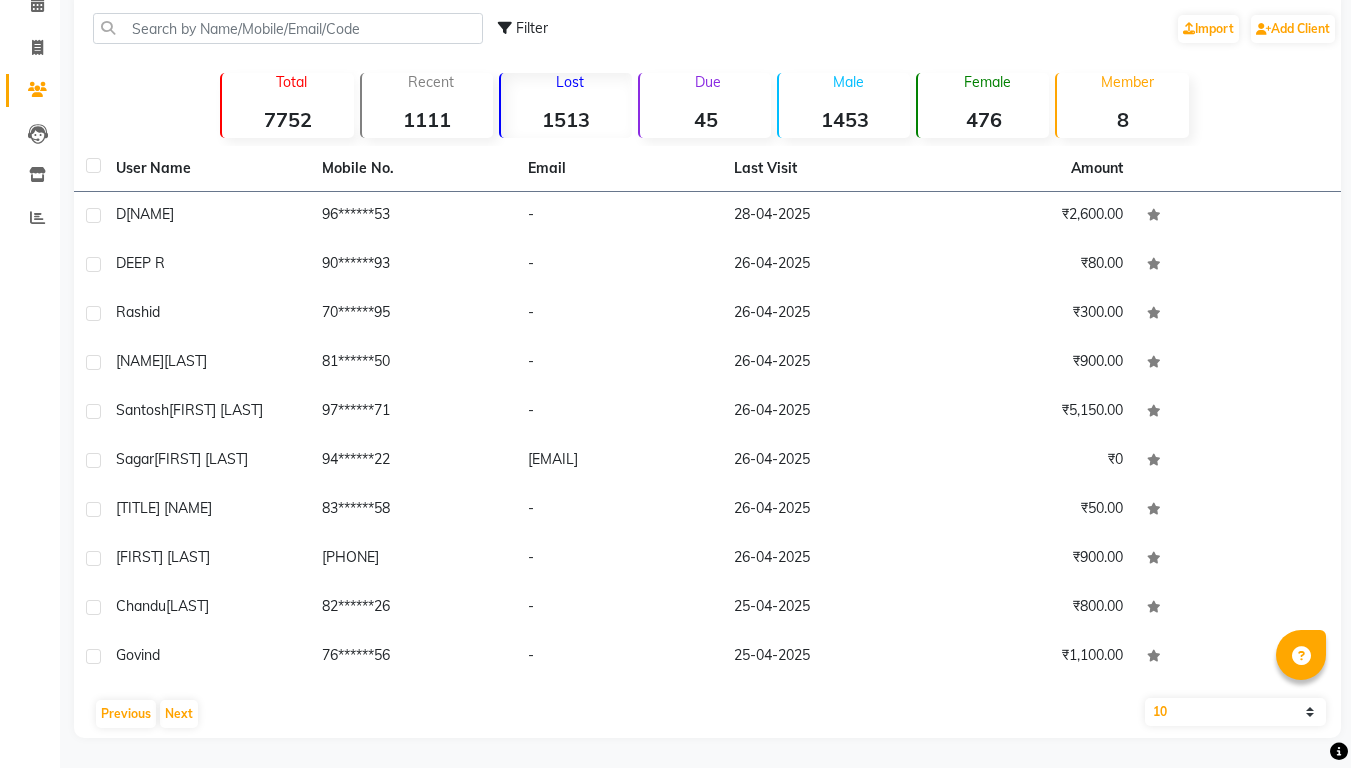 scroll, scrollTop: 0, scrollLeft: 0, axis: both 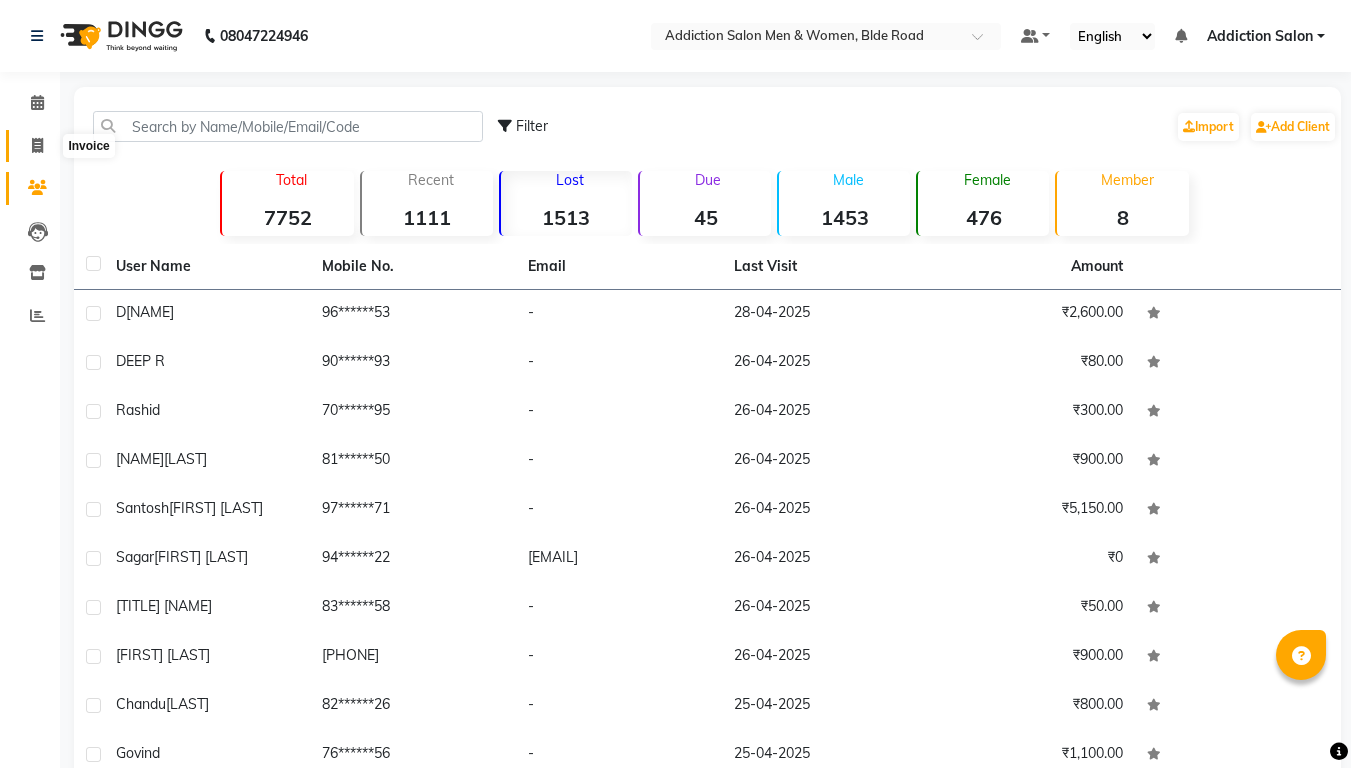 click 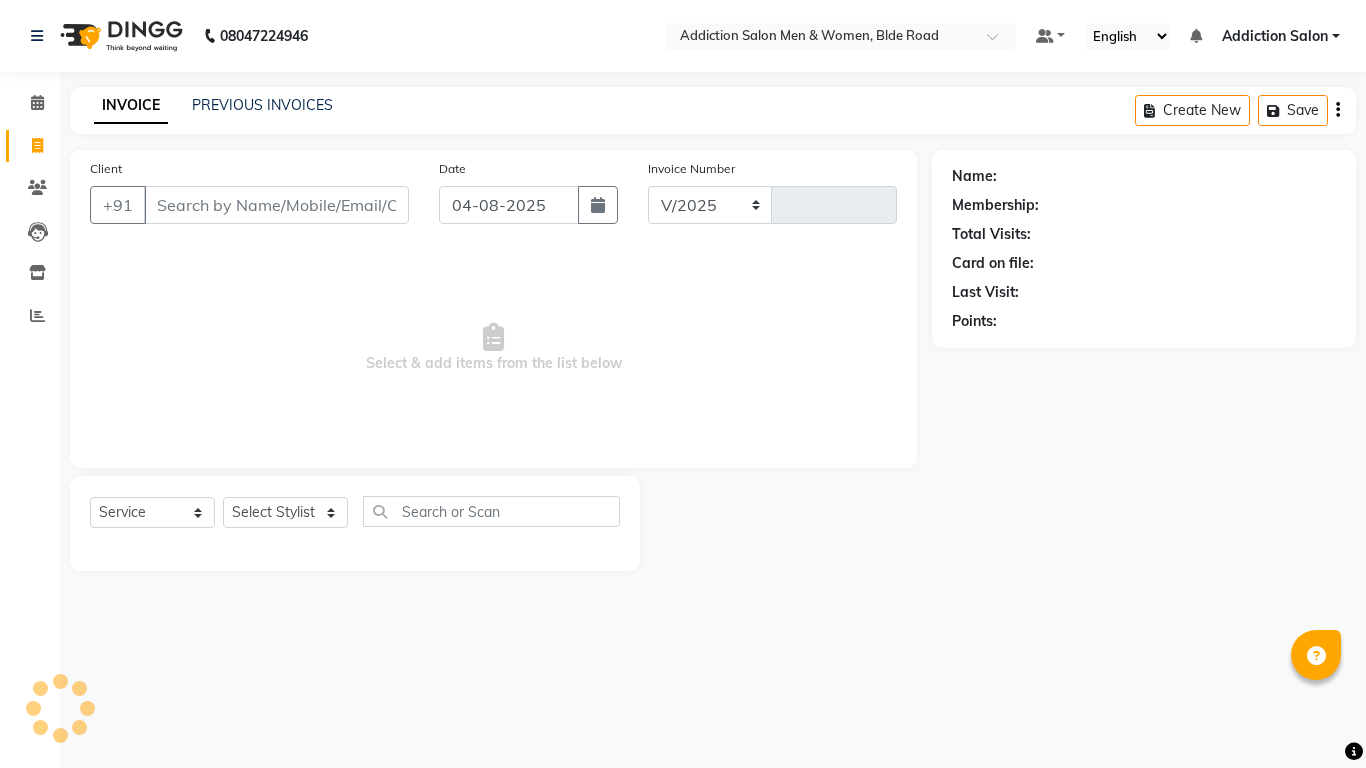 select on "6595" 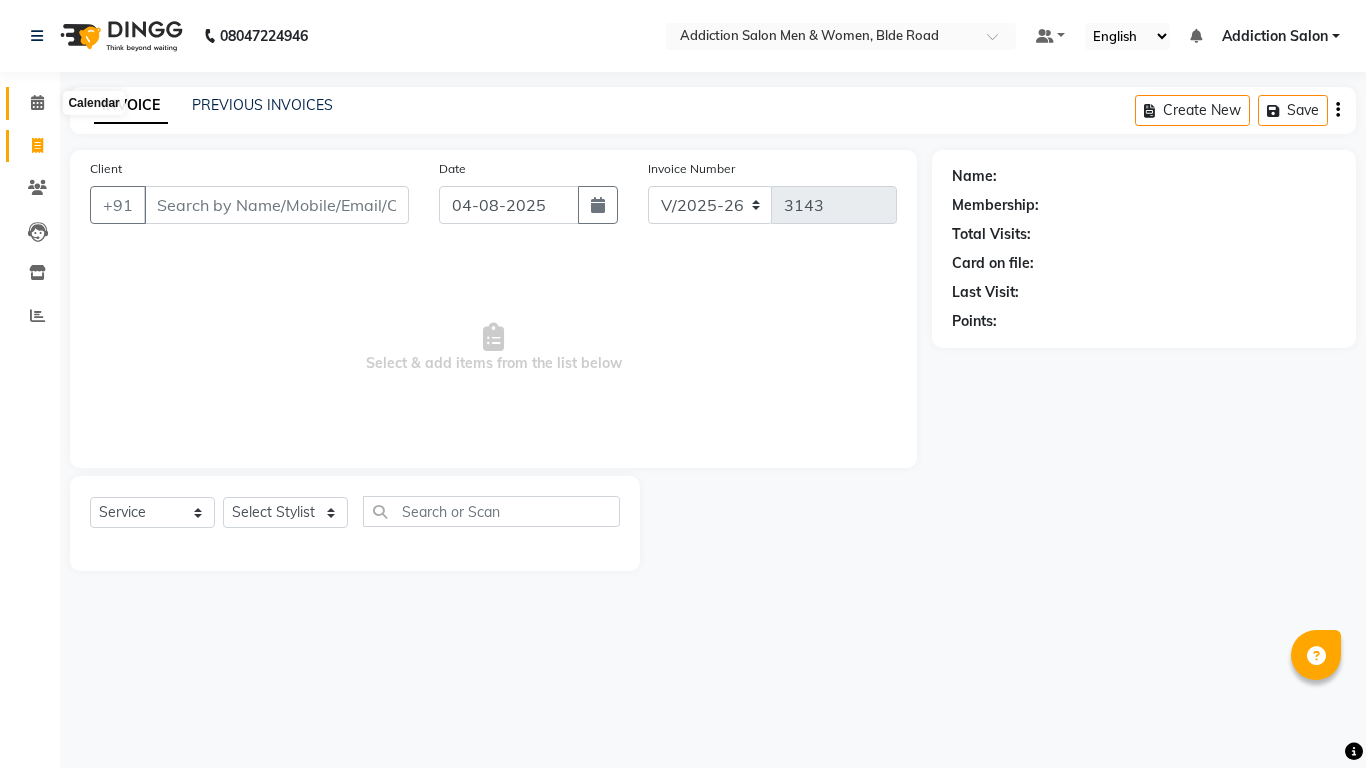 click 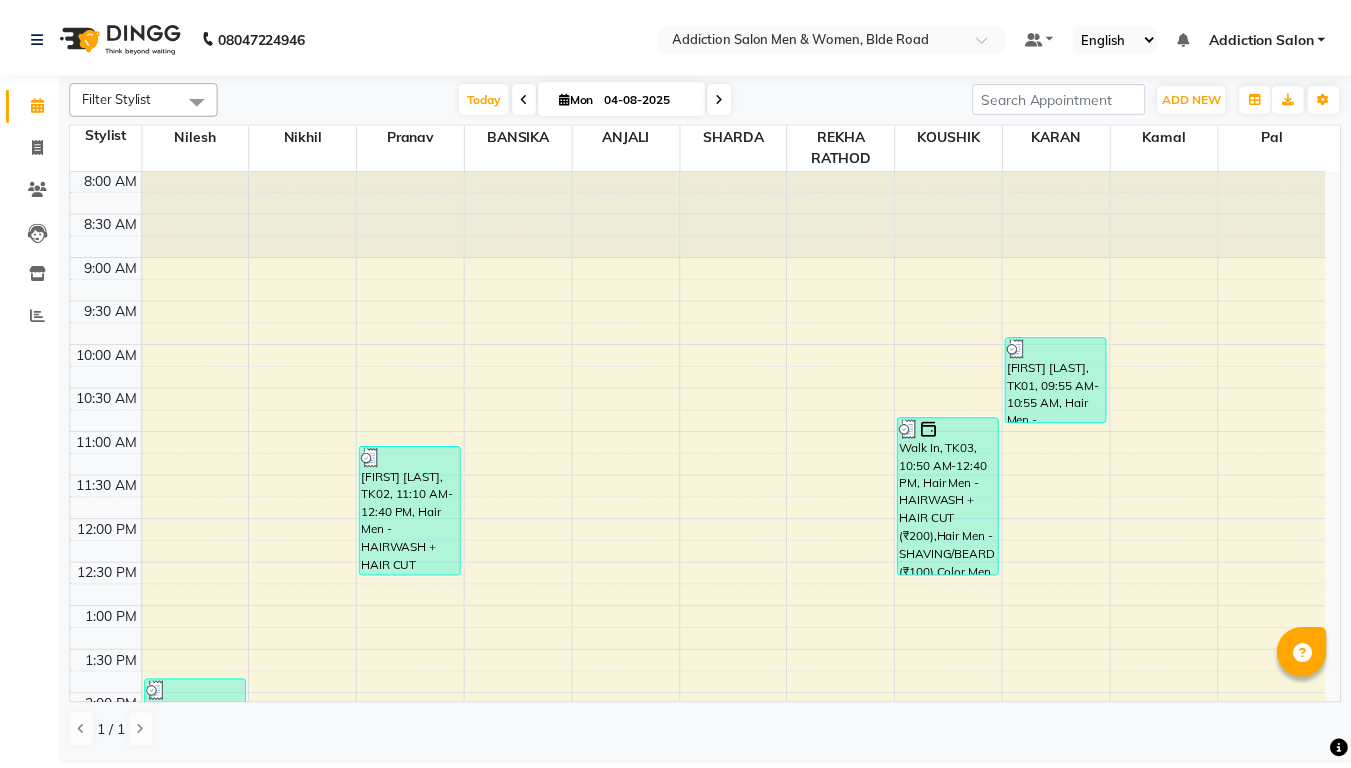scroll, scrollTop: 0, scrollLeft: 0, axis: both 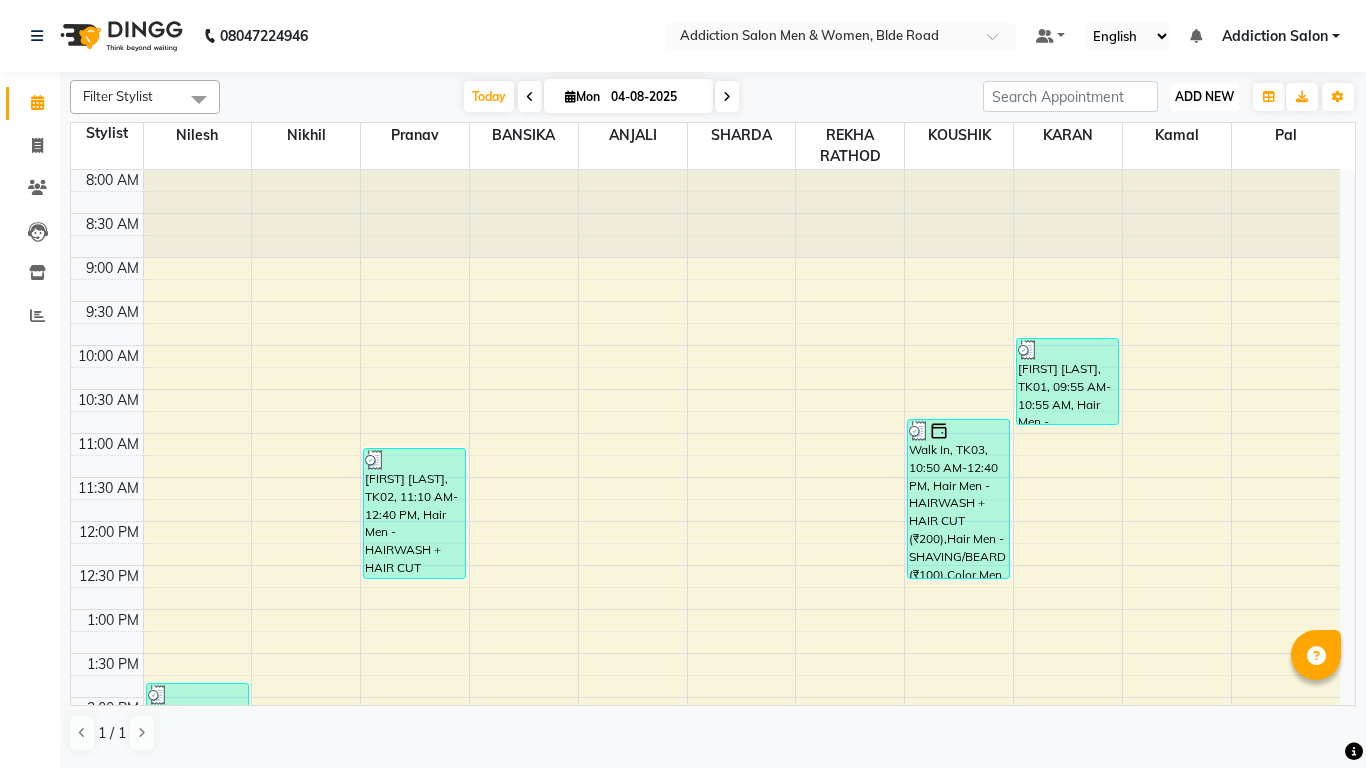 click on "ADD NEW Toggle Dropdown" at bounding box center [1204, 97] 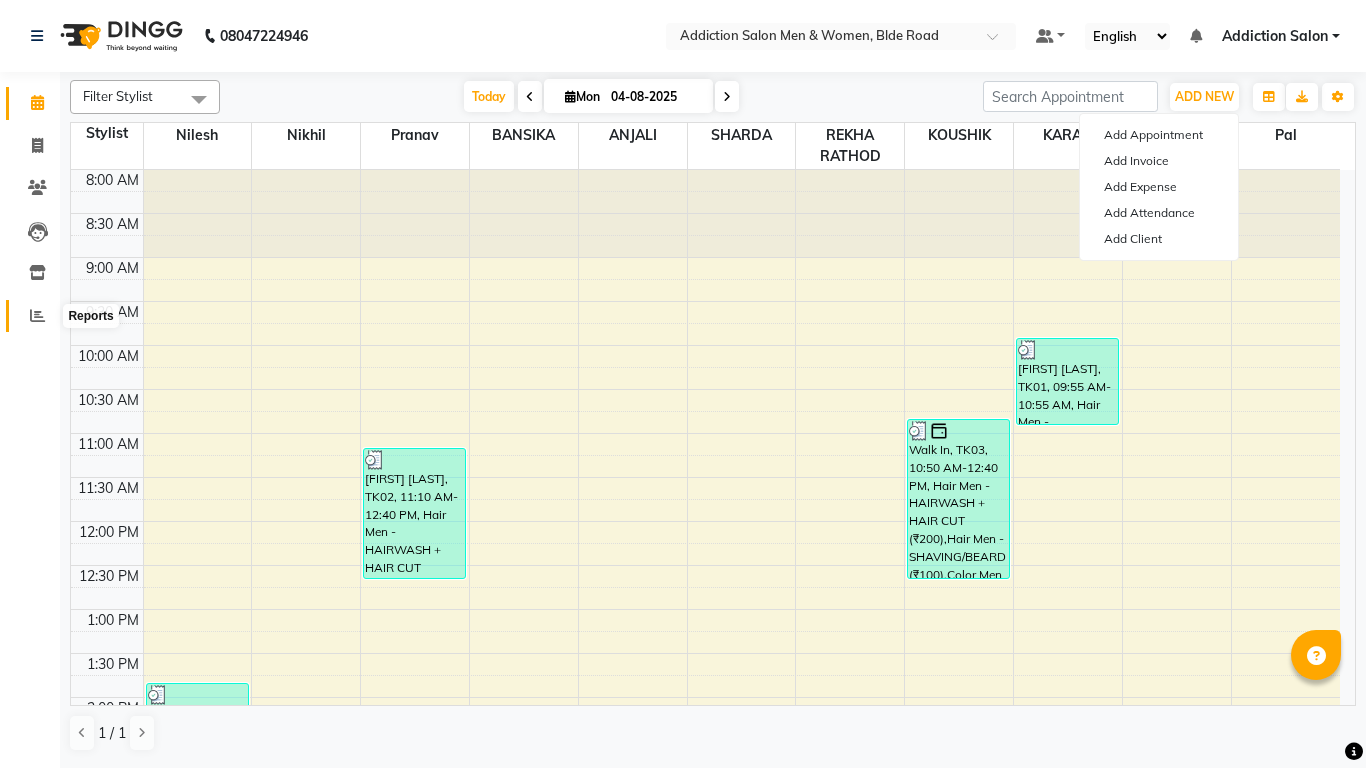 click 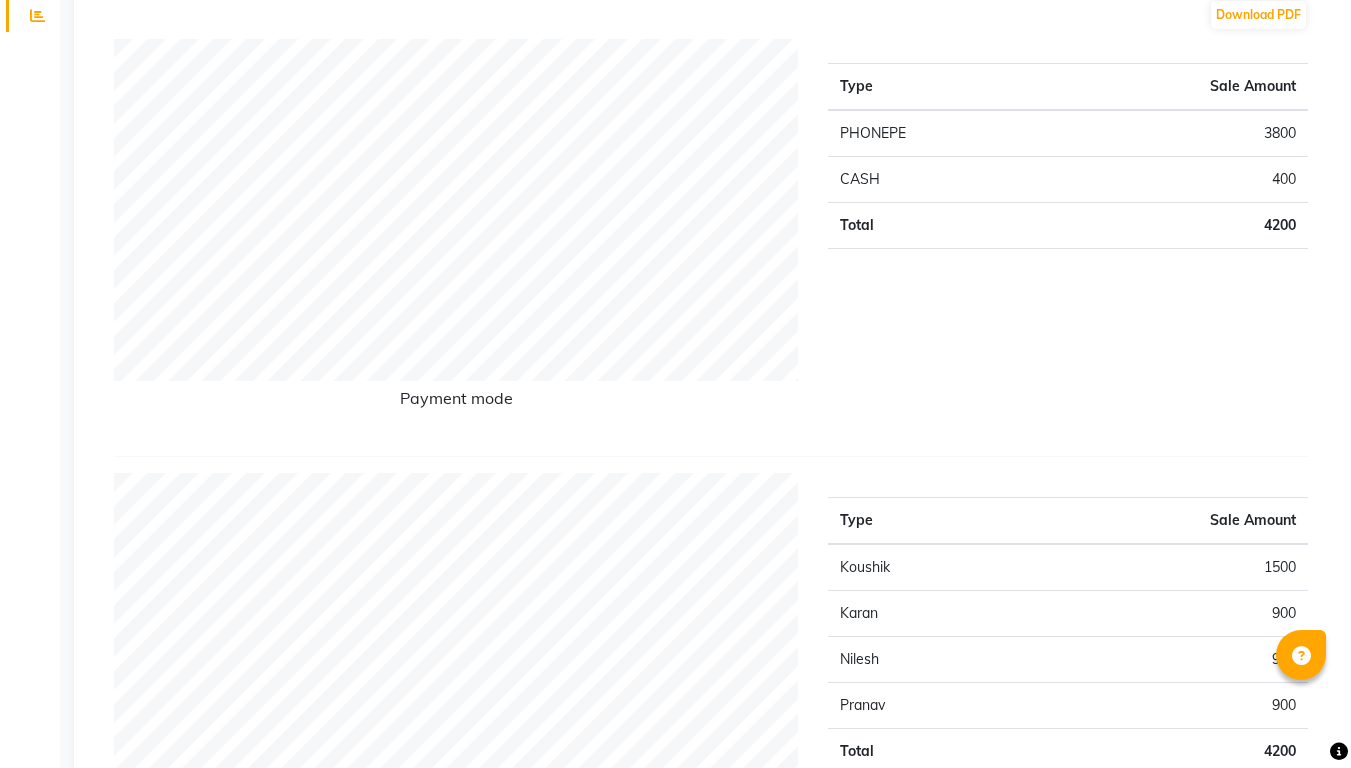 scroll, scrollTop: 700, scrollLeft: 0, axis: vertical 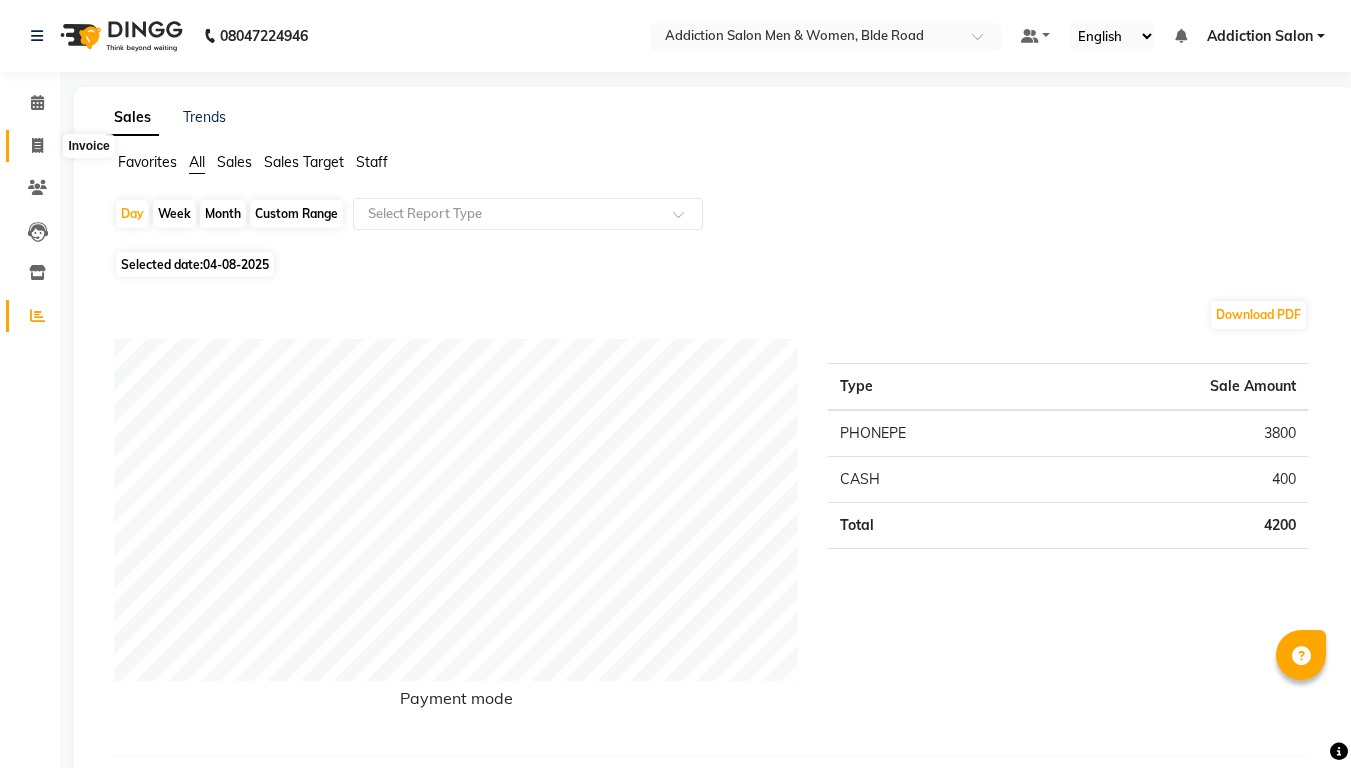 click 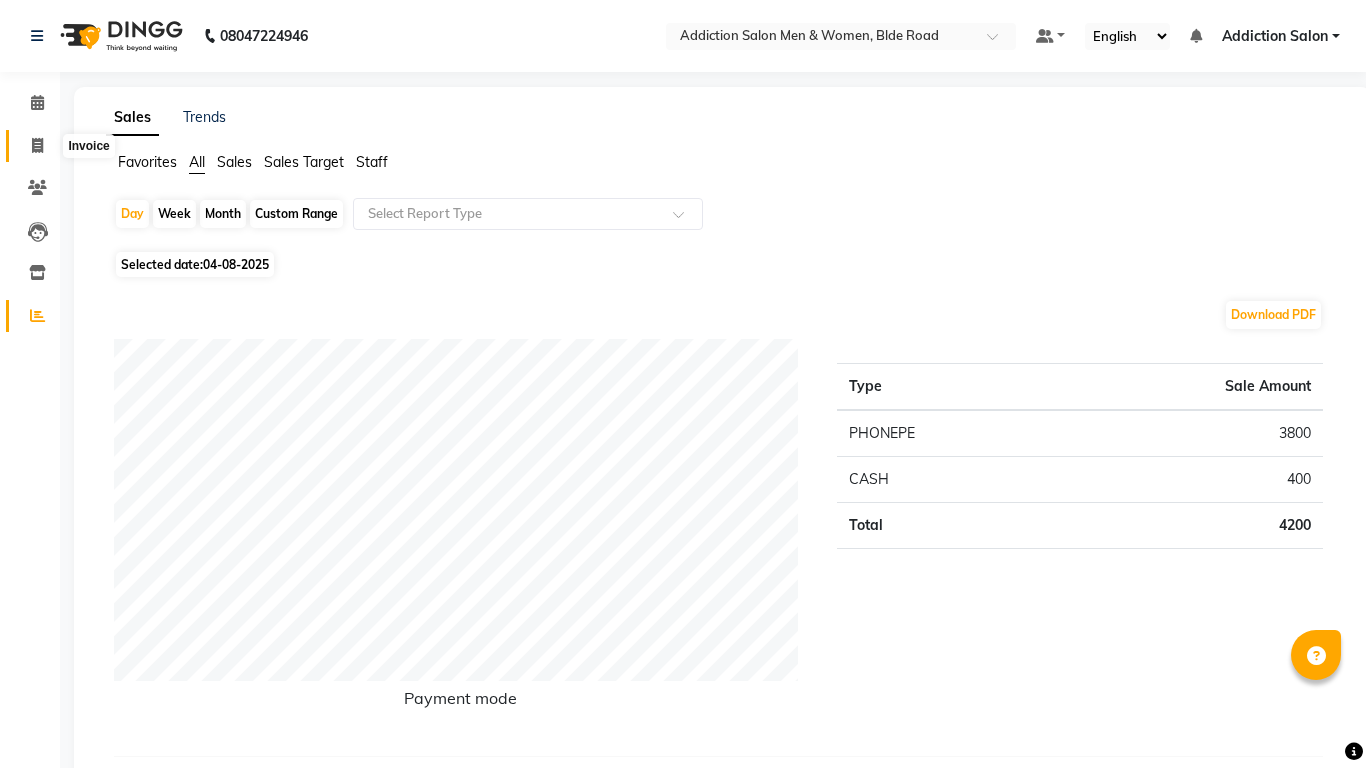 select on "service" 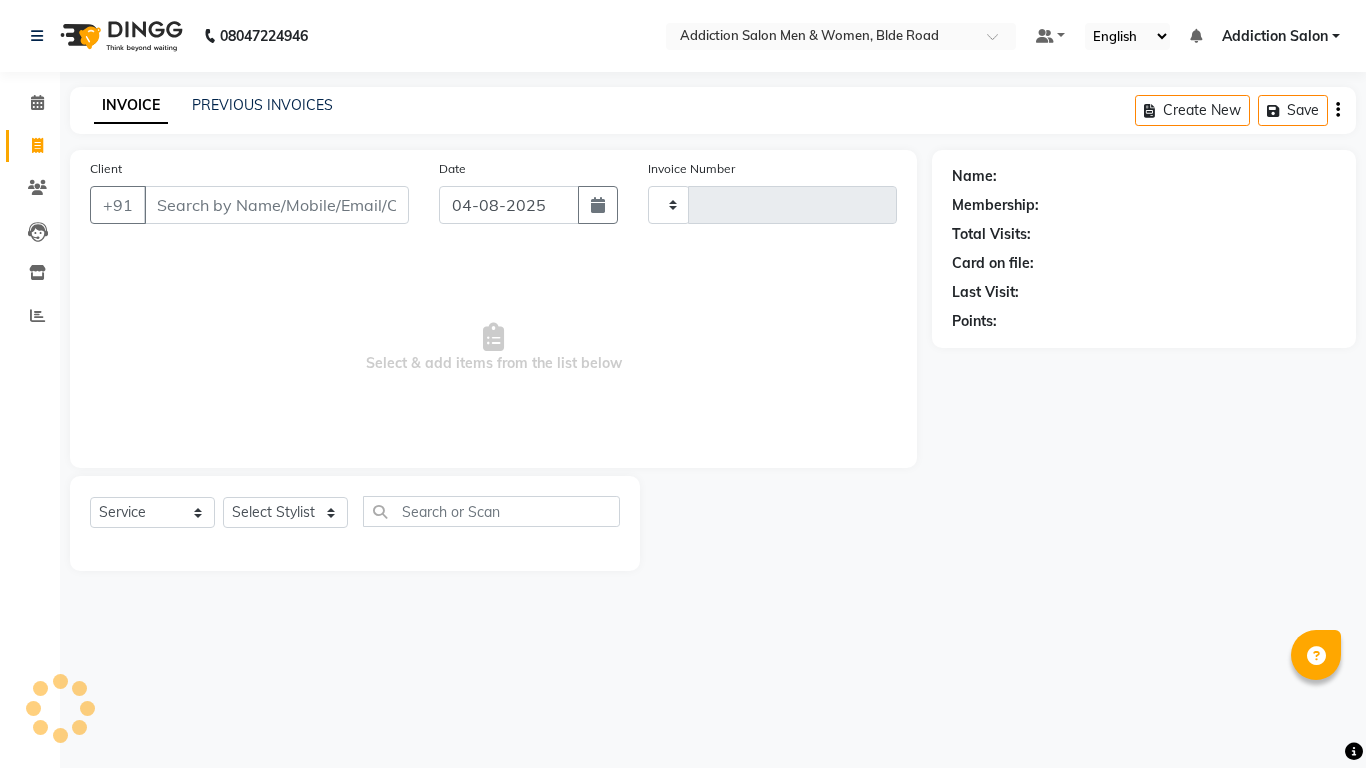 type on "3143" 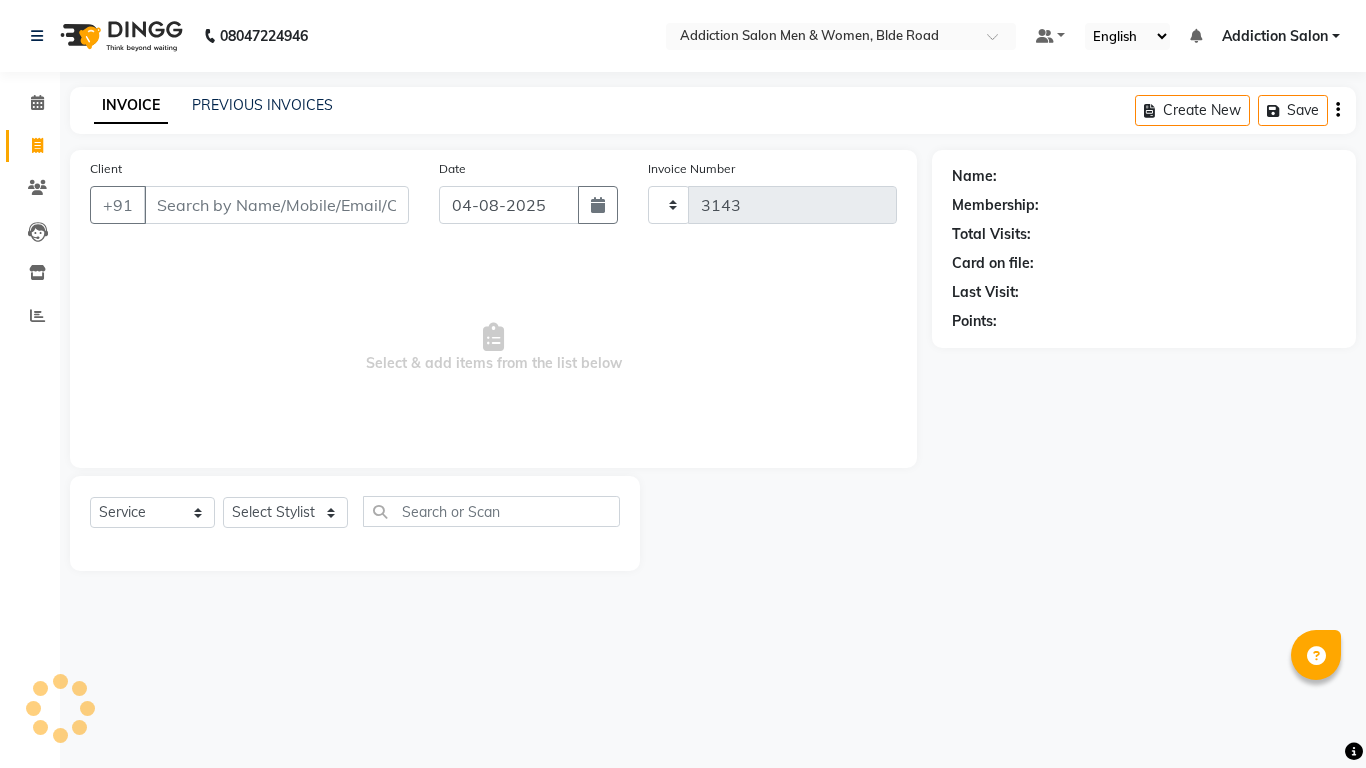 select on "6595" 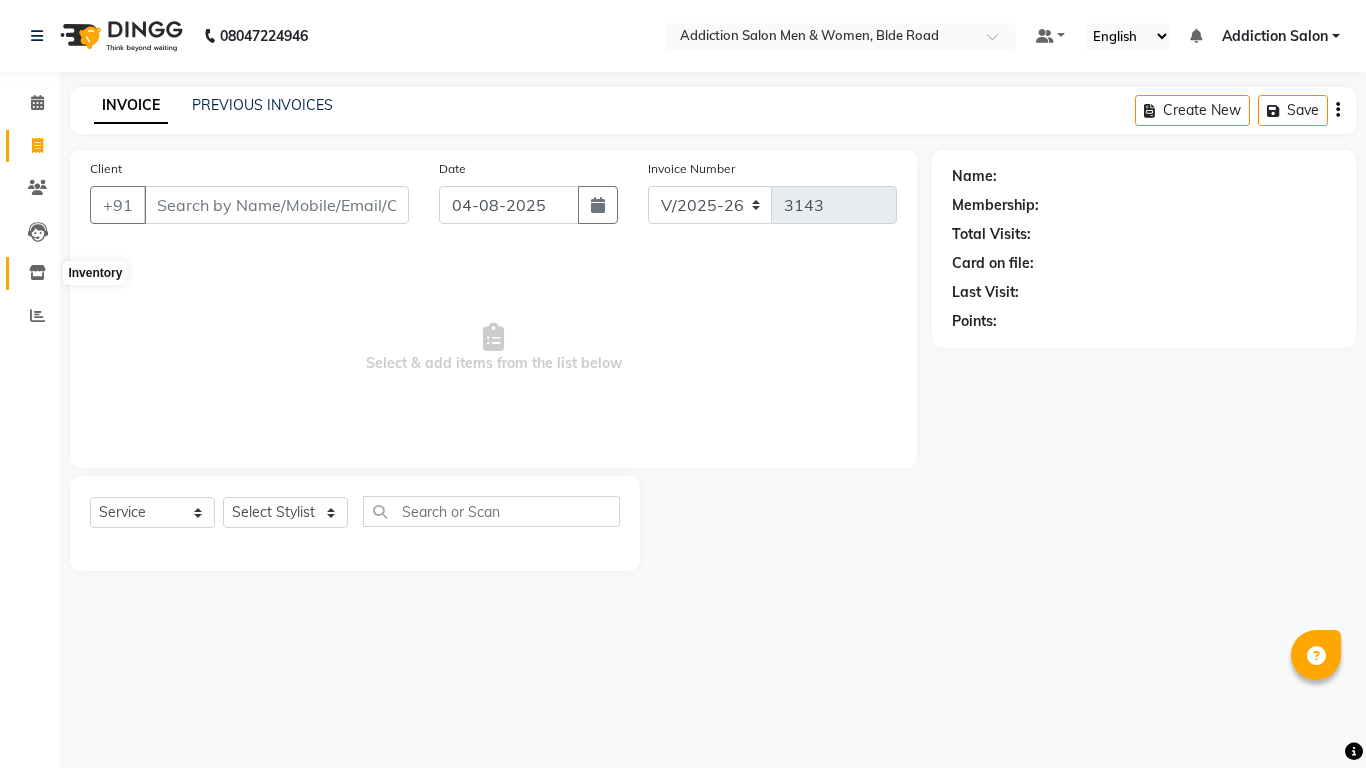 click 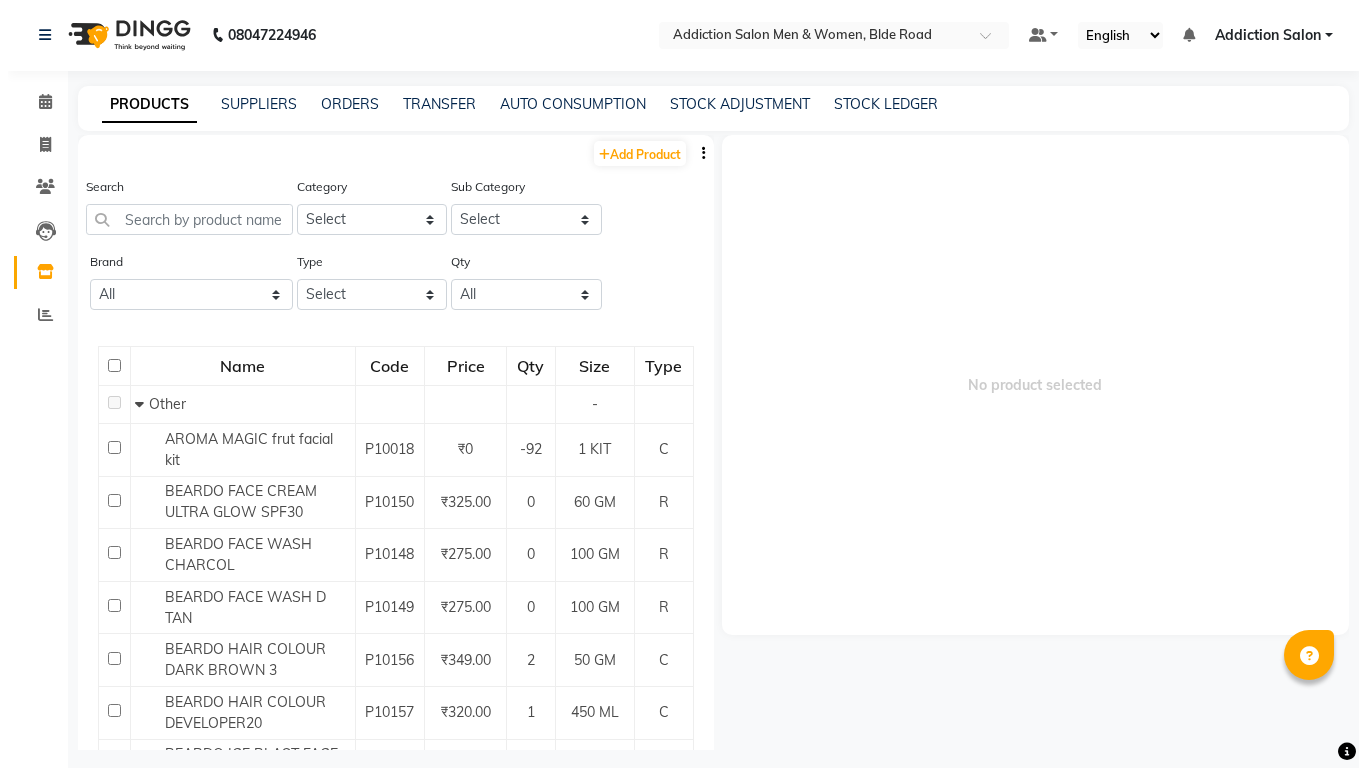 scroll, scrollTop: 0, scrollLeft: 0, axis: both 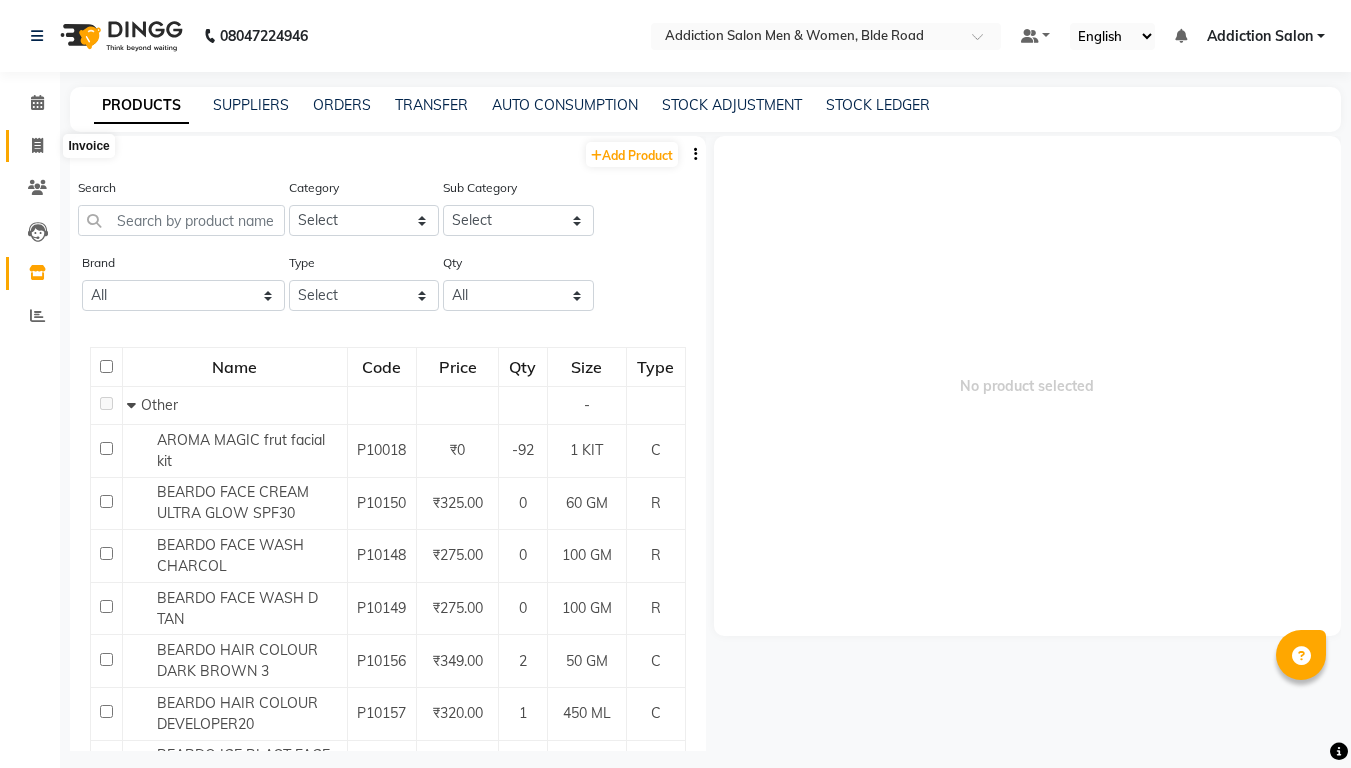 click 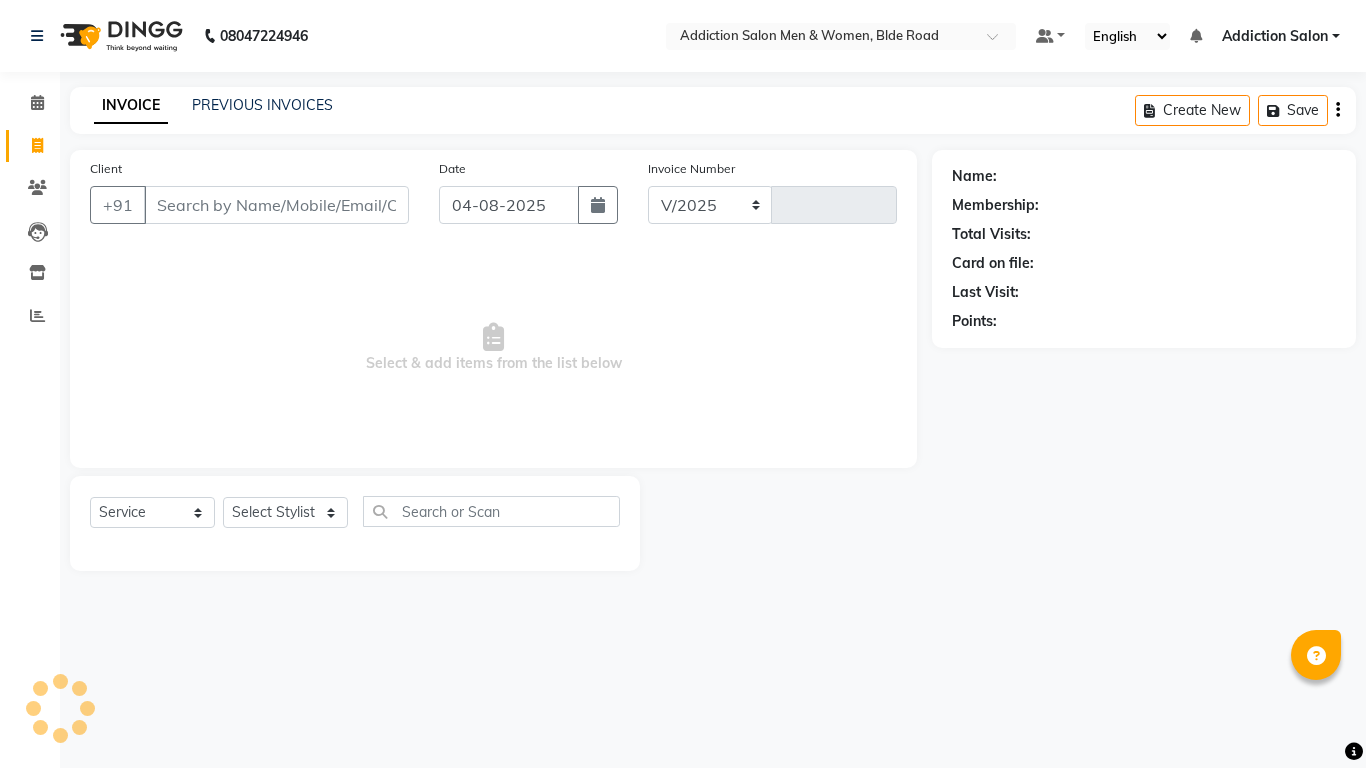 select on "6595" 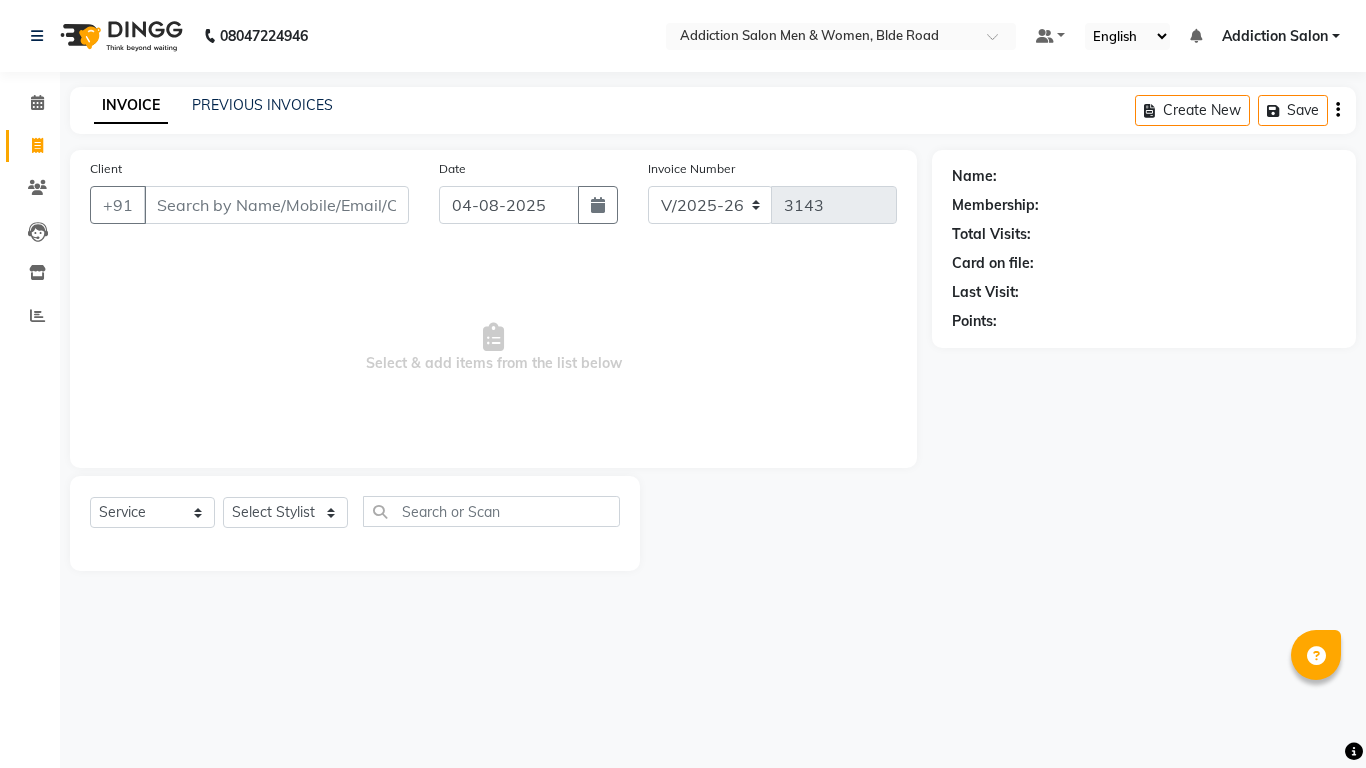 click on "Client" at bounding box center (276, 205) 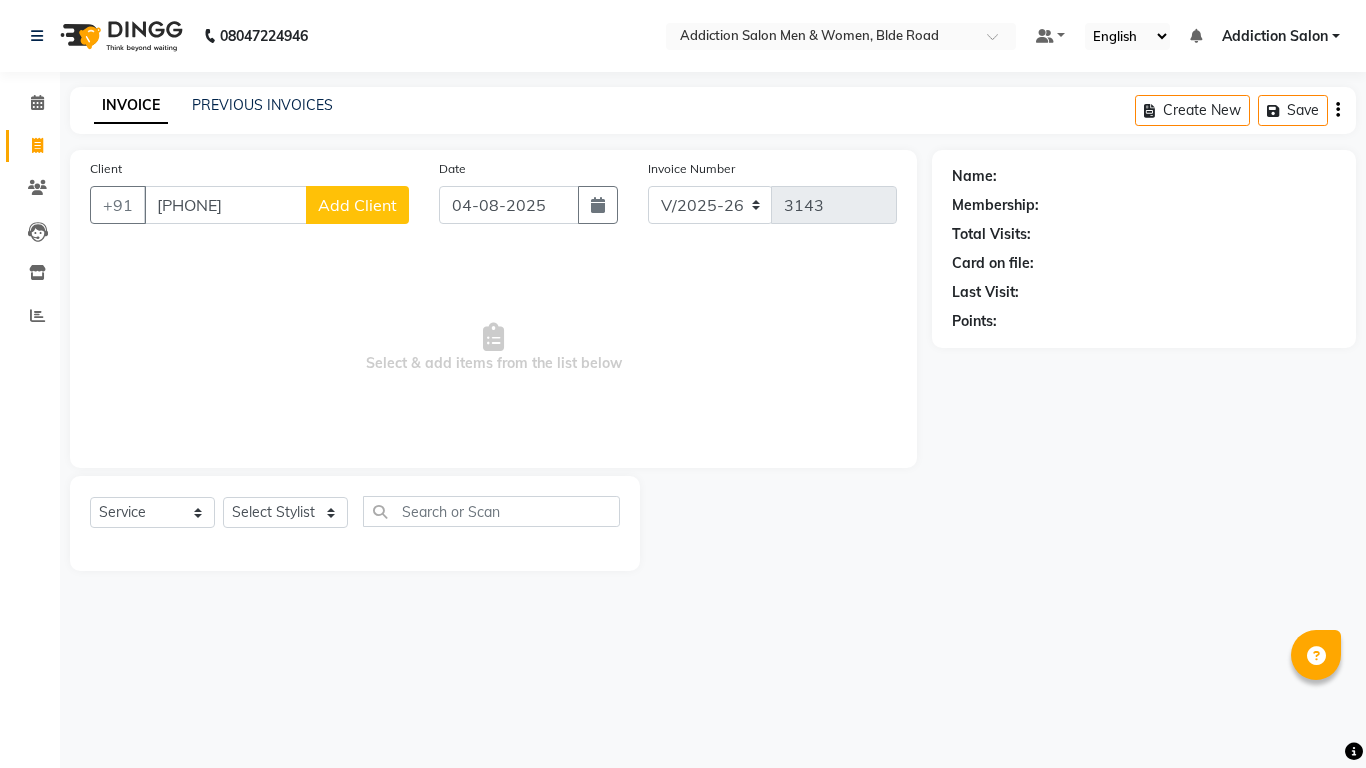 type on "[PHONE]" 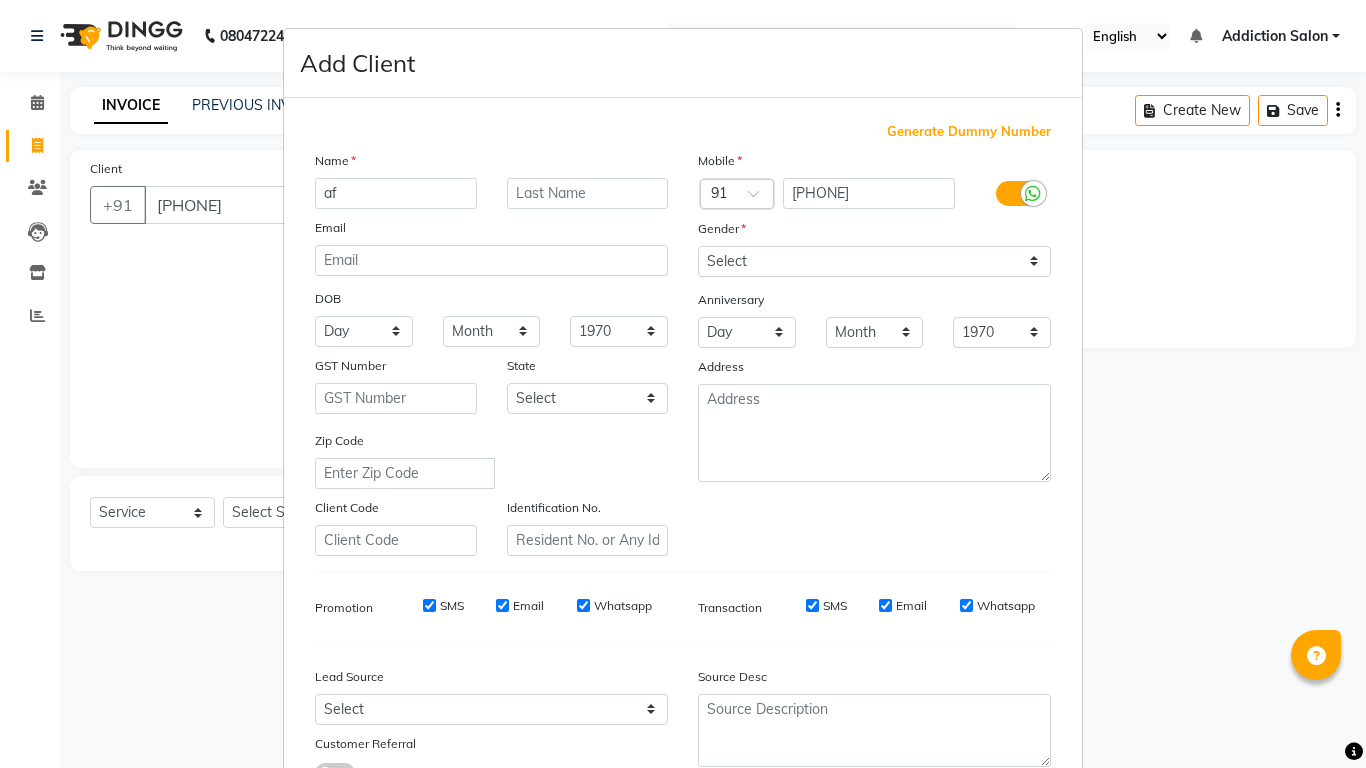 type on "a" 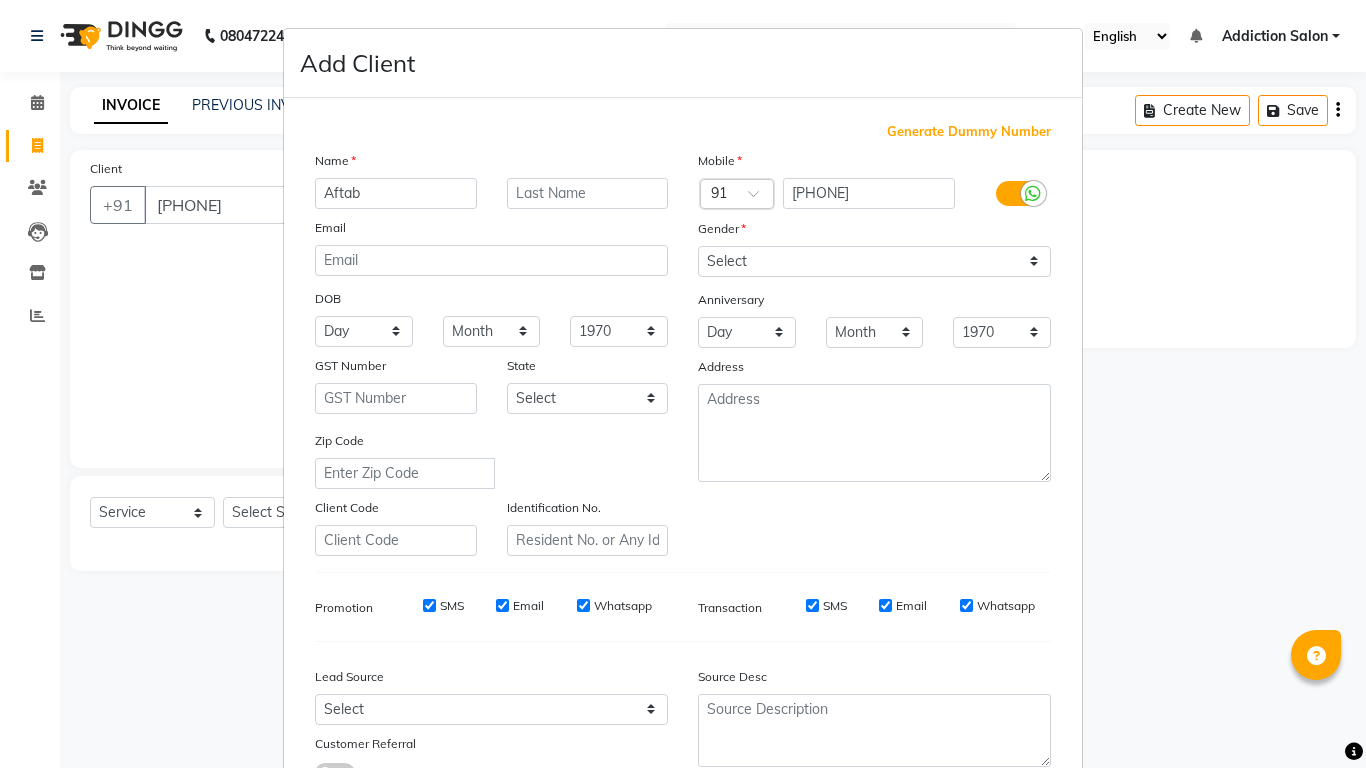type on "Aftab" 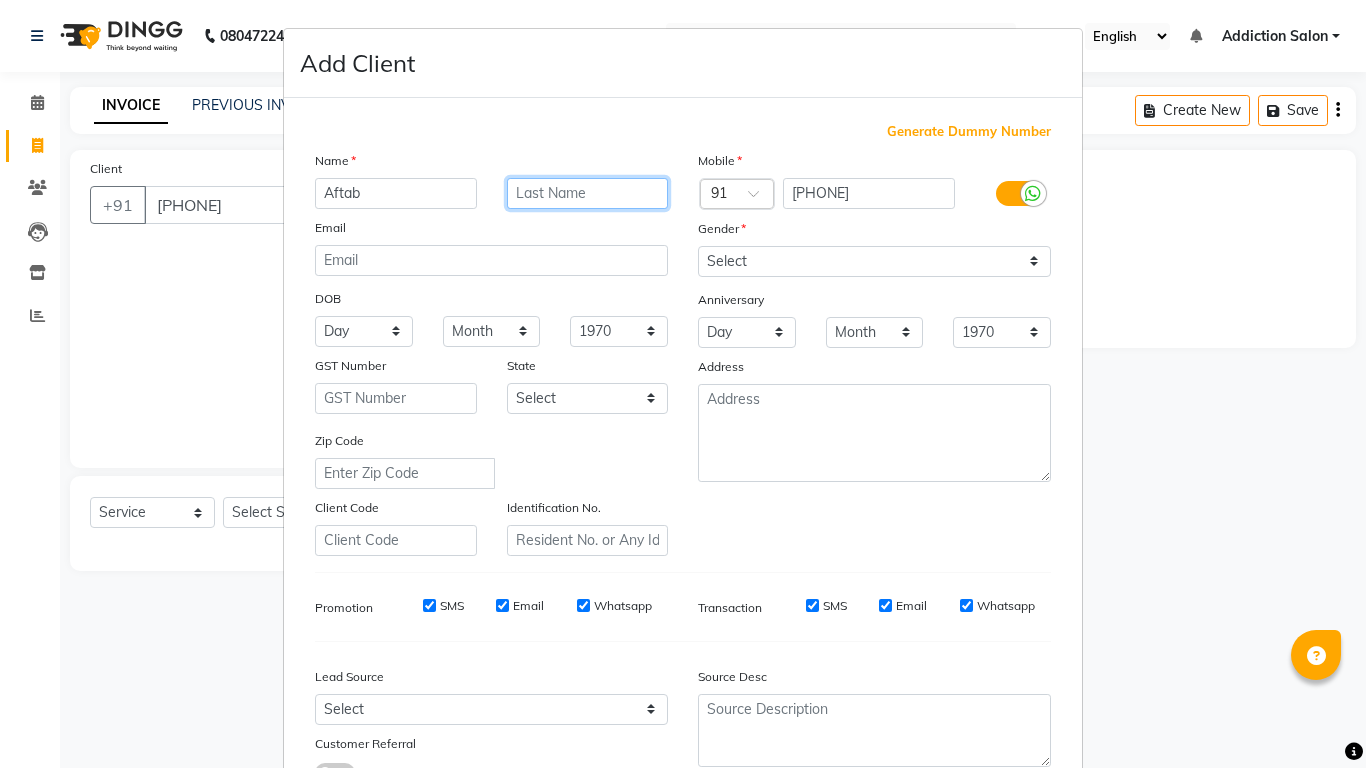 click at bounding box center [588, 193] 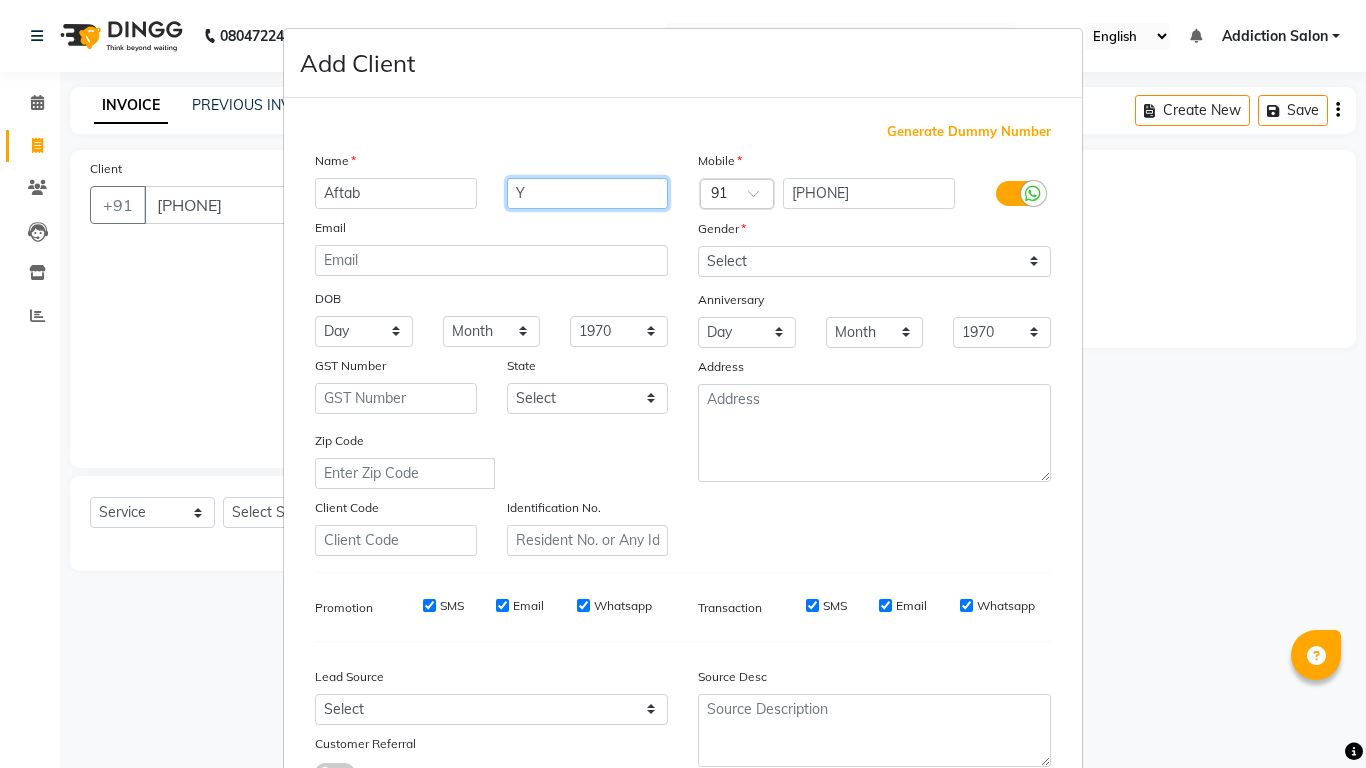 type on "Y" 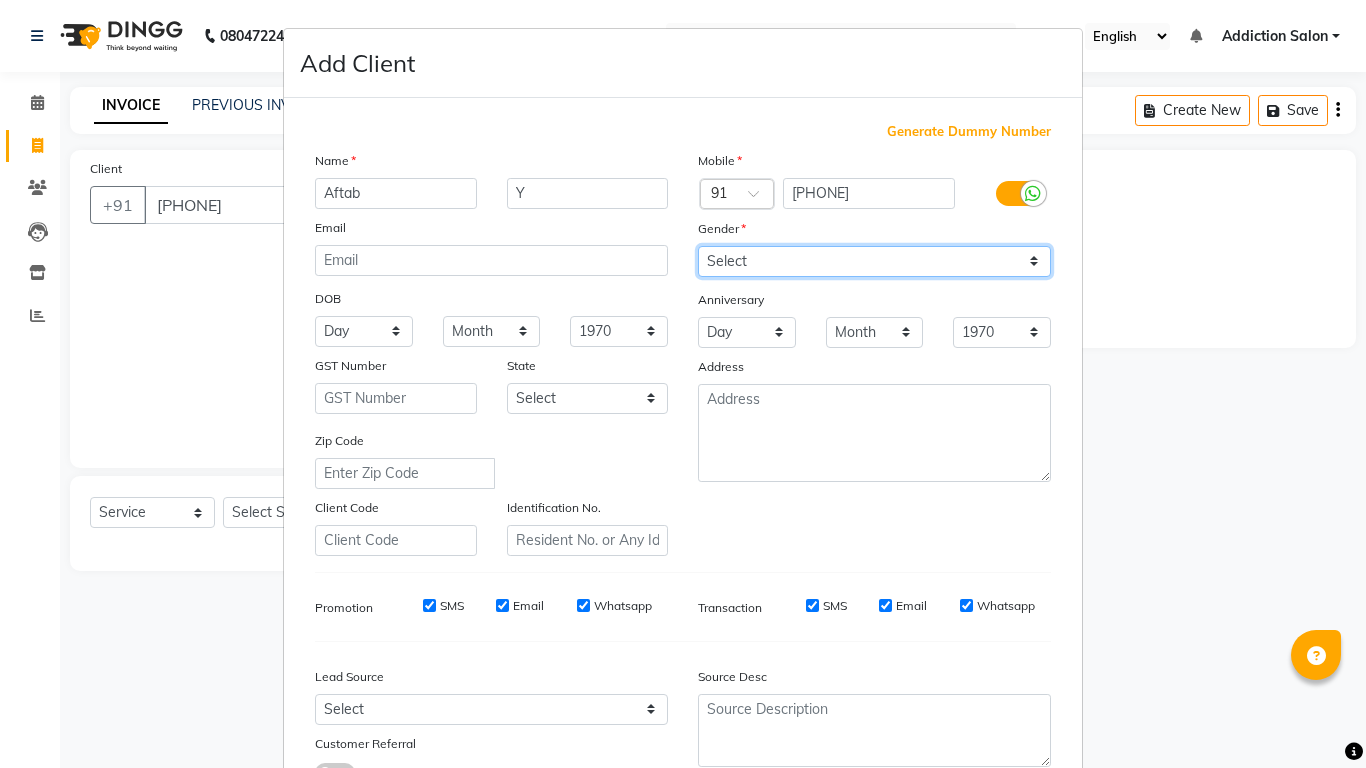 click on "Select Male Female Other Prefer Not To Say" at bounding box center (874, 261) 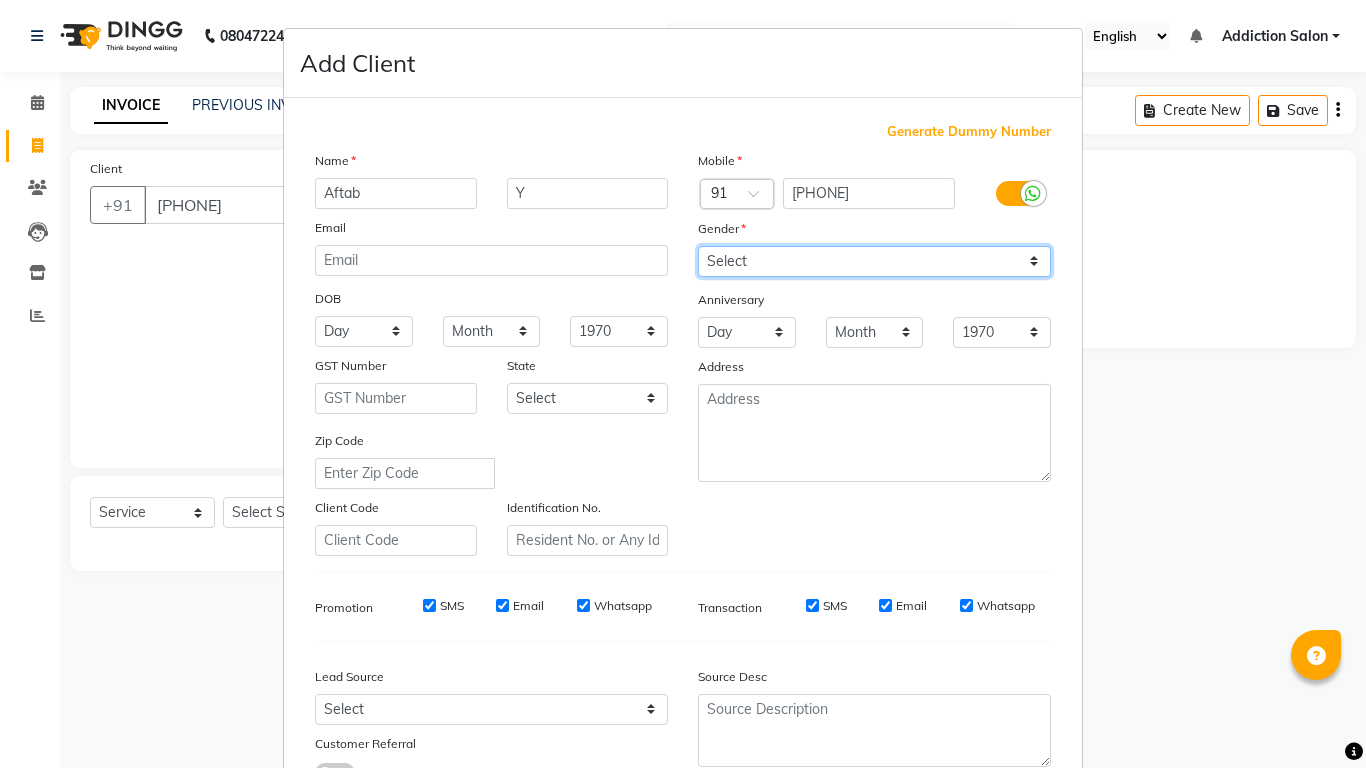 select on "male" 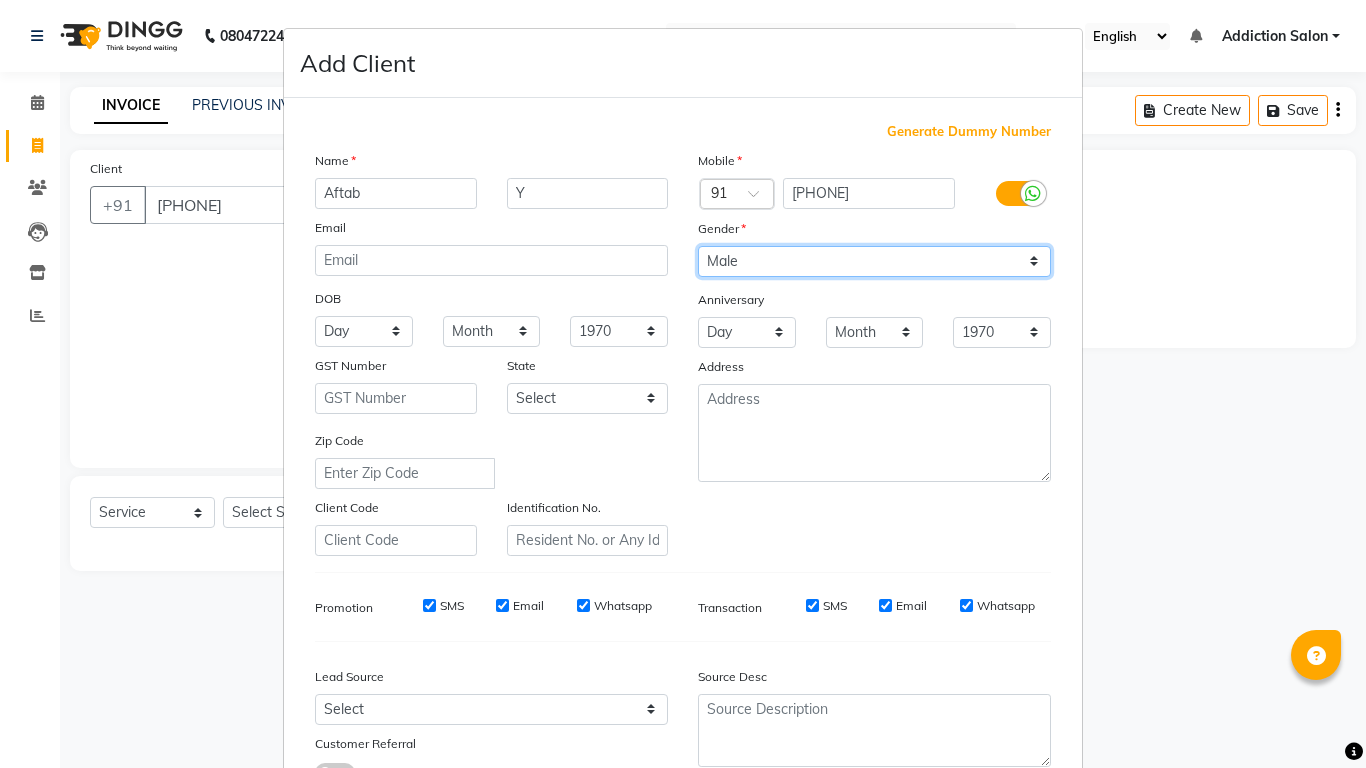 click on "Select Male Female Other Prefer Not To Say" at bounding box center [874, 261] 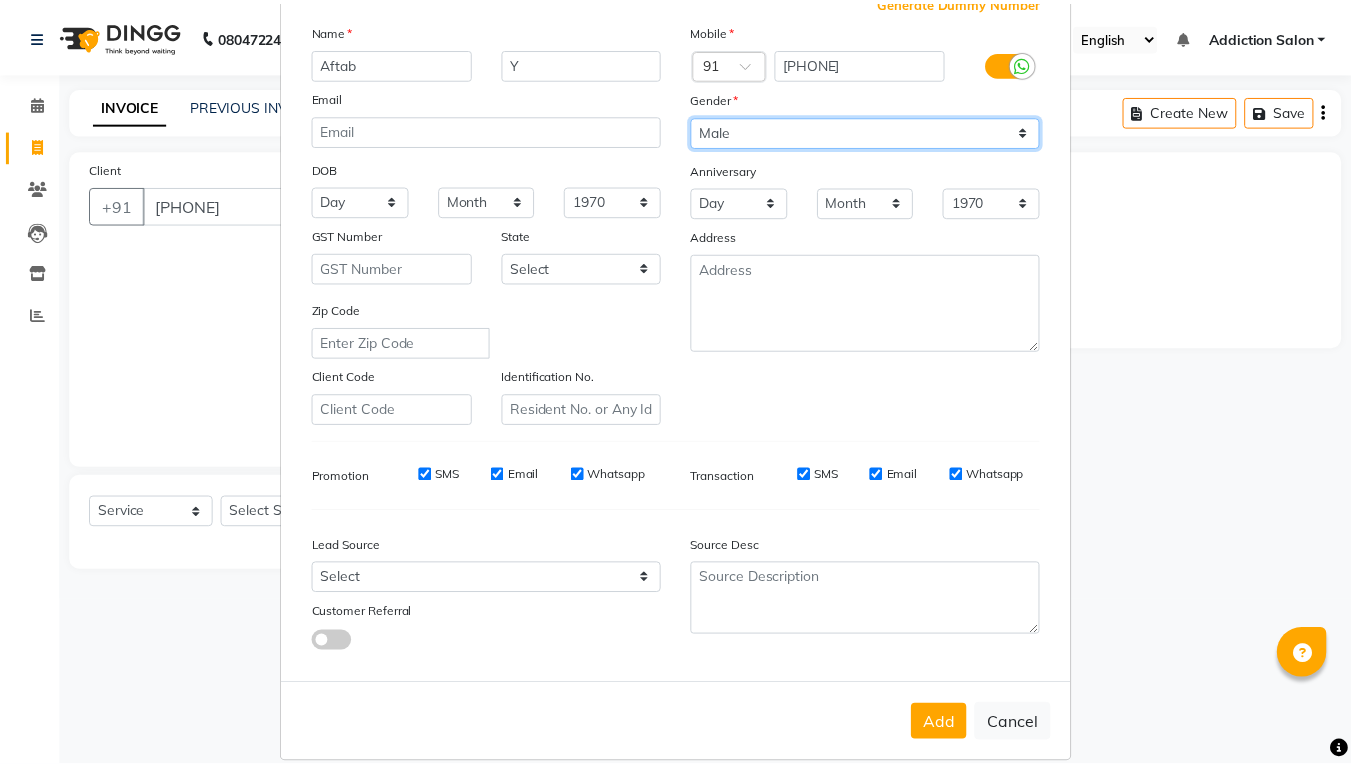 scroll, scrollTop: 155, scrollLeft: 0, axis: vertical 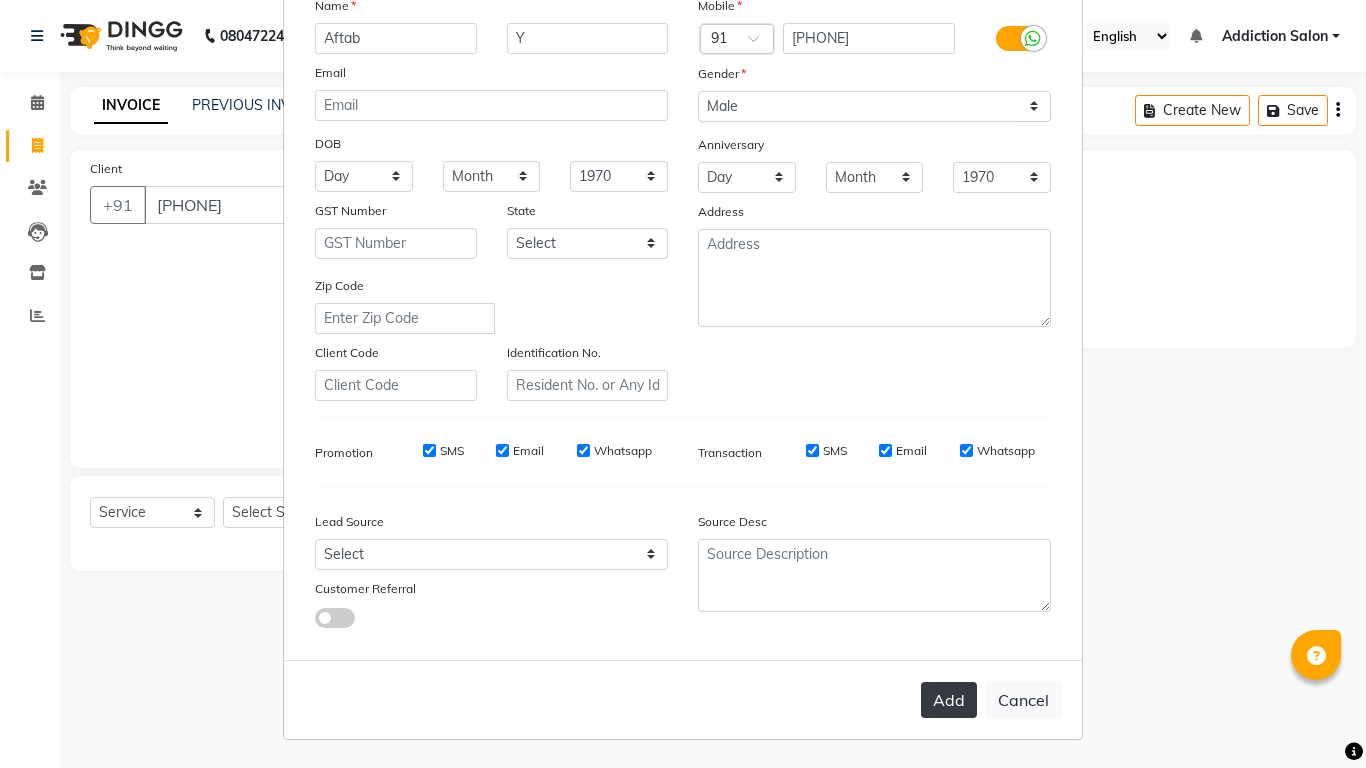 click on "Add" at bounding box center (949, 700) 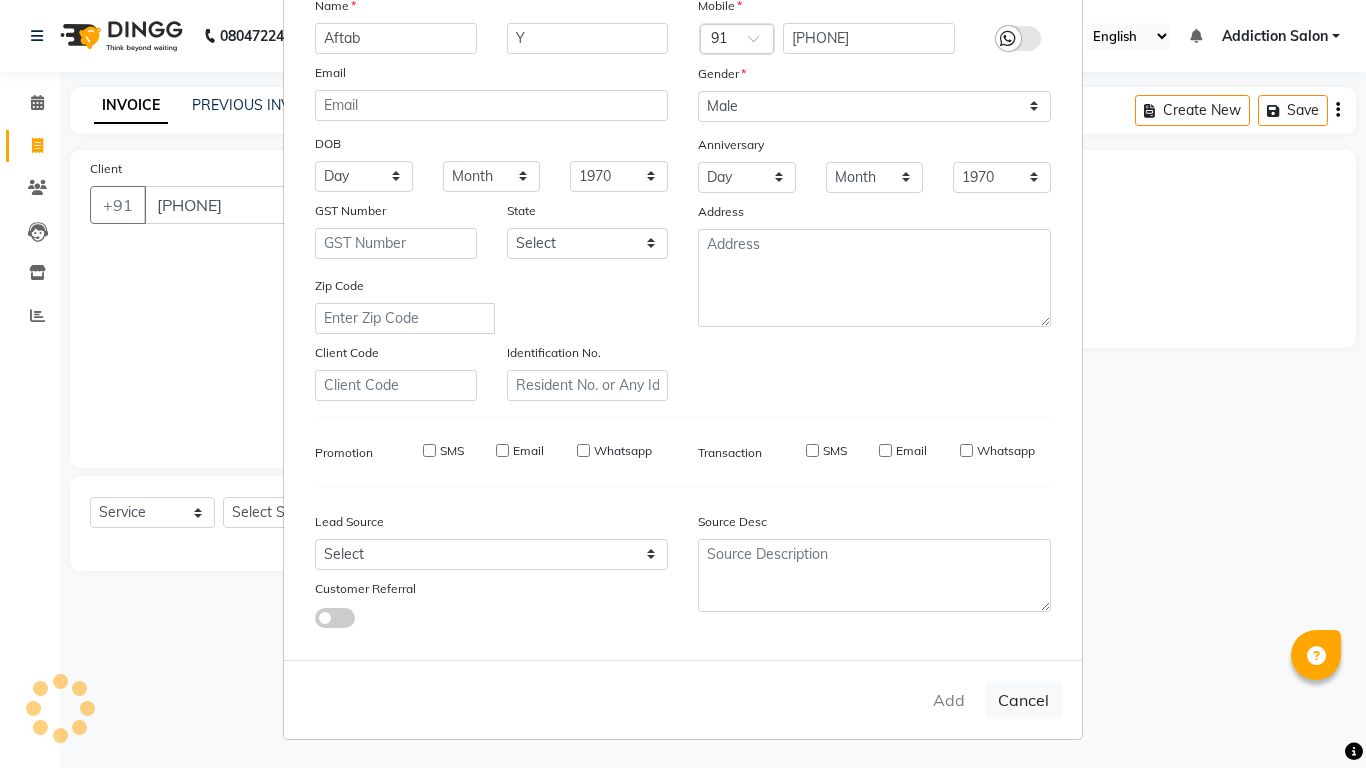 type on "94******52" 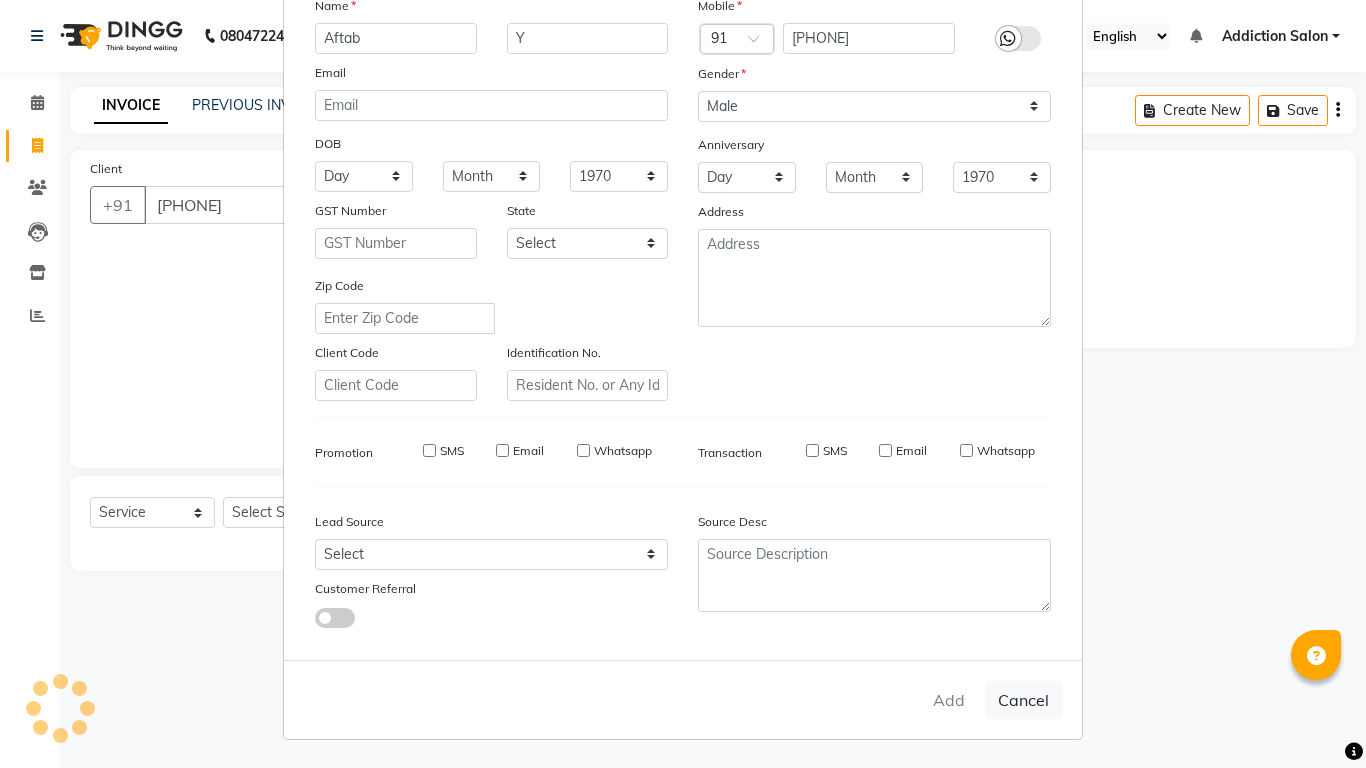 type 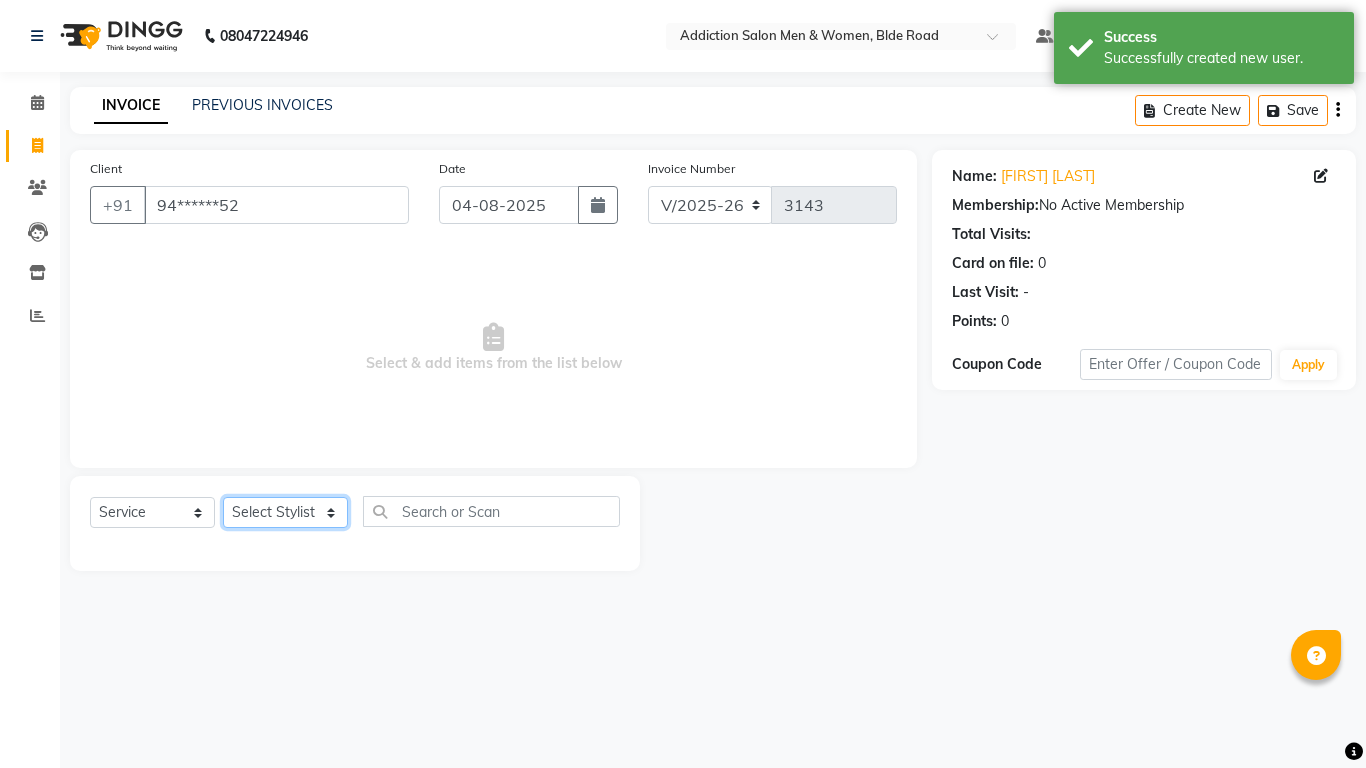 click on "Select Stylist Addiction Salon ANJALI BANSIKA Kamal KARAN KOUSHIK Nikhil Nilesh  pal Pranav REKHA RATHOD SHARDA" 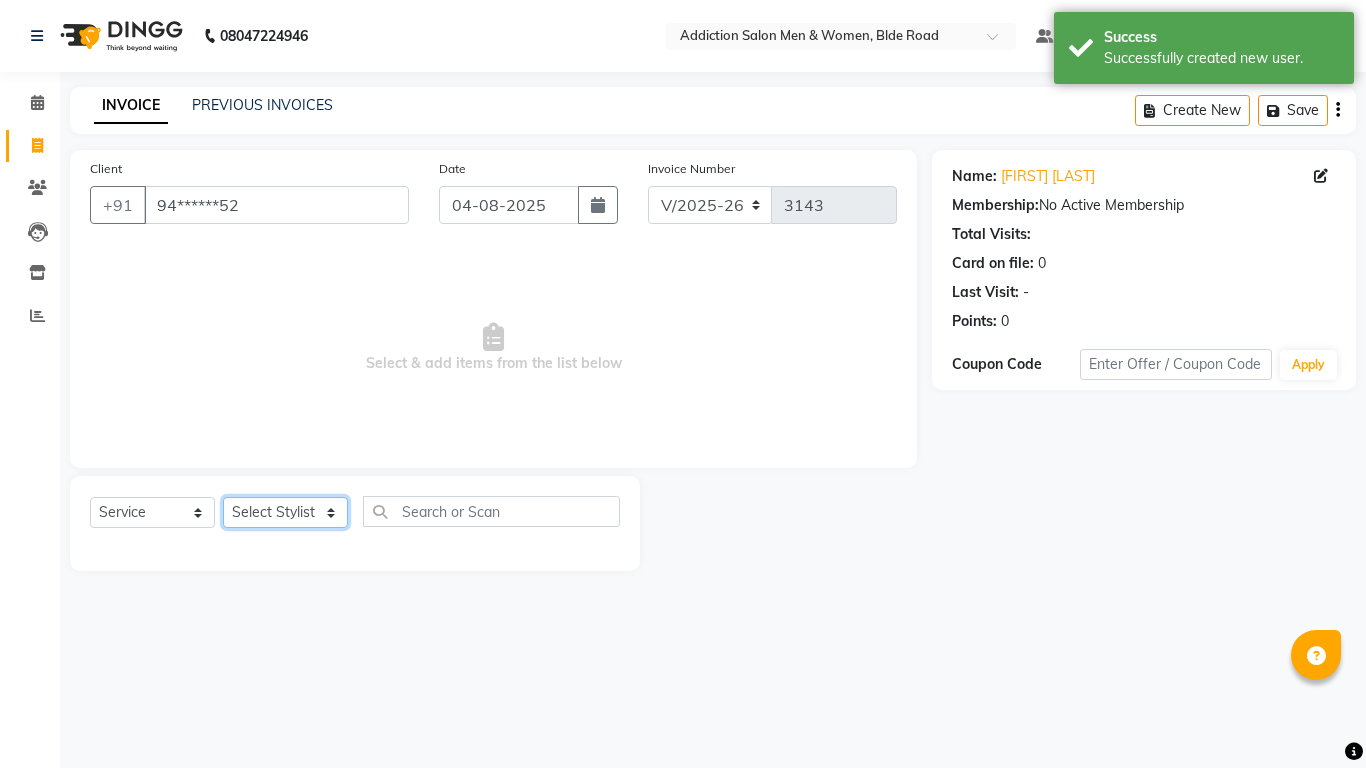 select on "61697" 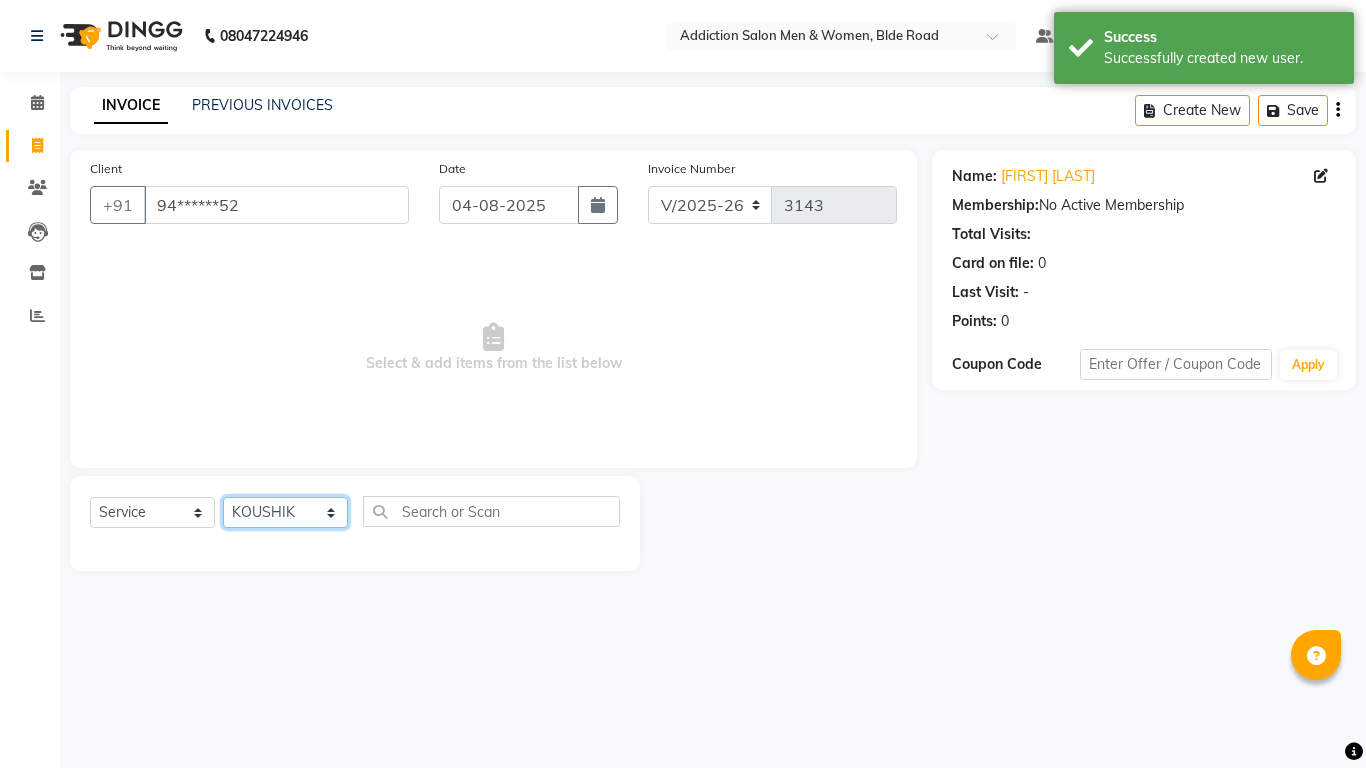 click on "Select Stylist Addiction Salon ANJALI BANSIKA Kamal KARAN KOUSHIK Nikhil Nilesh  pal Pranav REKHA RATHOD SHARDA" 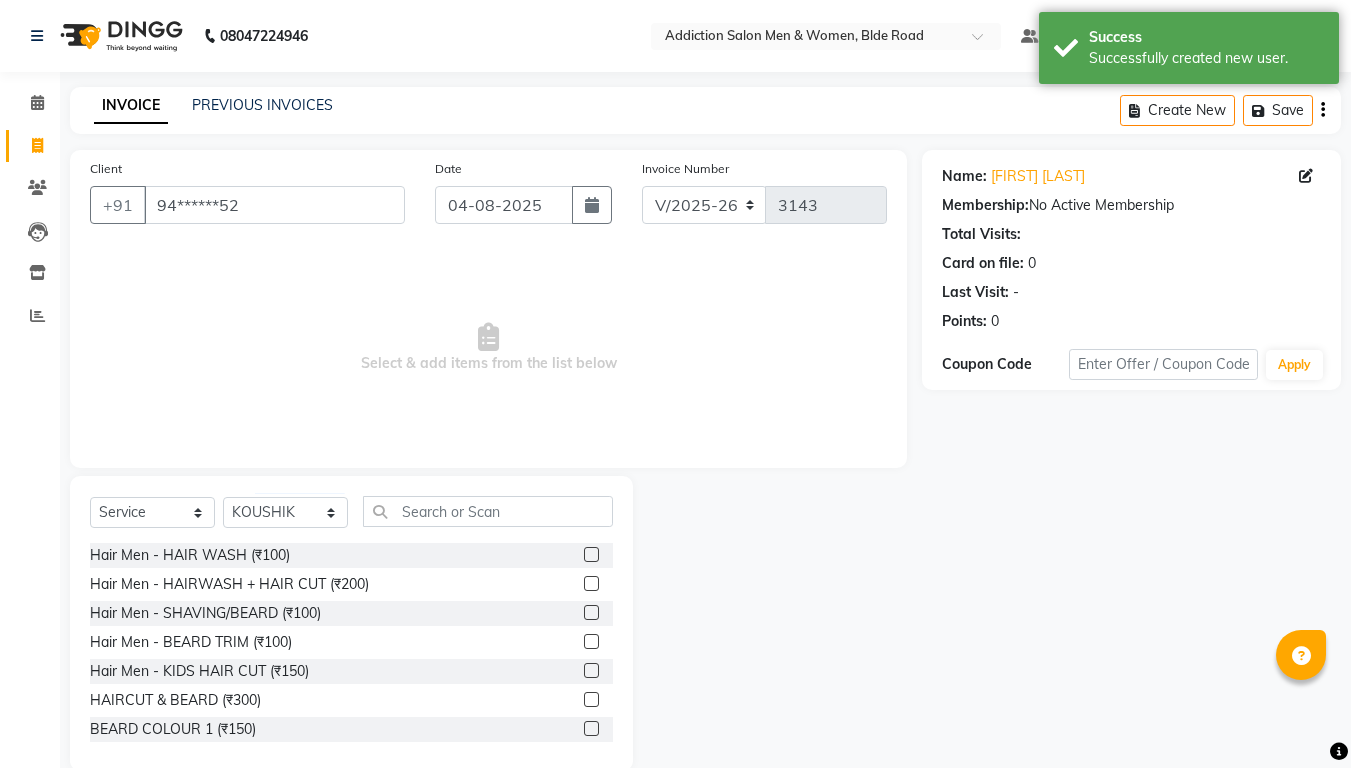 click 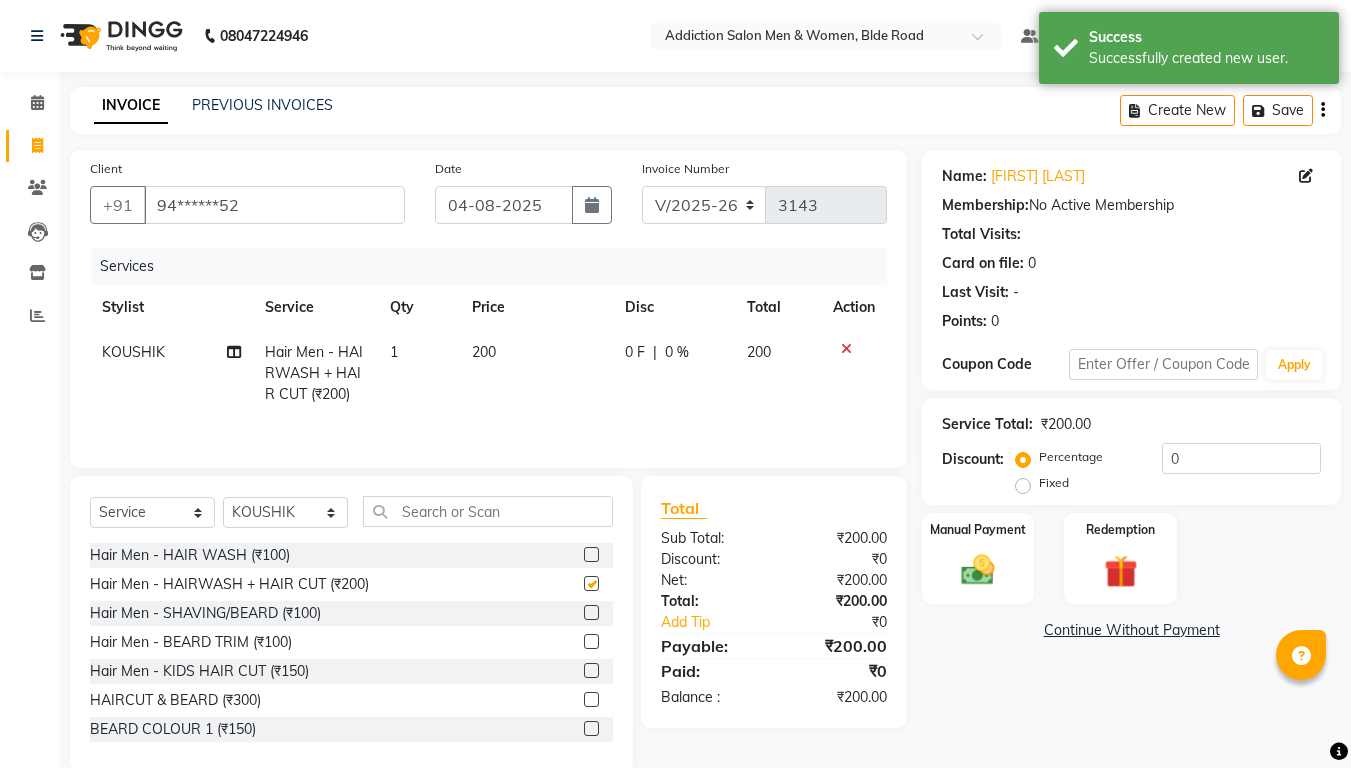 checkbox on "false" 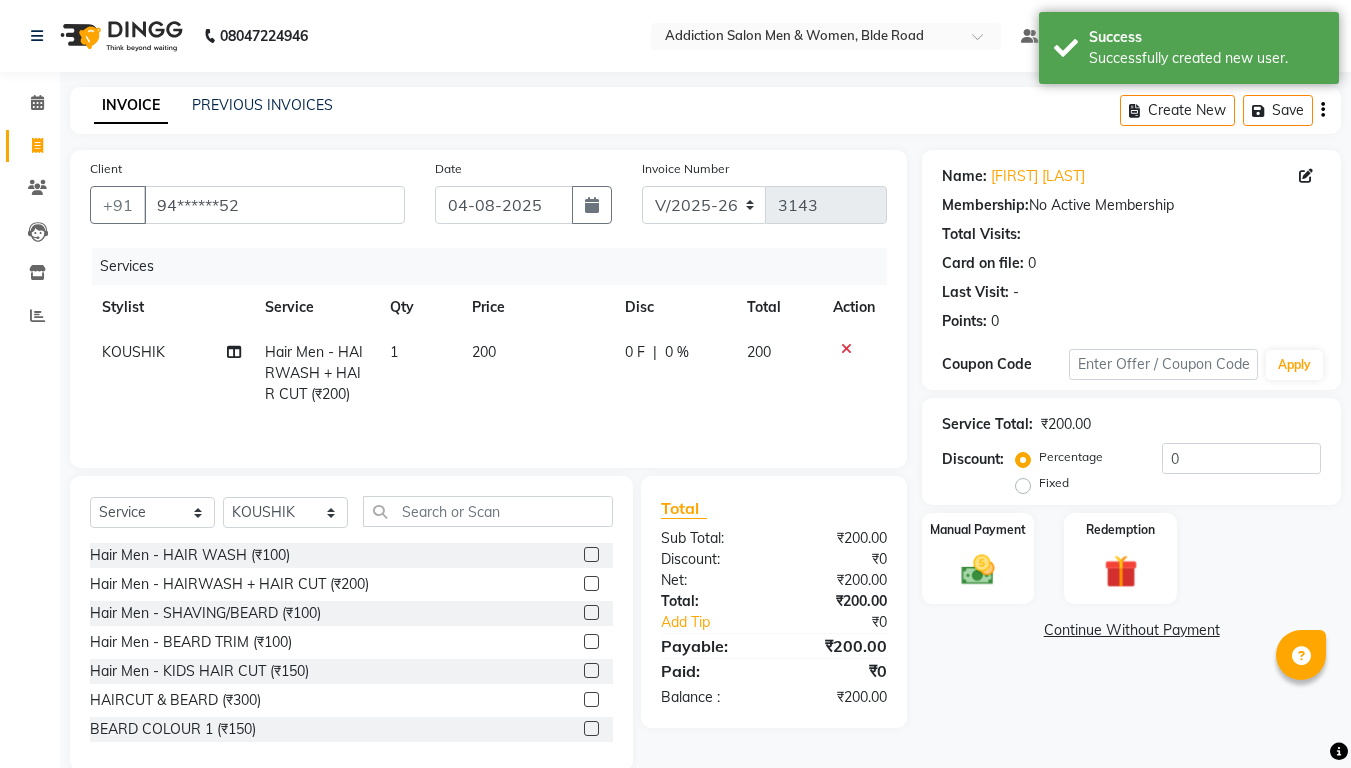 click 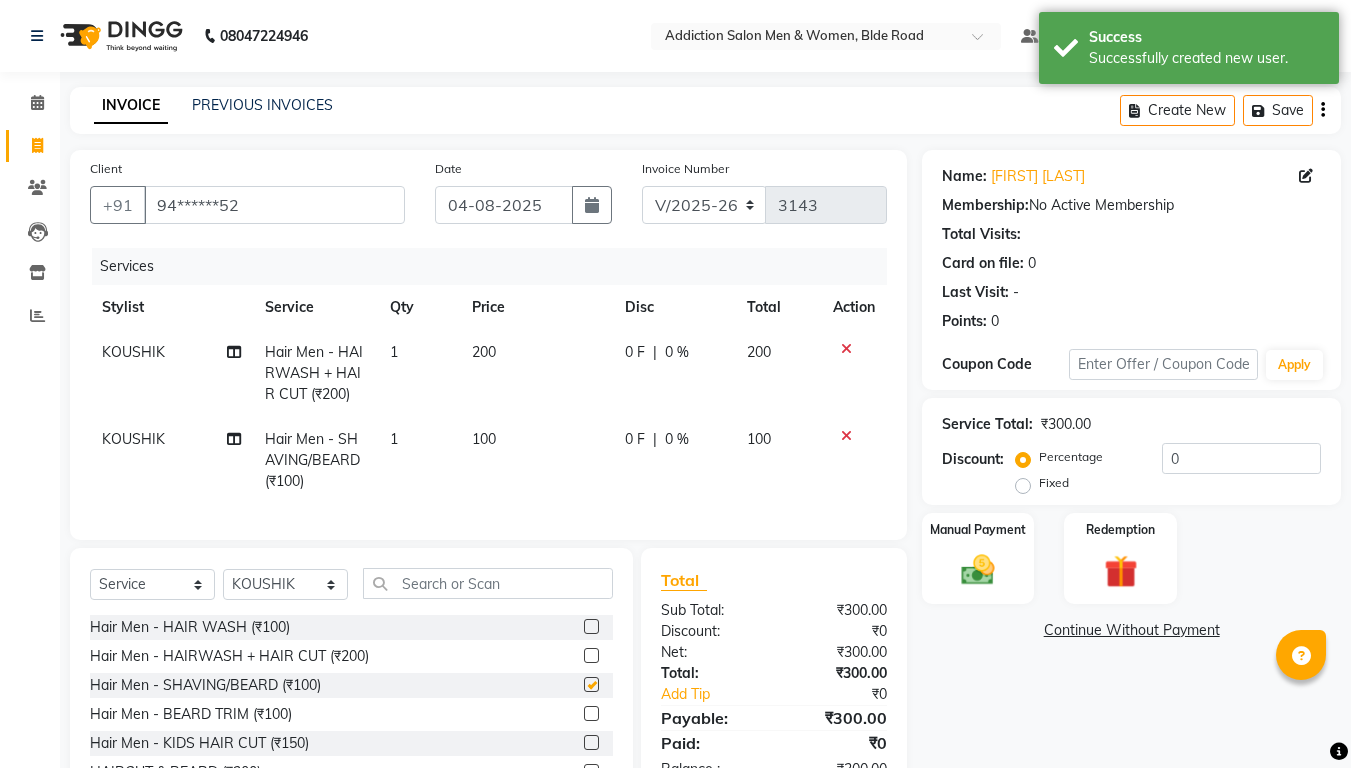 checkbox on "false" 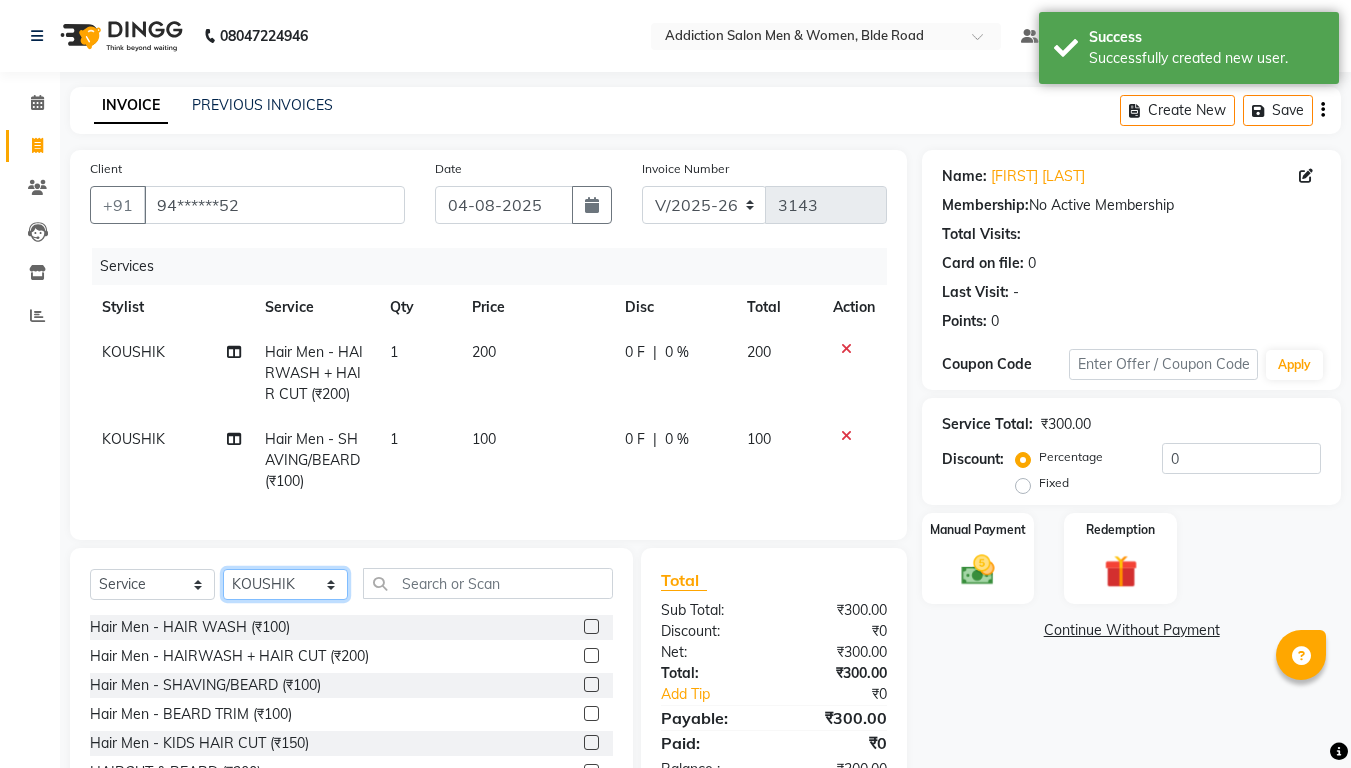 click on "Select Stylist Addiction Salon ANJALI BANSIKA Kamal KARAN KOUSHIK Nikhil Nilesh  pal Pranav REKHA RATHOD SHARDA" 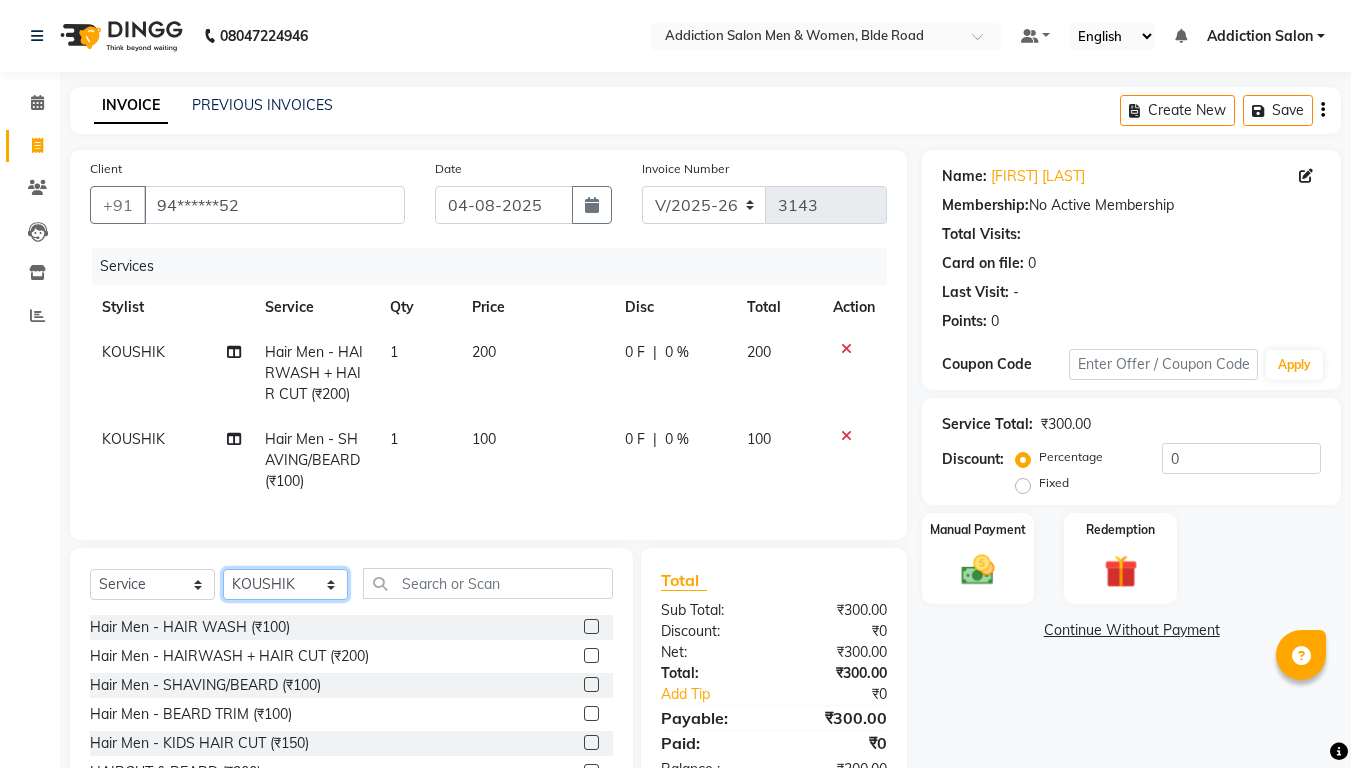 select on "67107" 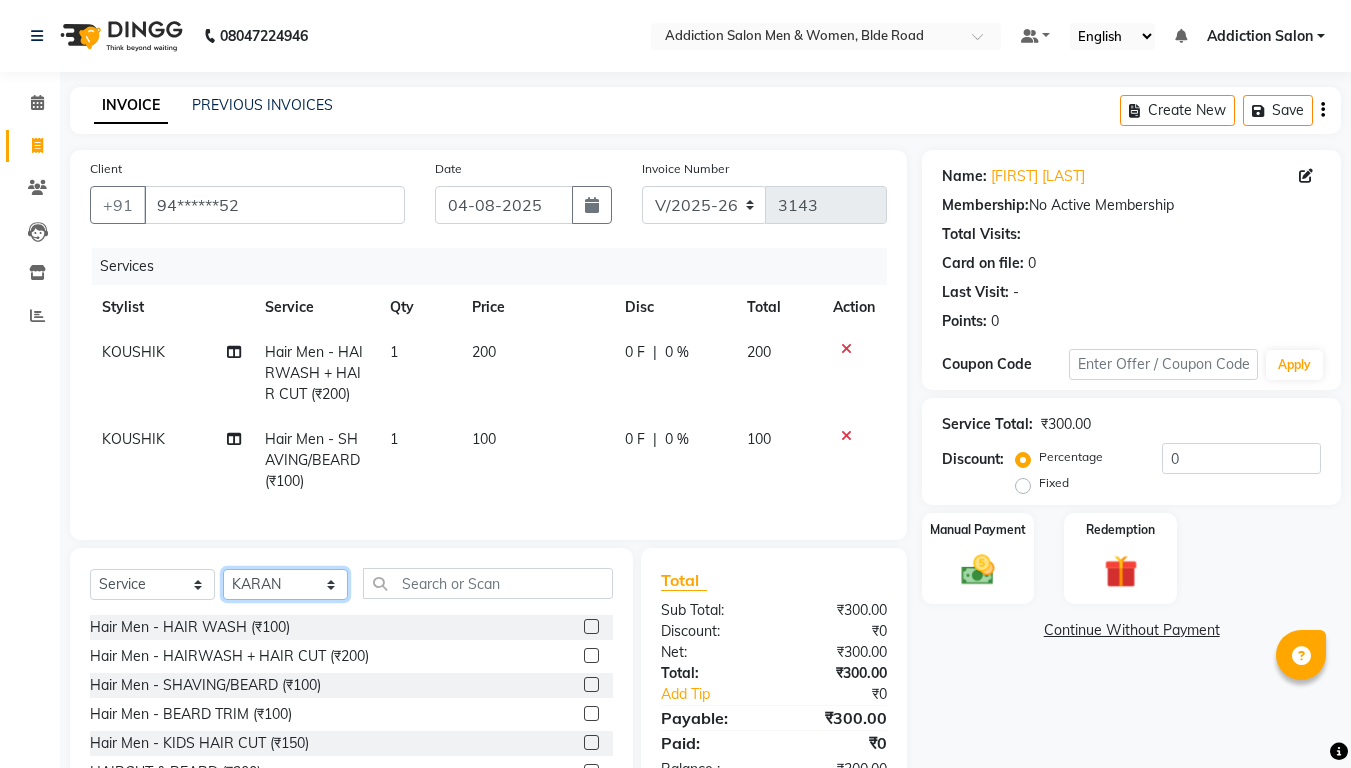 click on "Select Stylist Addiction Salon ANJALI BANSIKA Kamal KARAN KOUSHIK Nikhil Nilesh  pal Pranav REKHA RATHOD SHARDA" 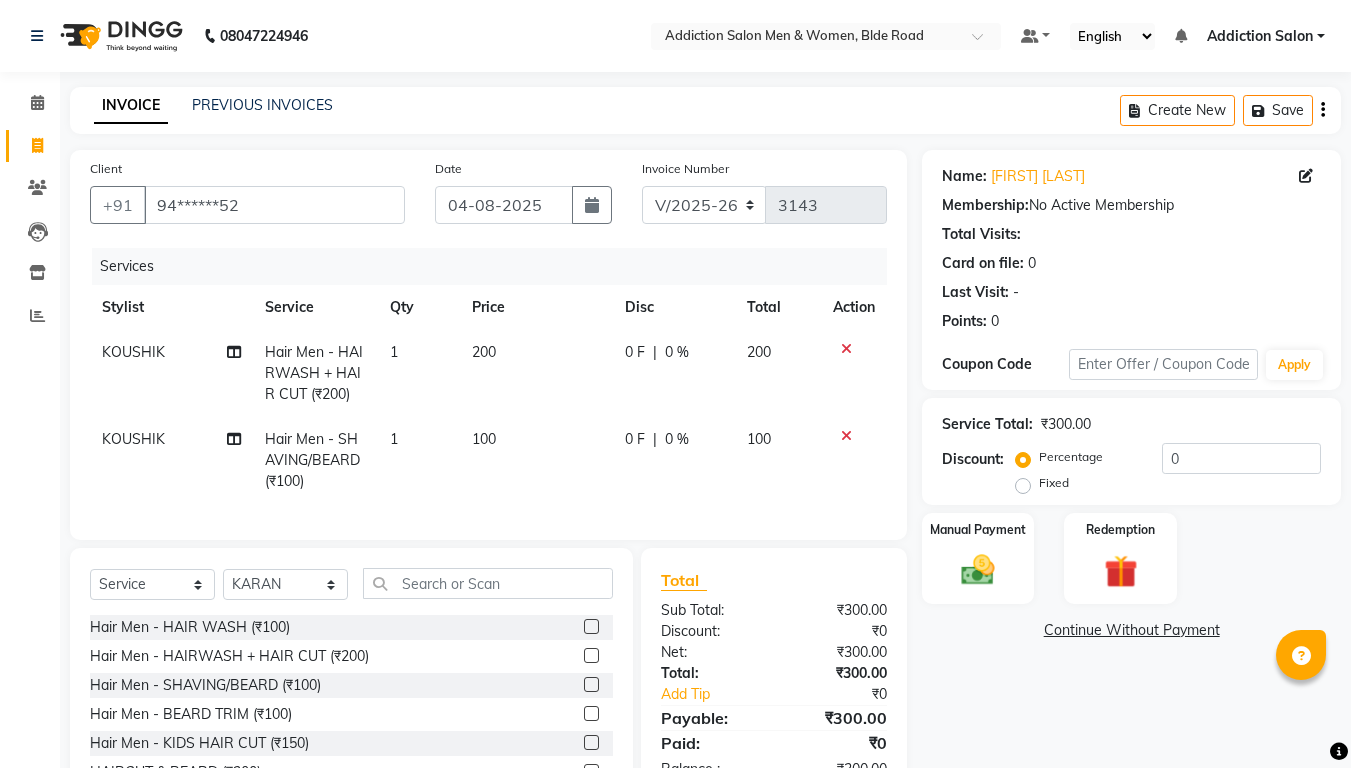 click 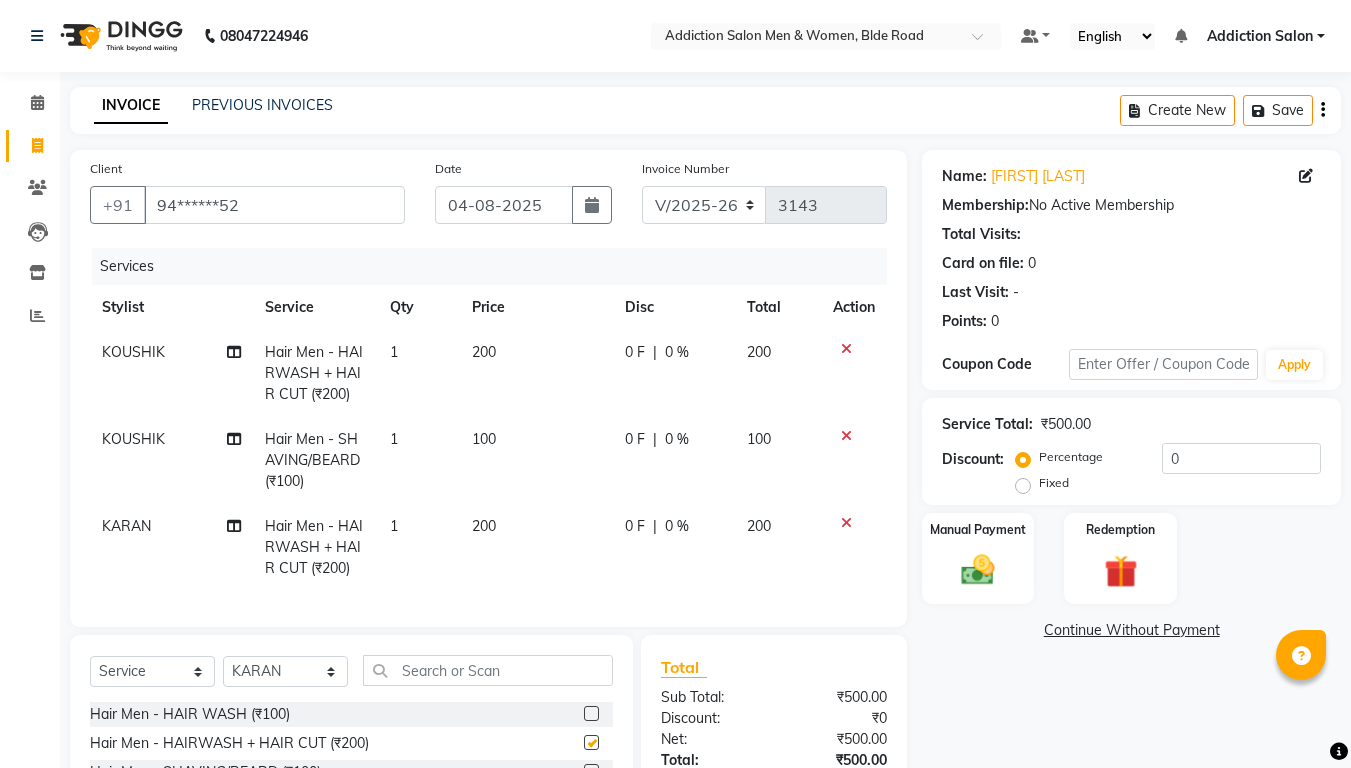 checkbox on "false" 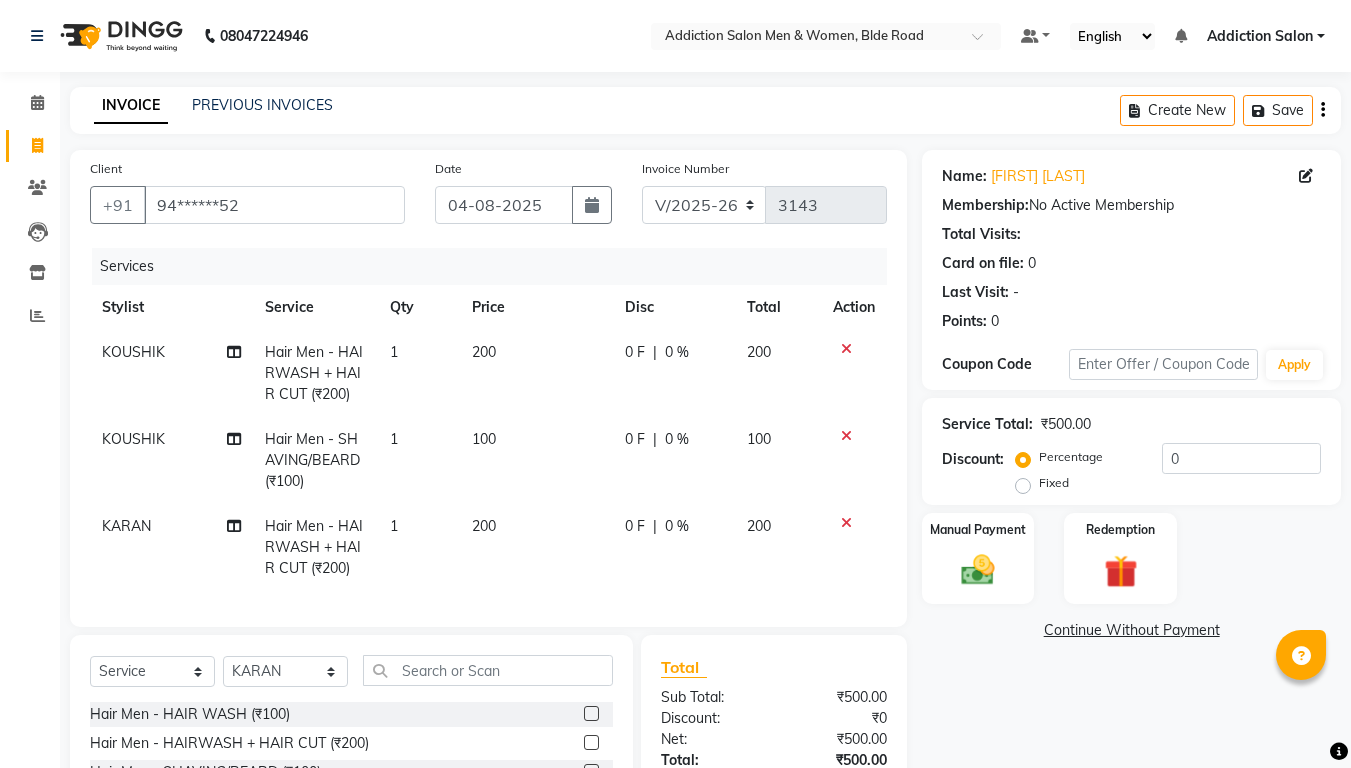 scroll, scrollTop: 207, scrollLeft: 0, axis: vertical 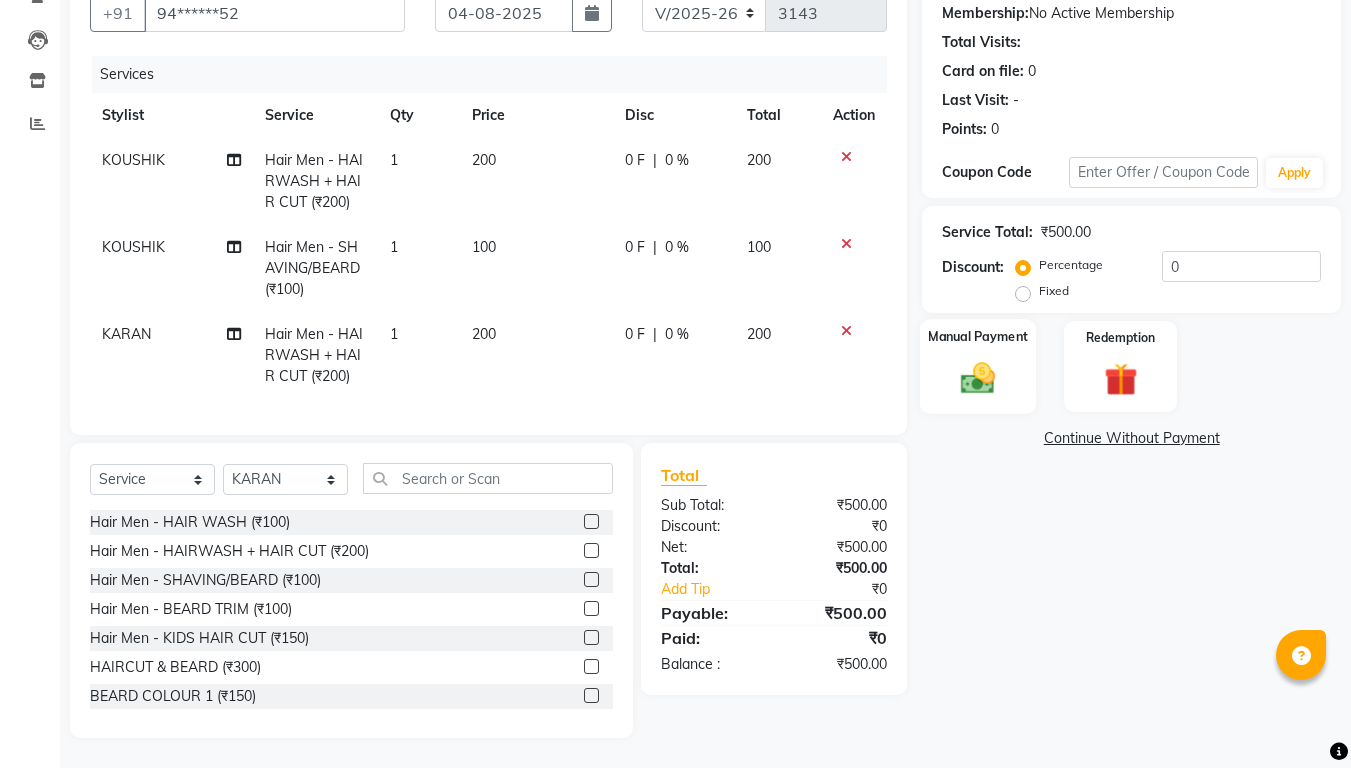 click on "Manual Payment" 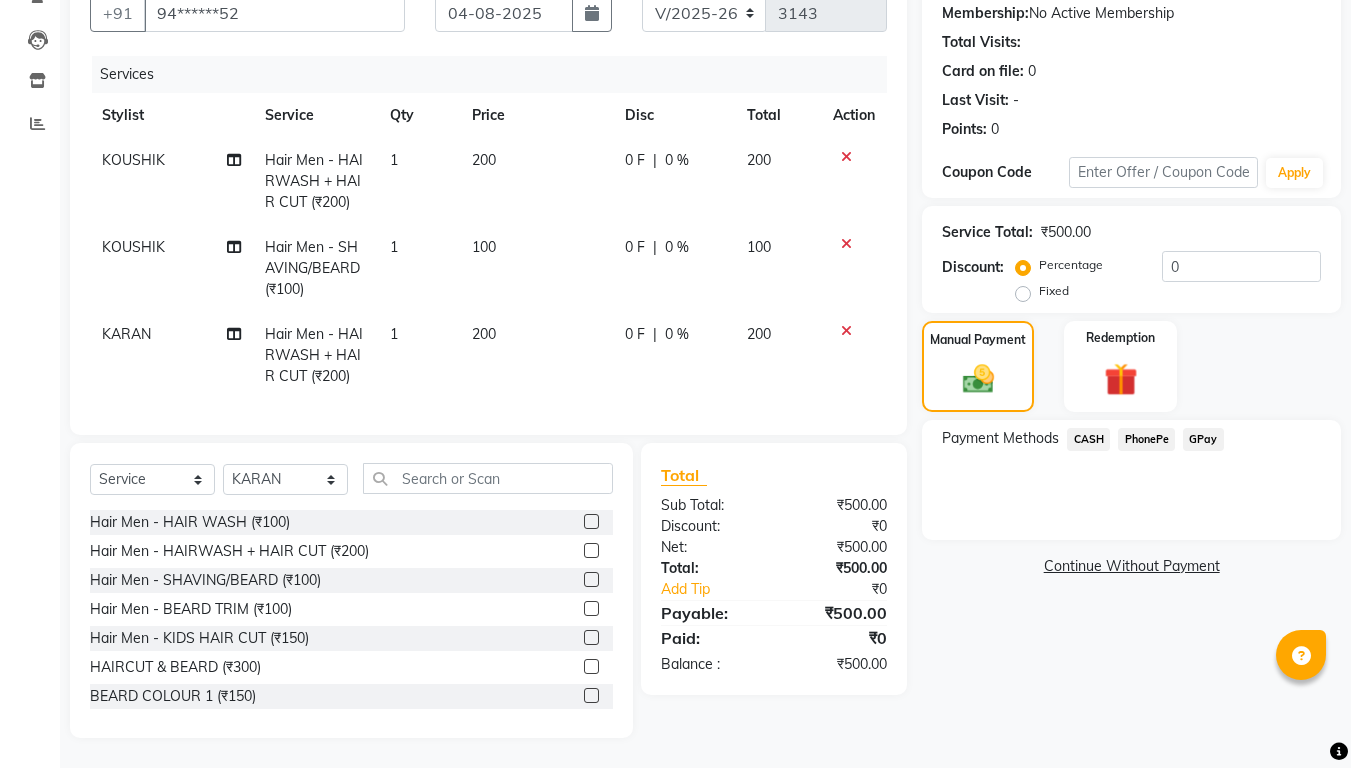 click on "CASH" 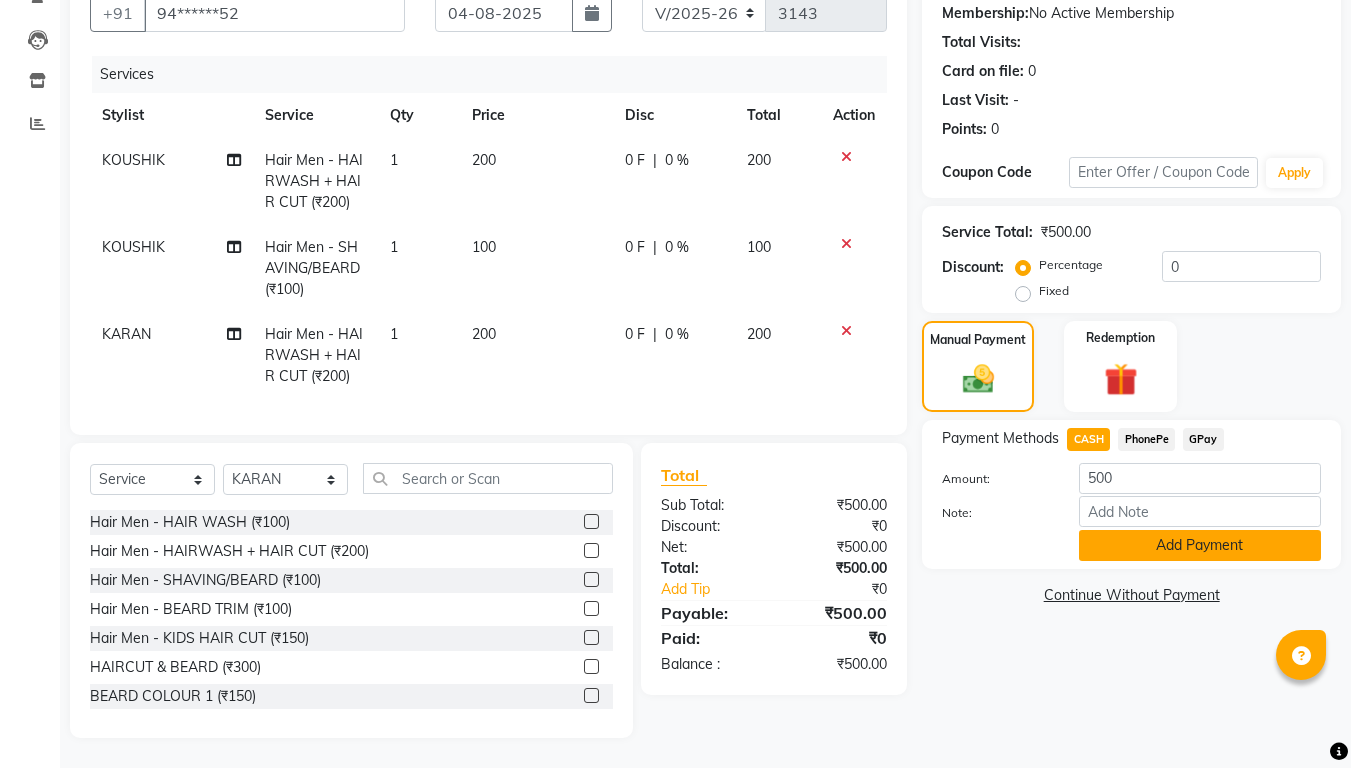 click on "Add Payment" 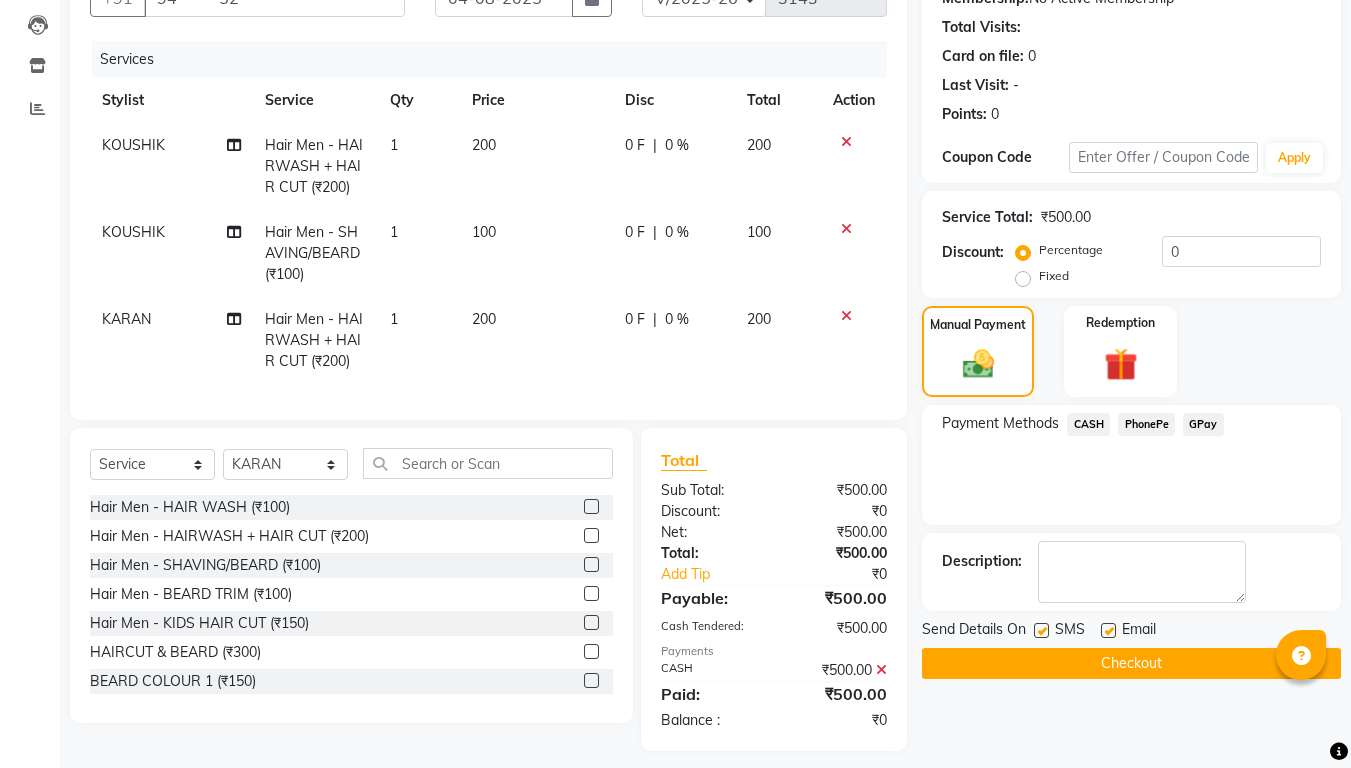 click on "Checkout" 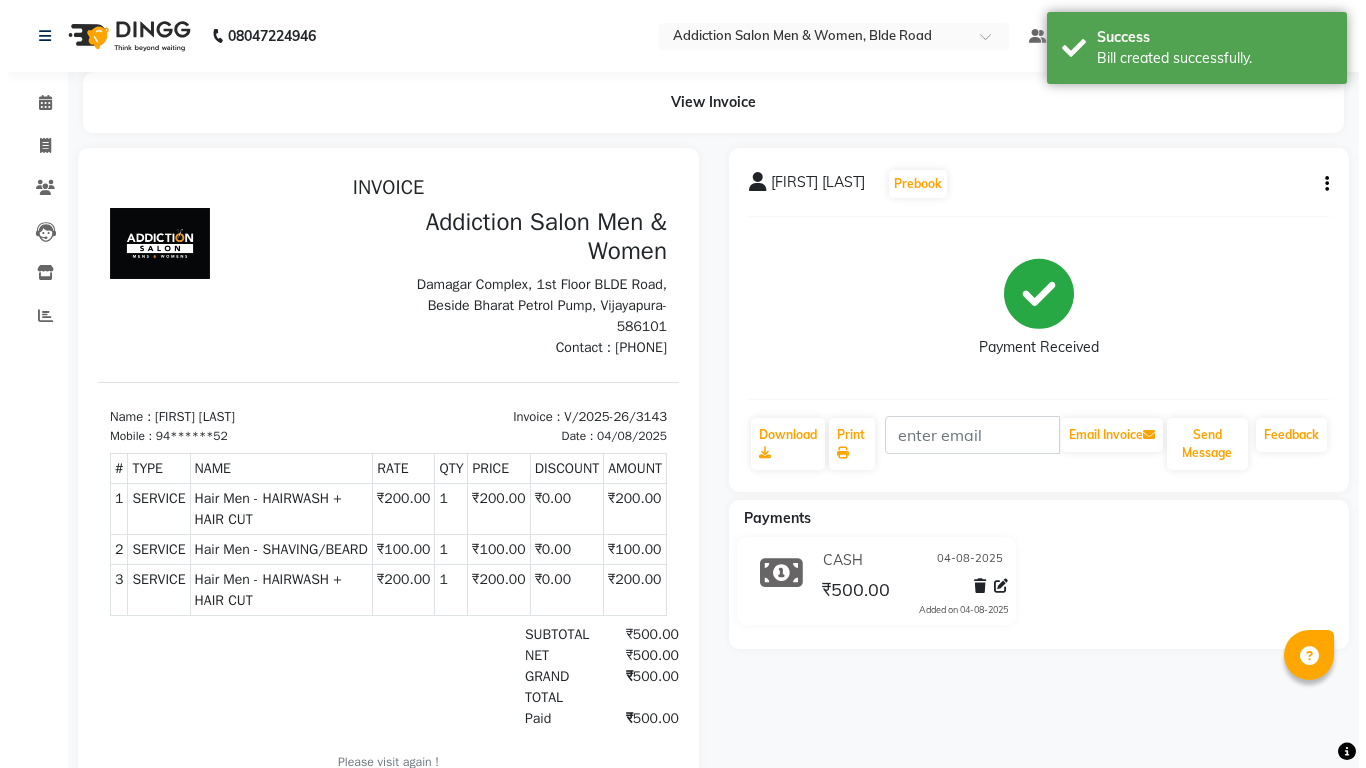 scroll, scrollTop: 0, scrollLeft: 0, axis: both 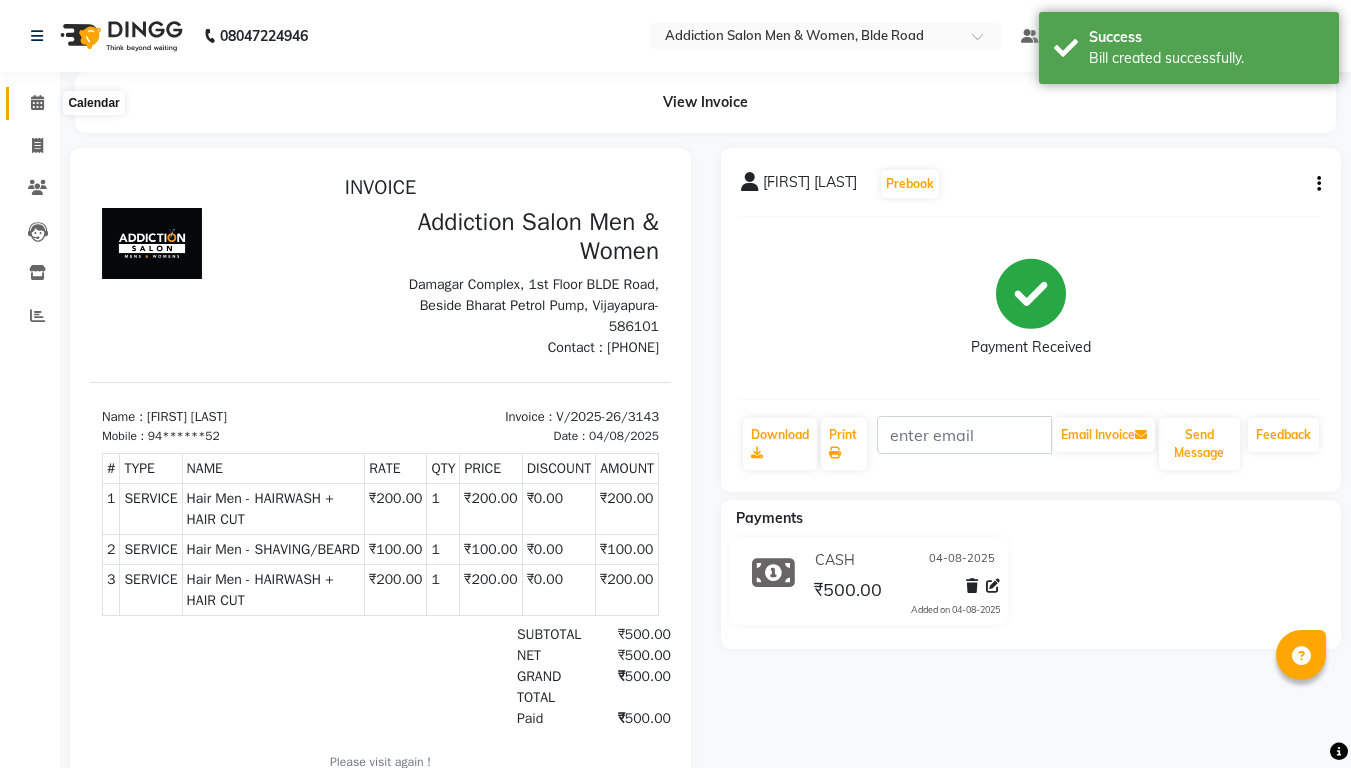 click 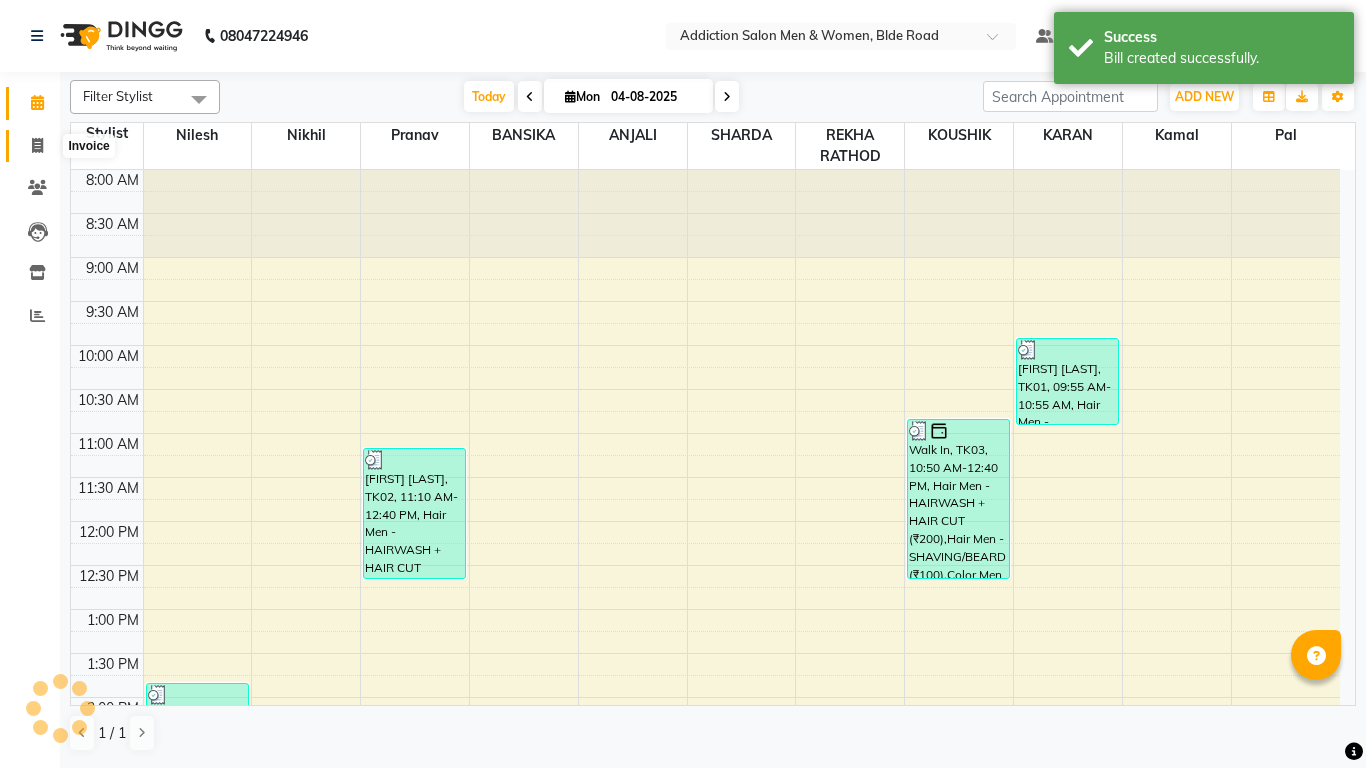 scroll, scrollTop: 0, scrollLeft: 0, axis: both 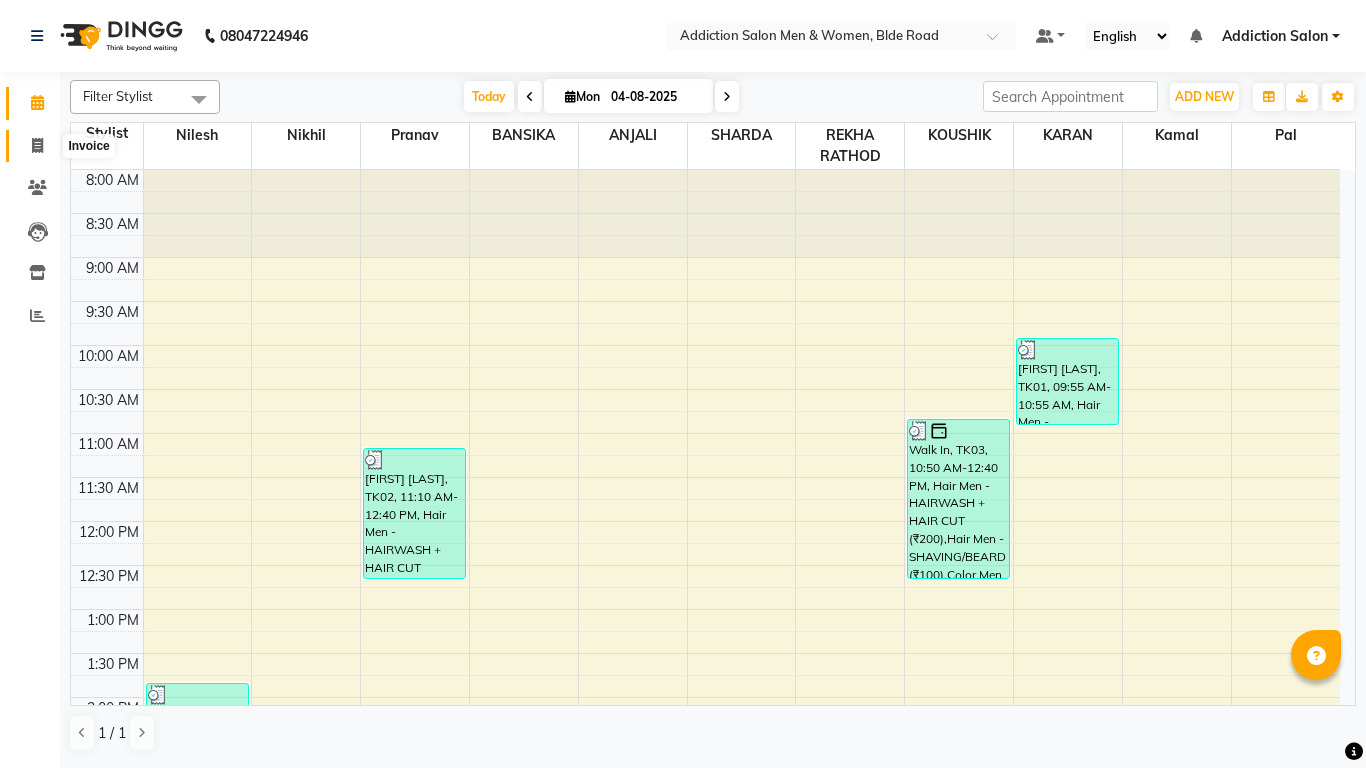 click 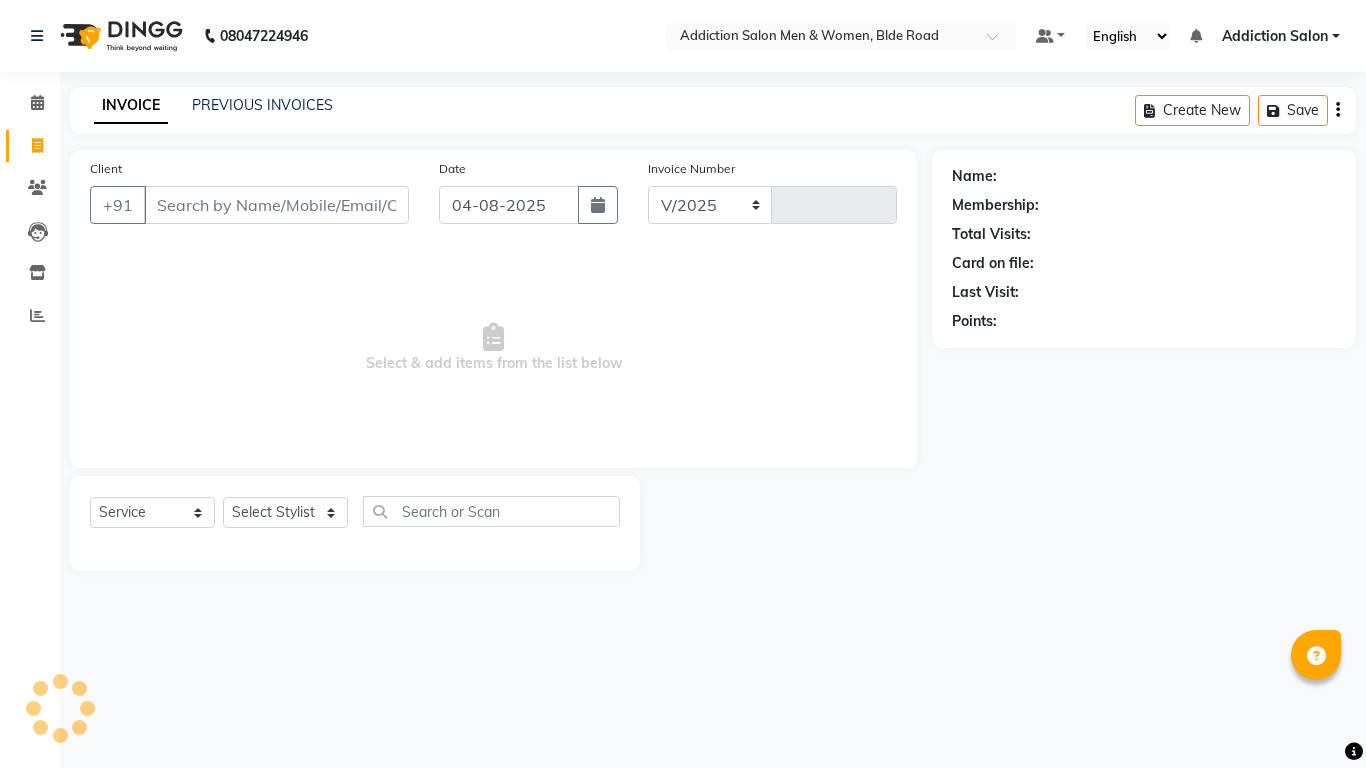 select on "6595" 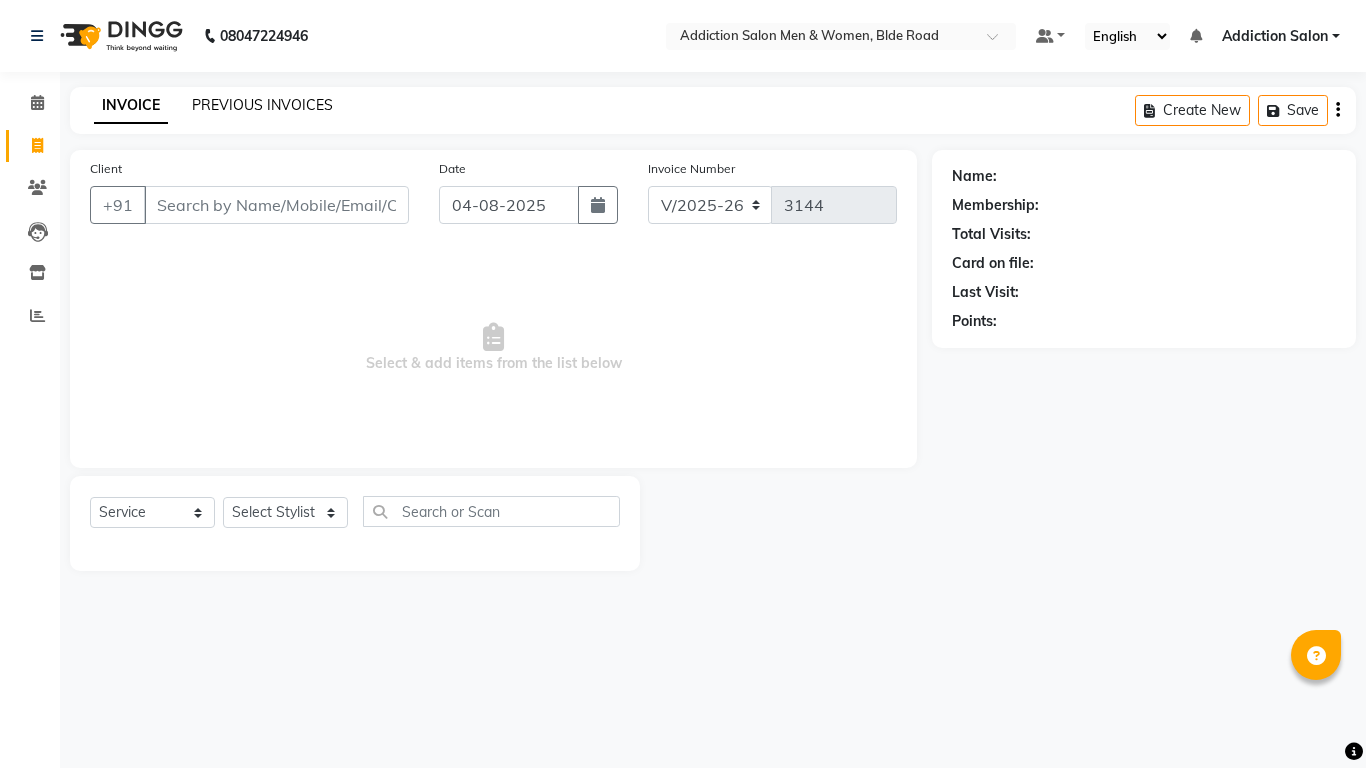 click on "PREVIOUS INVOICES" 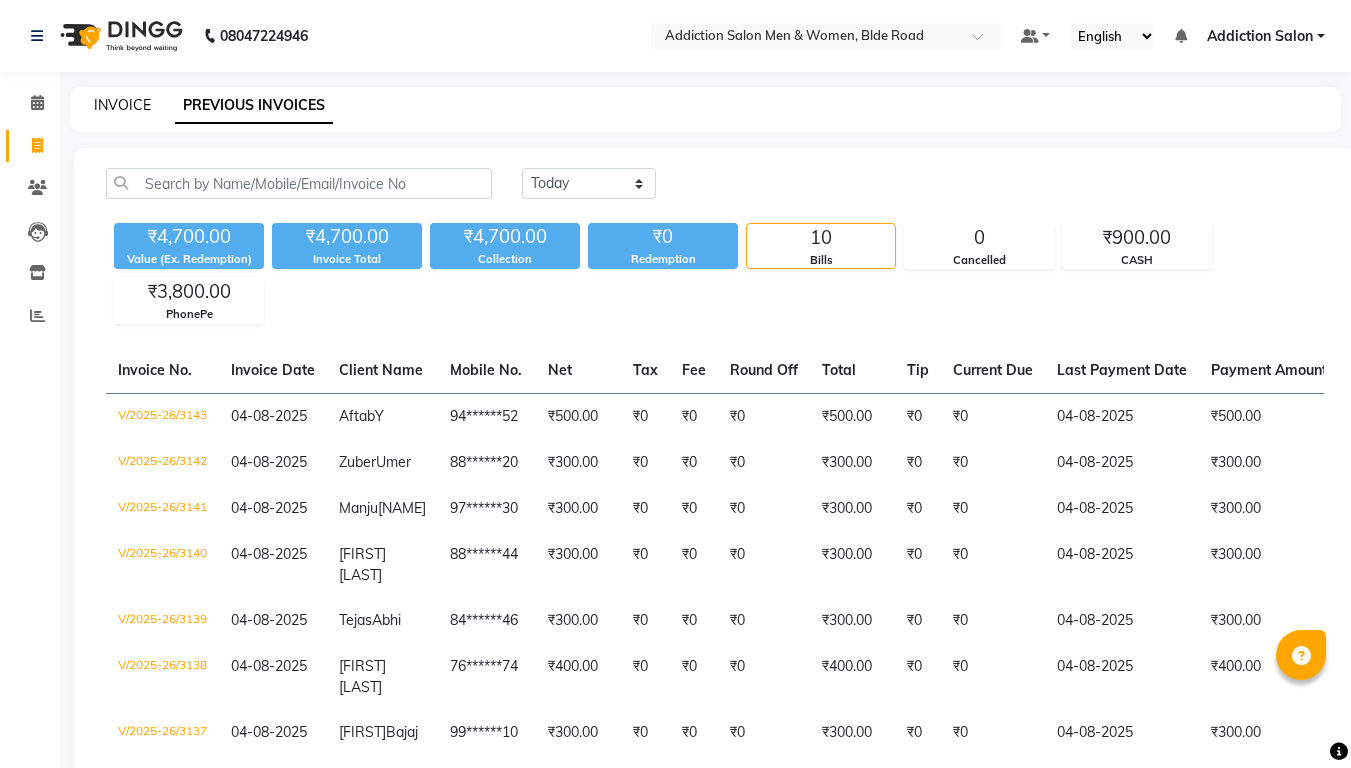 click on "INVOICE" 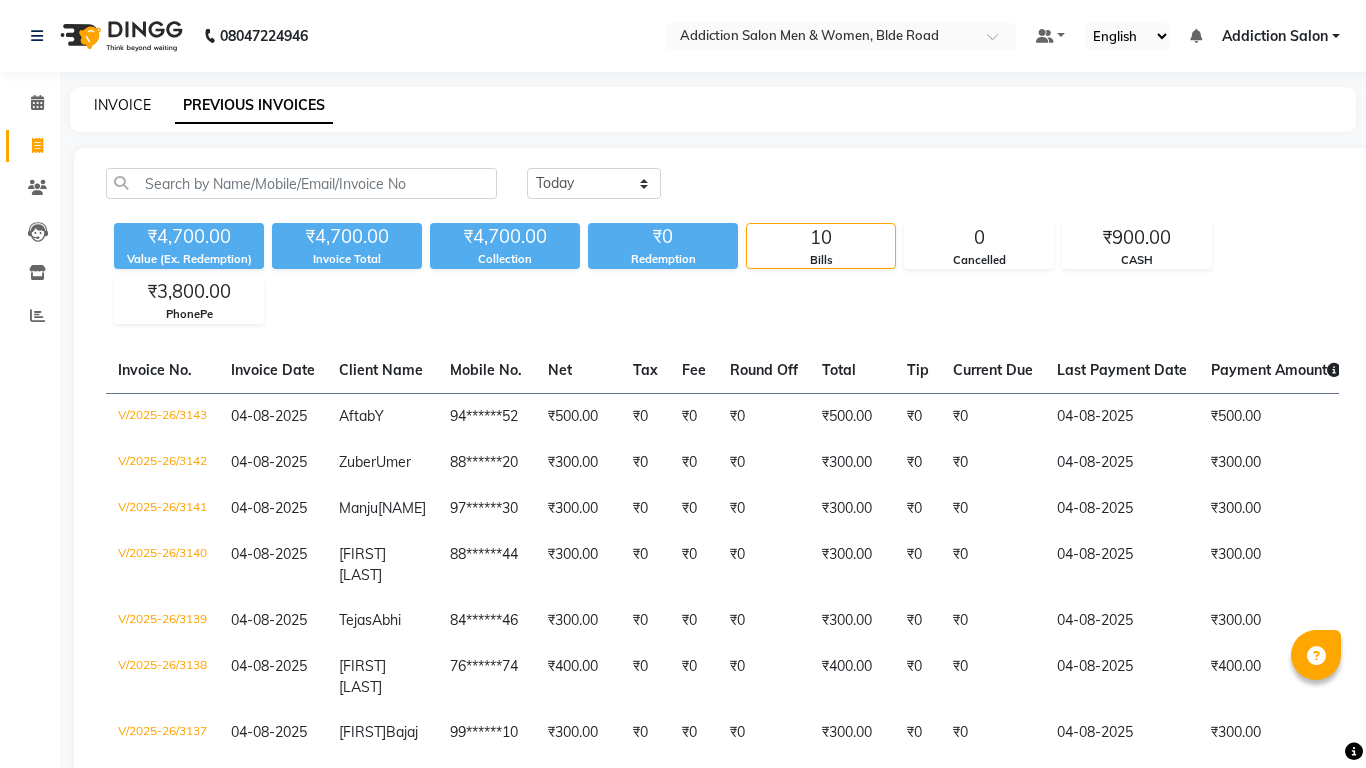 select on "6595" 